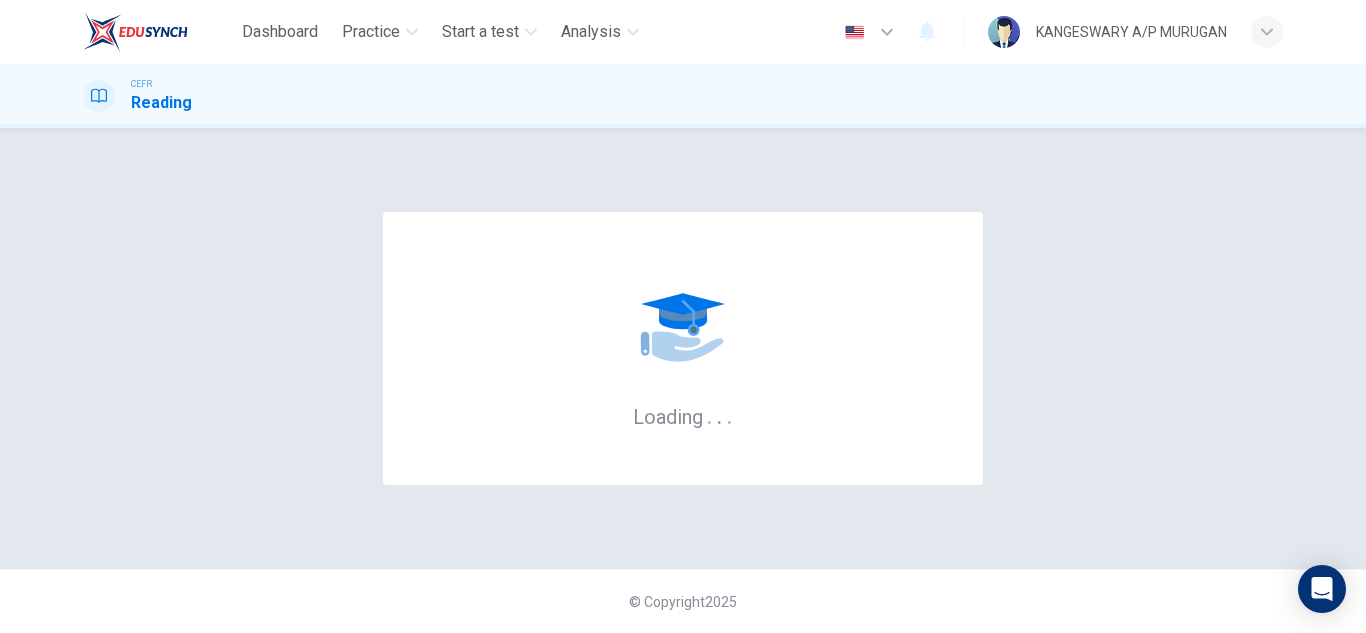 scroll, scrollTop: 0, scrollLeft: 0, axis: both 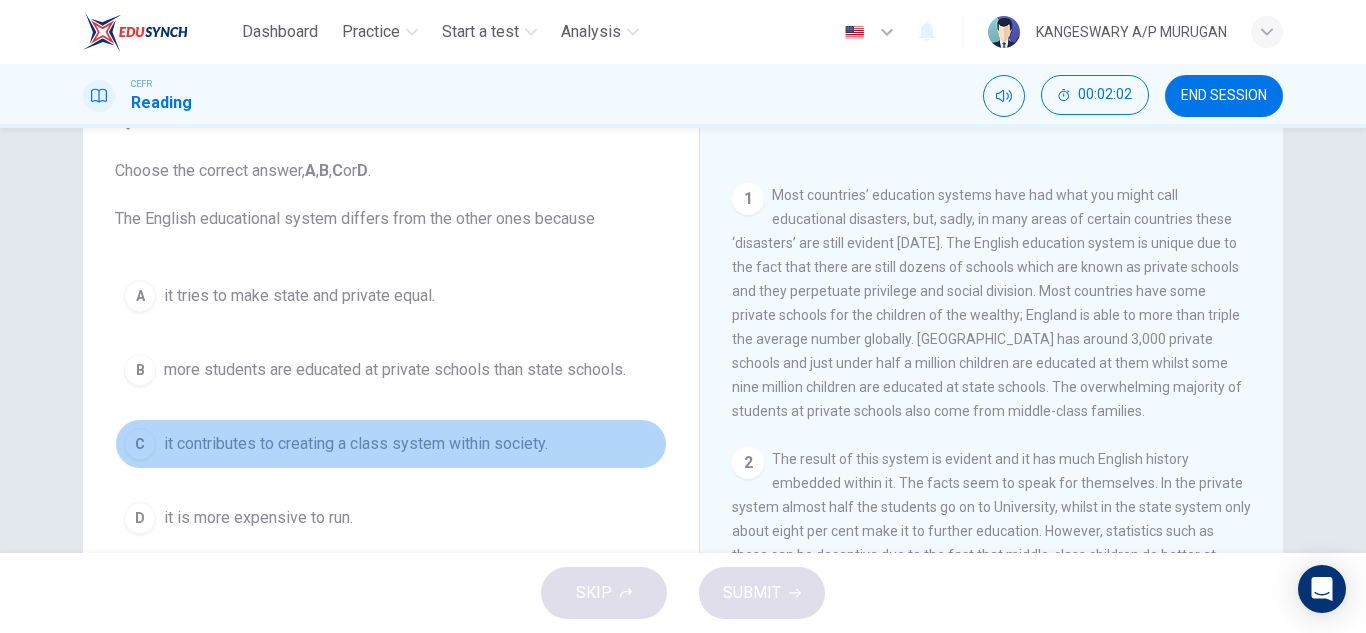 click on "it contributes to creating a class system within society." at bounding box center (356, 444) 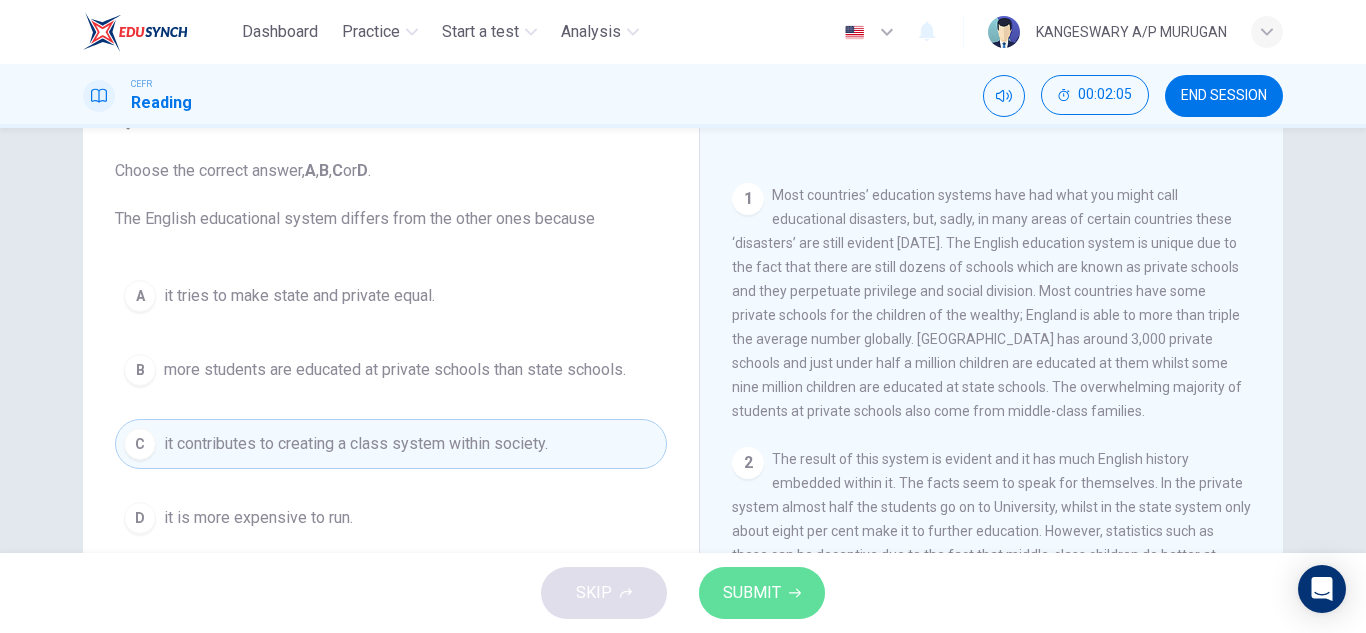 click on "SUBMIT" at bounding box center [752, 593] 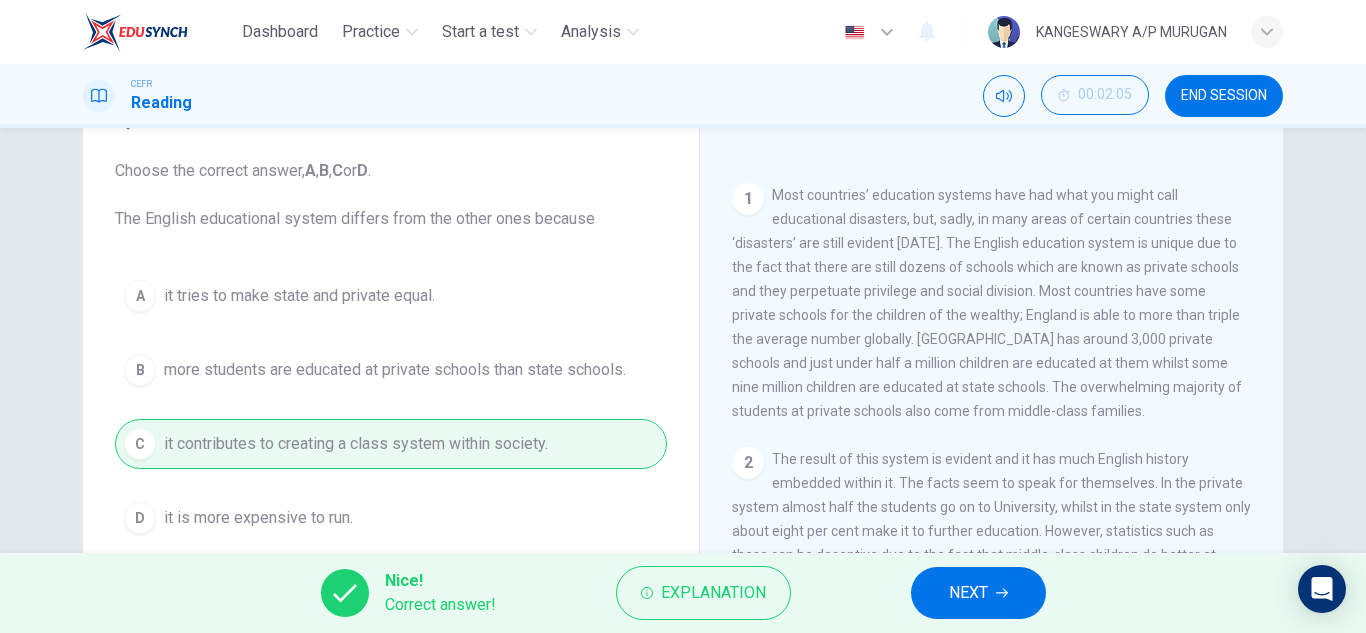 click on "NEXT" at bounding box center [978, 593] 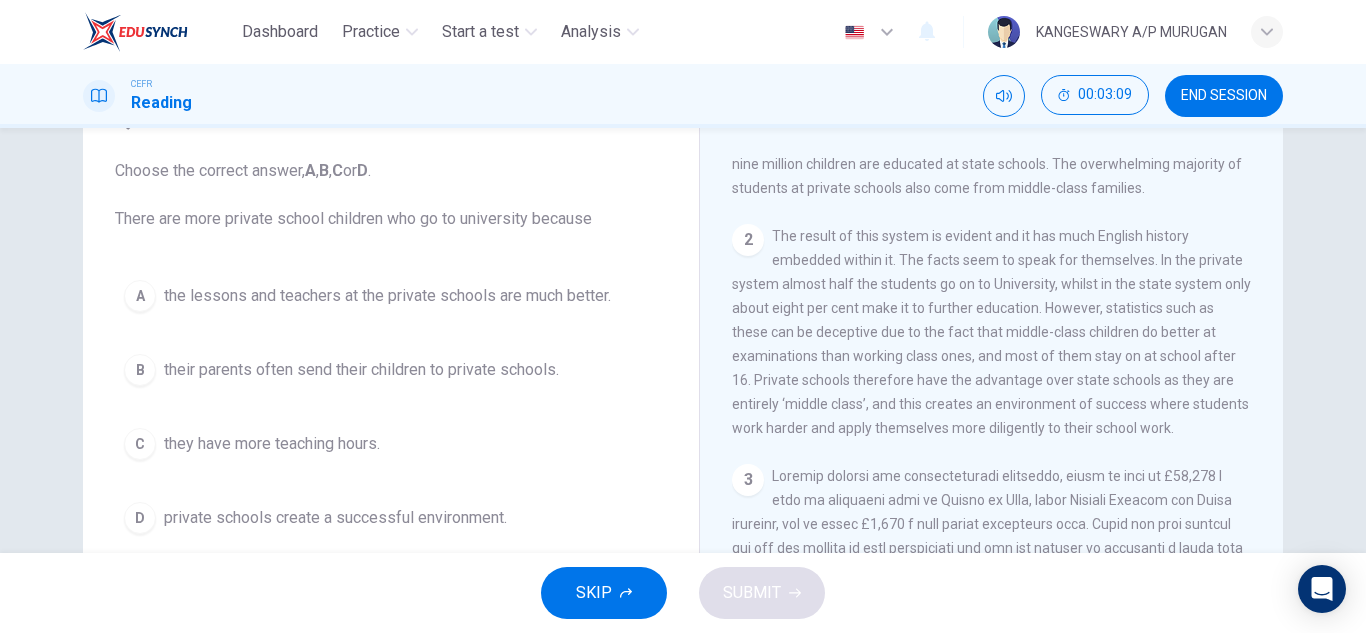 scroll, scrollTop: 615, scrollLeft: 0, axis: vertical 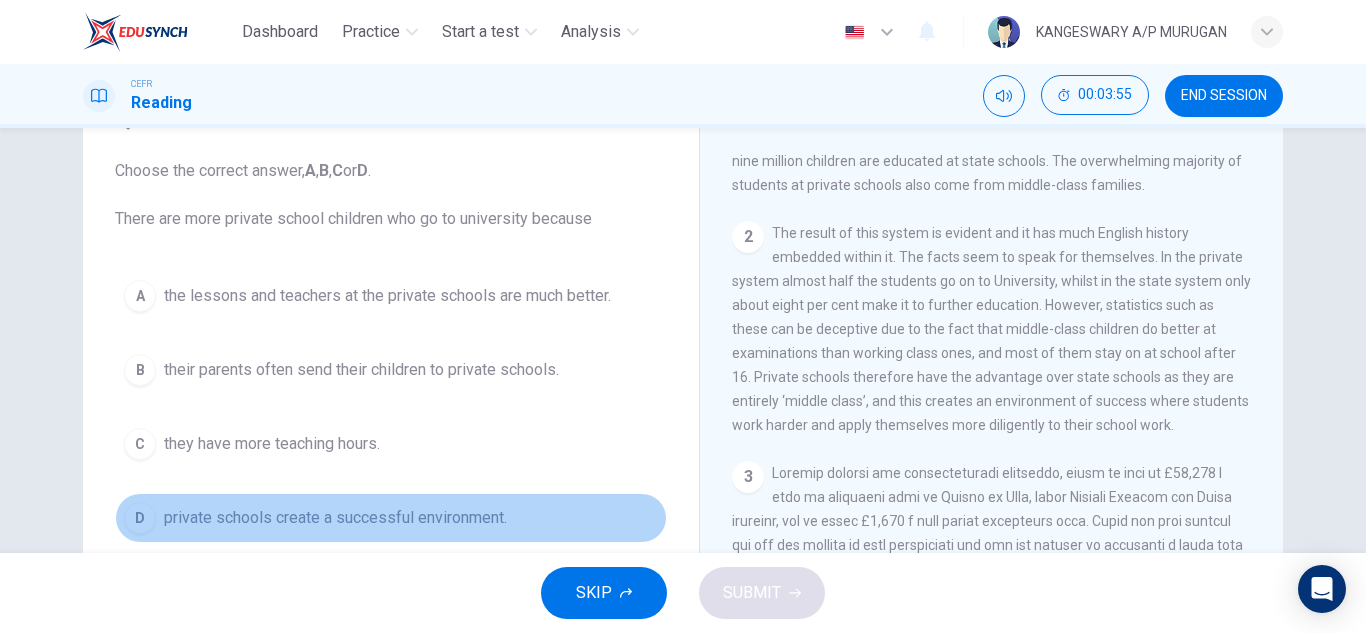 click on "private schools create a successful environment." at bounding box center [335, 518] 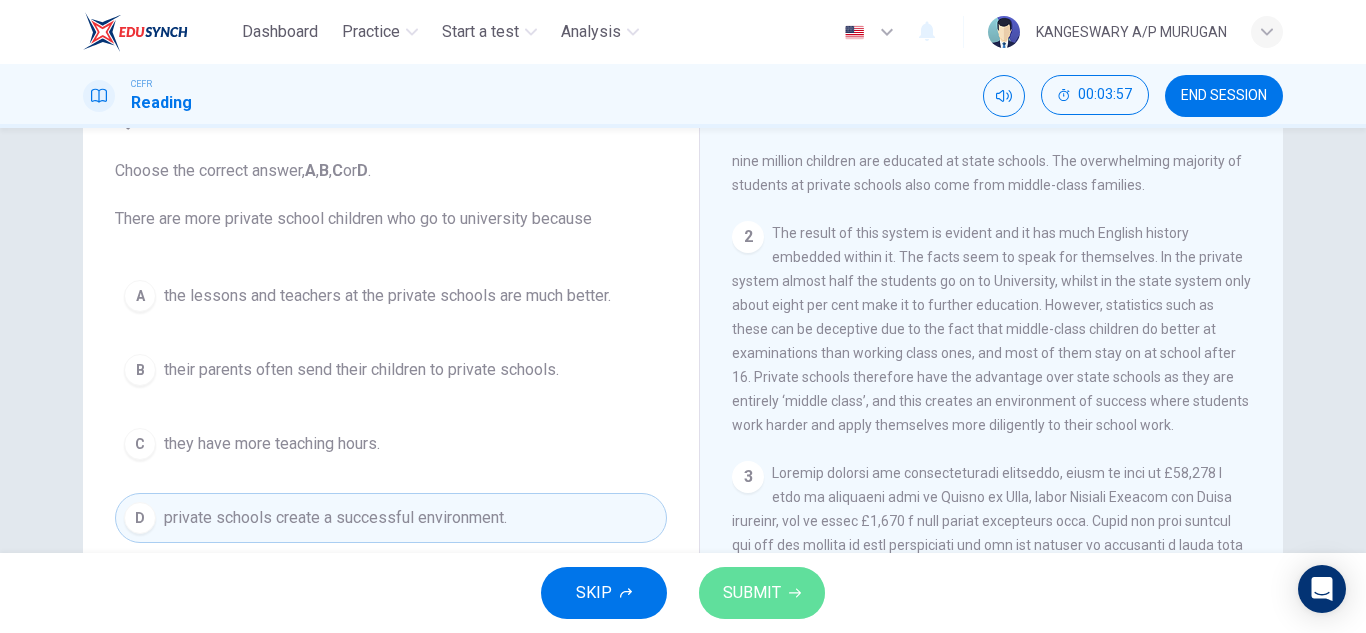 click on "SUBMIT" at bounding box center (762, 593) 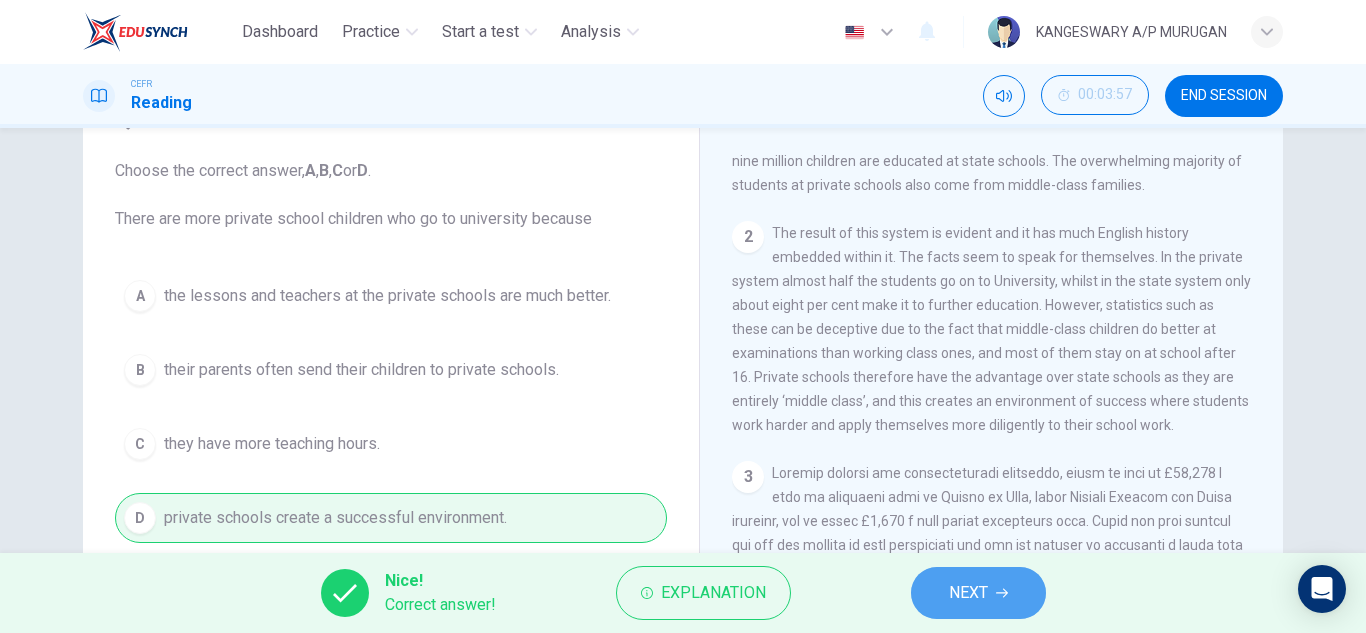 click 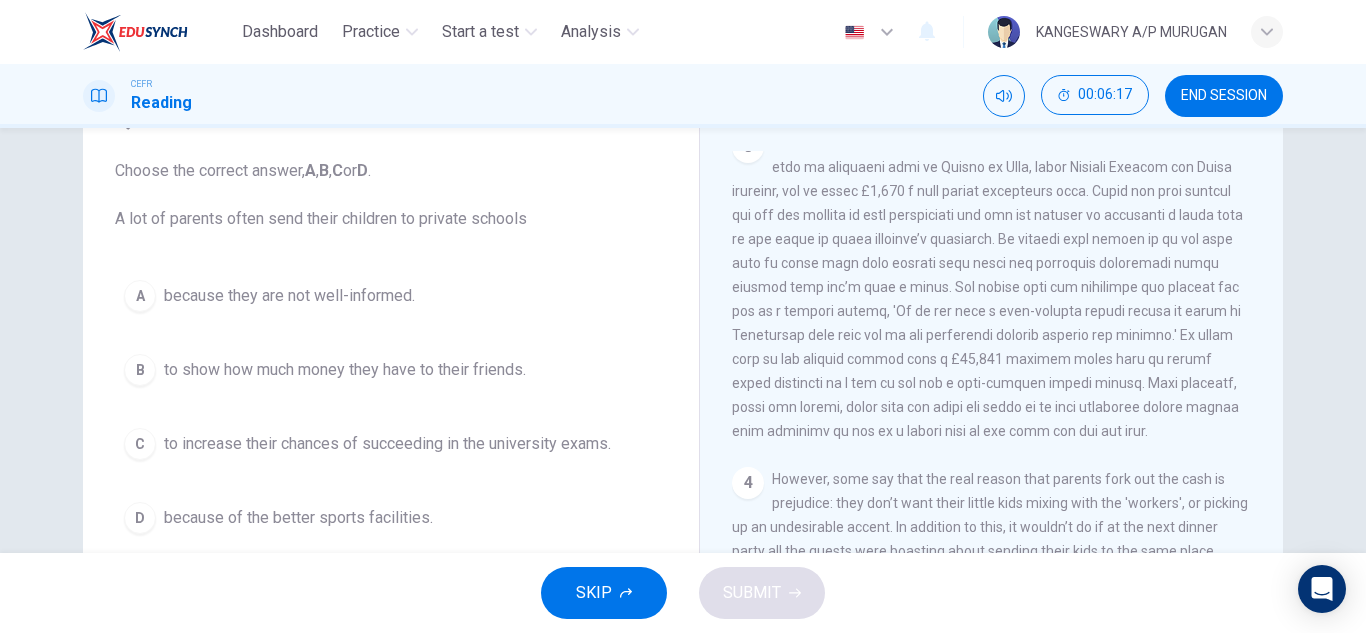 scroll, scrollTop: 959, scrollLeft: 0, axis: vertical 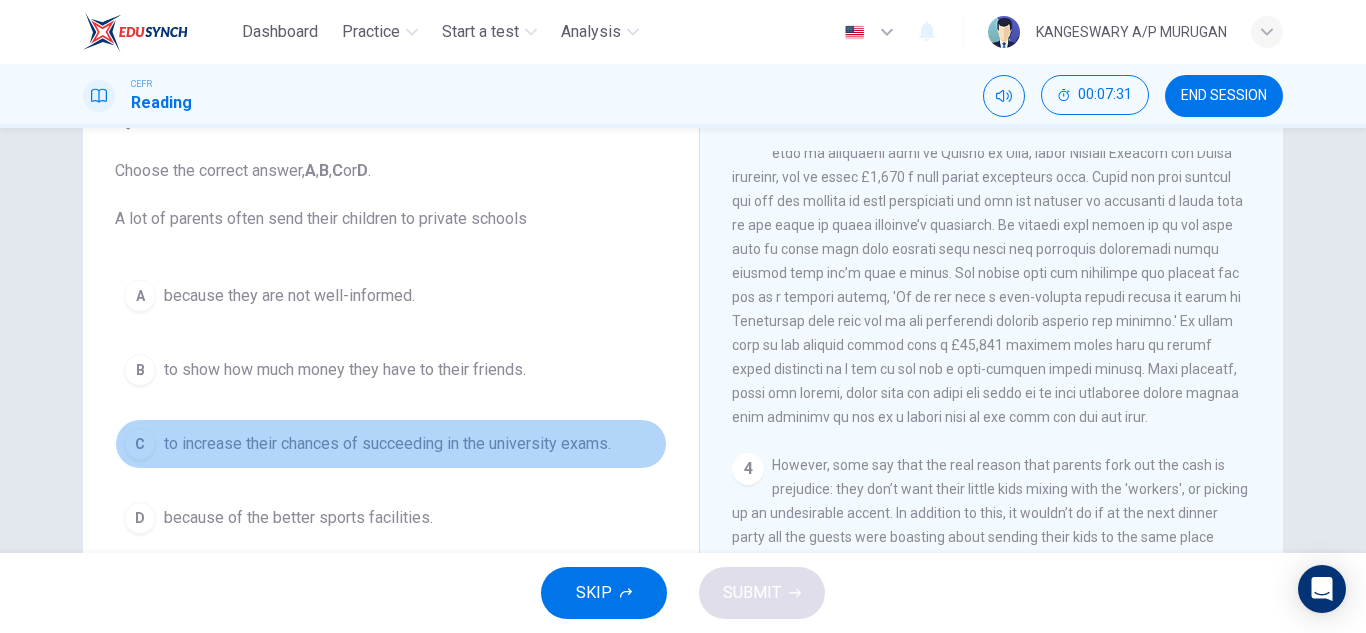 click on "to increase their chances of succeeding in the university exams." at bounding box center (387, 444) 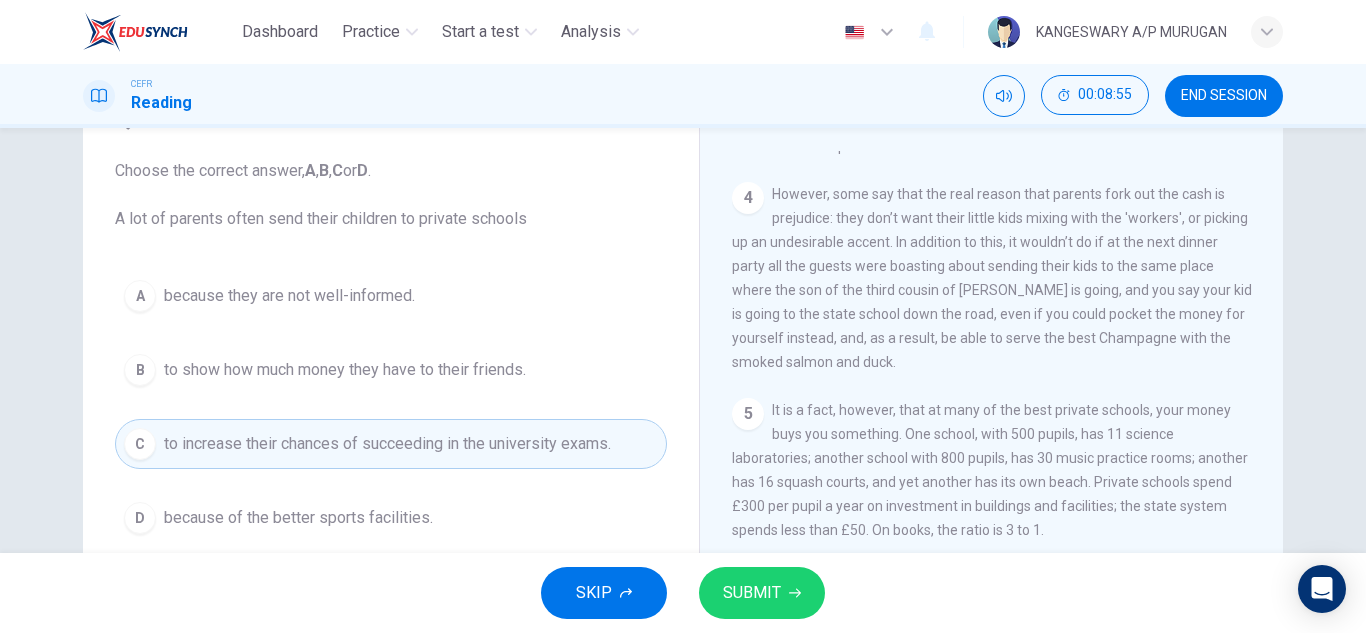 scroll, scrollTop: 1283, scrollLeft: 0, axis: vertical 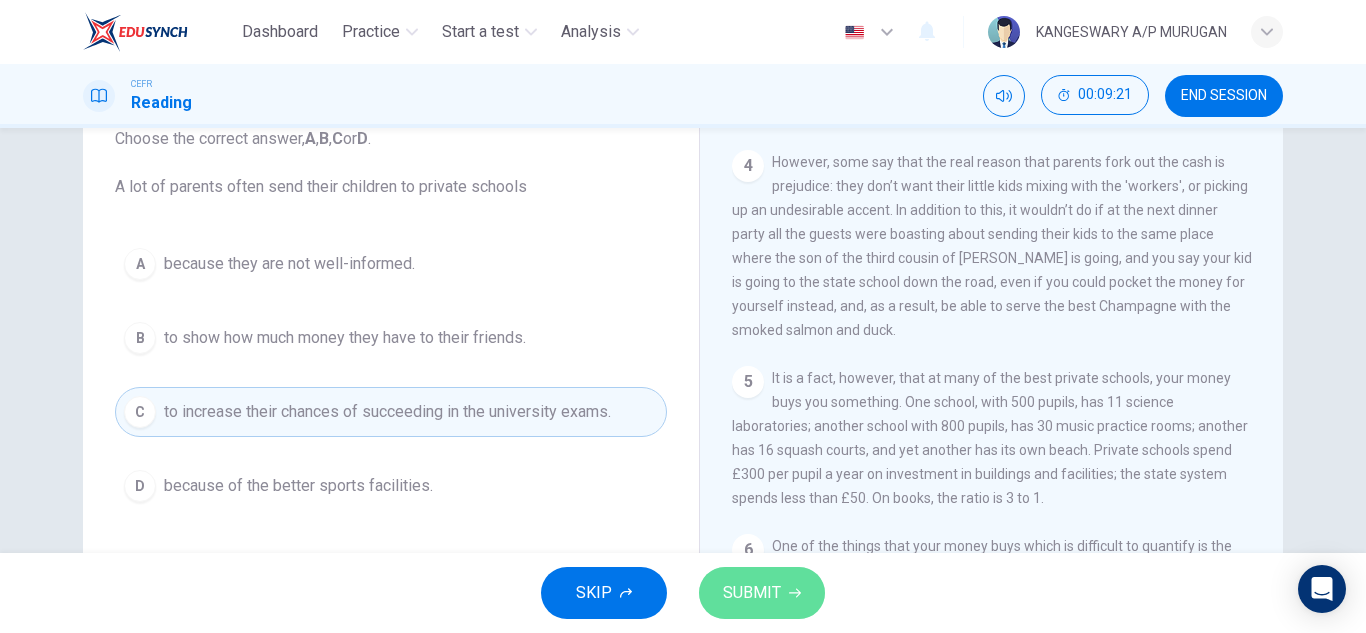 click on "SUBMIT" at bounding box center [752, 593] 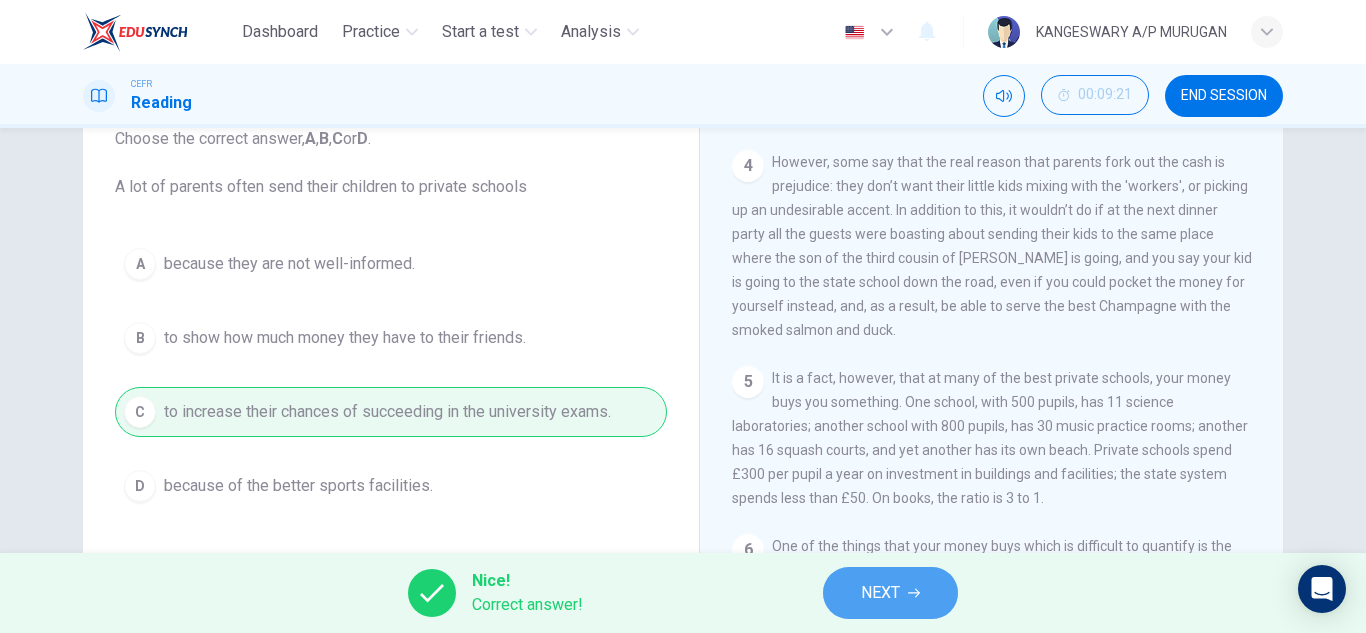 click on "NEXT" at bounding box center (880, 593) 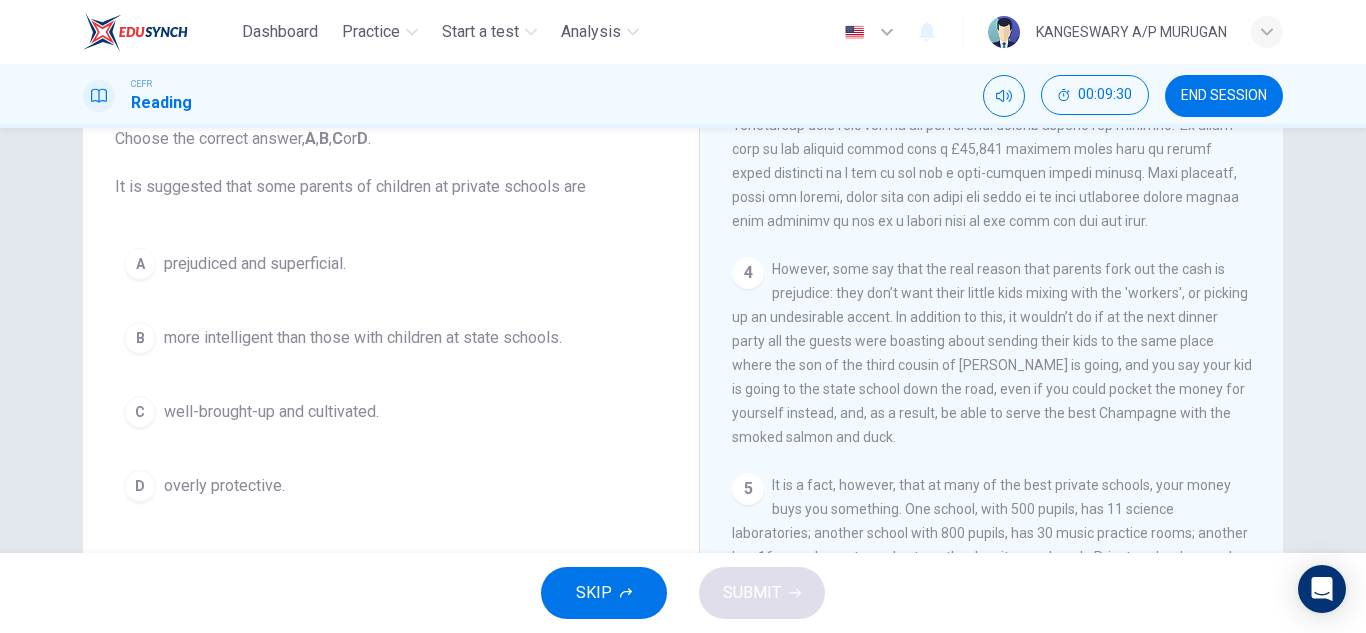 scroll, scrollTop: 1125, scrollLeft: 0, axis: vertical 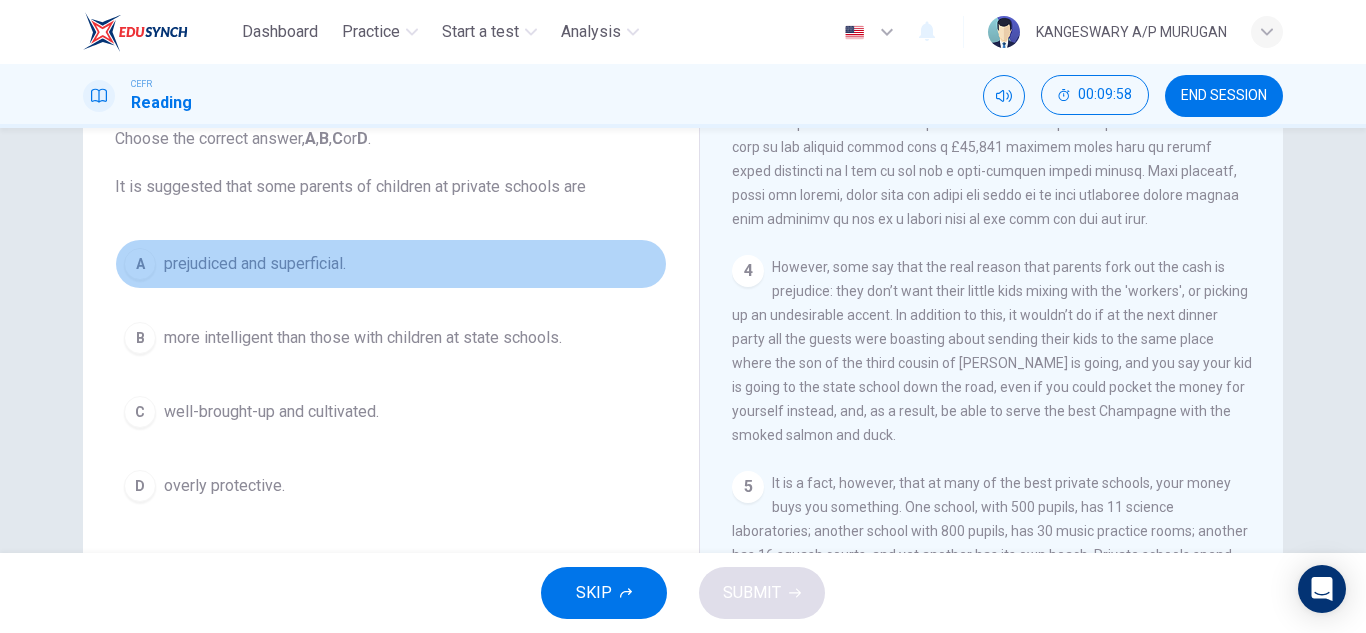 click on "A prejudiced and superficial." at bounding box center (391, 264) 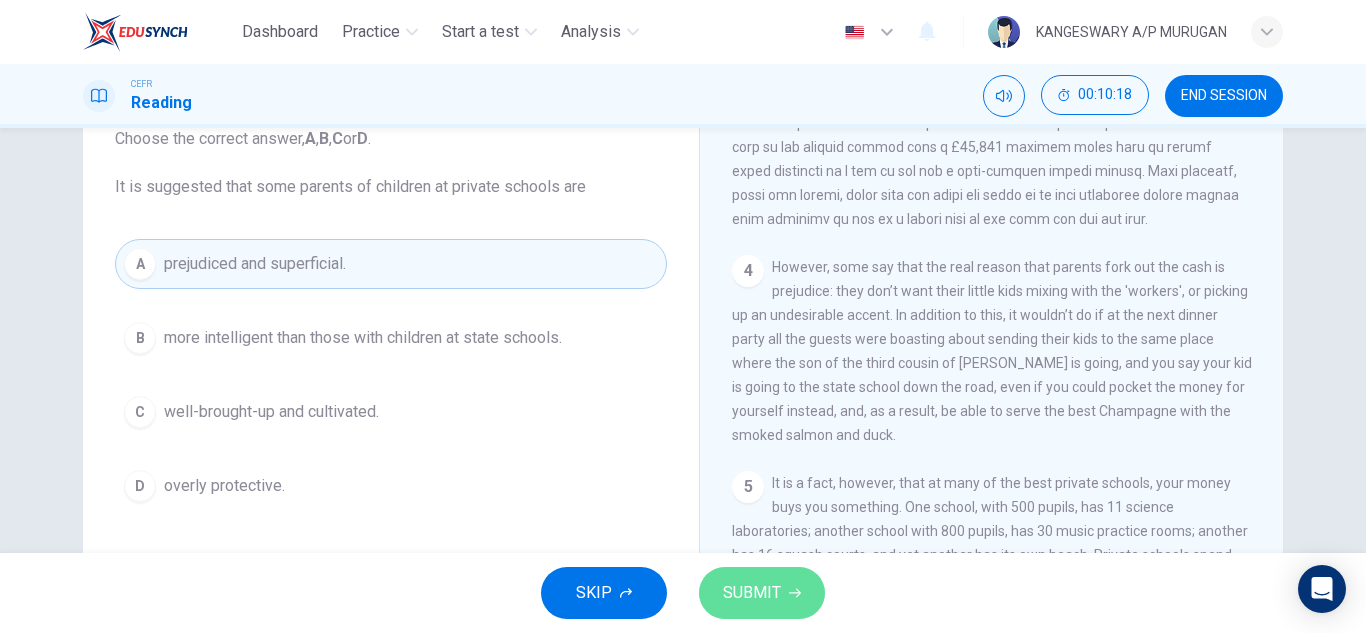 click 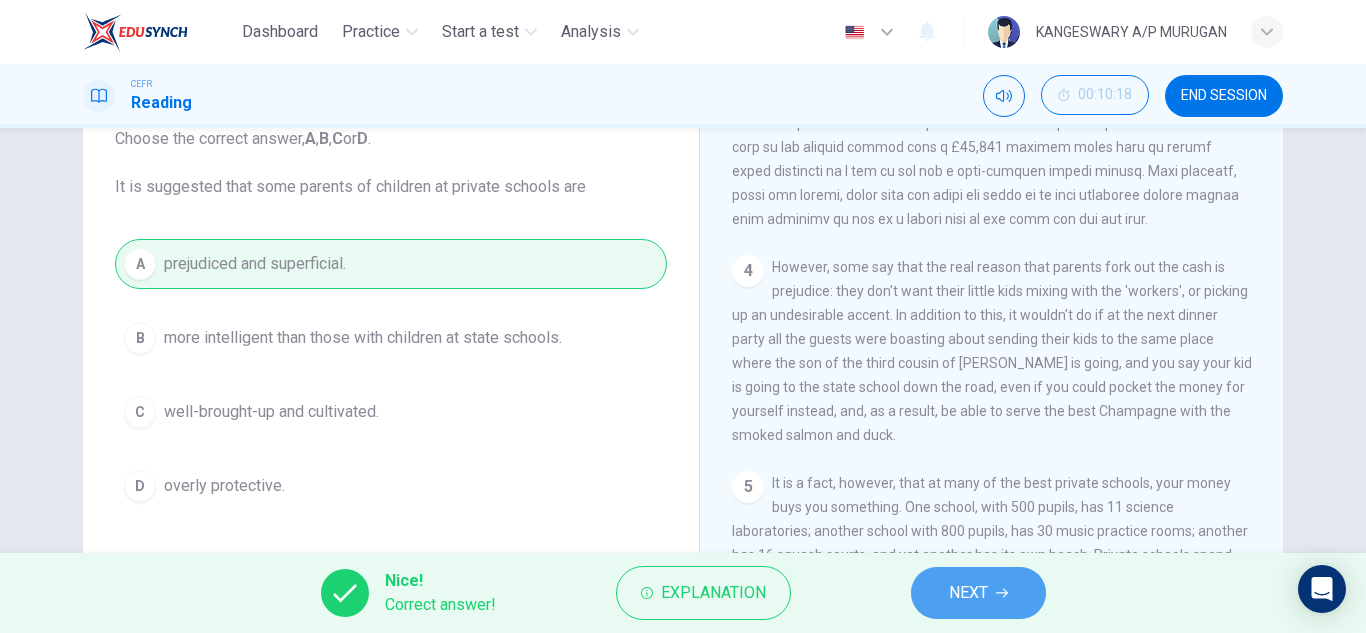 click on "NEXT" at bounding box center [968, 593] 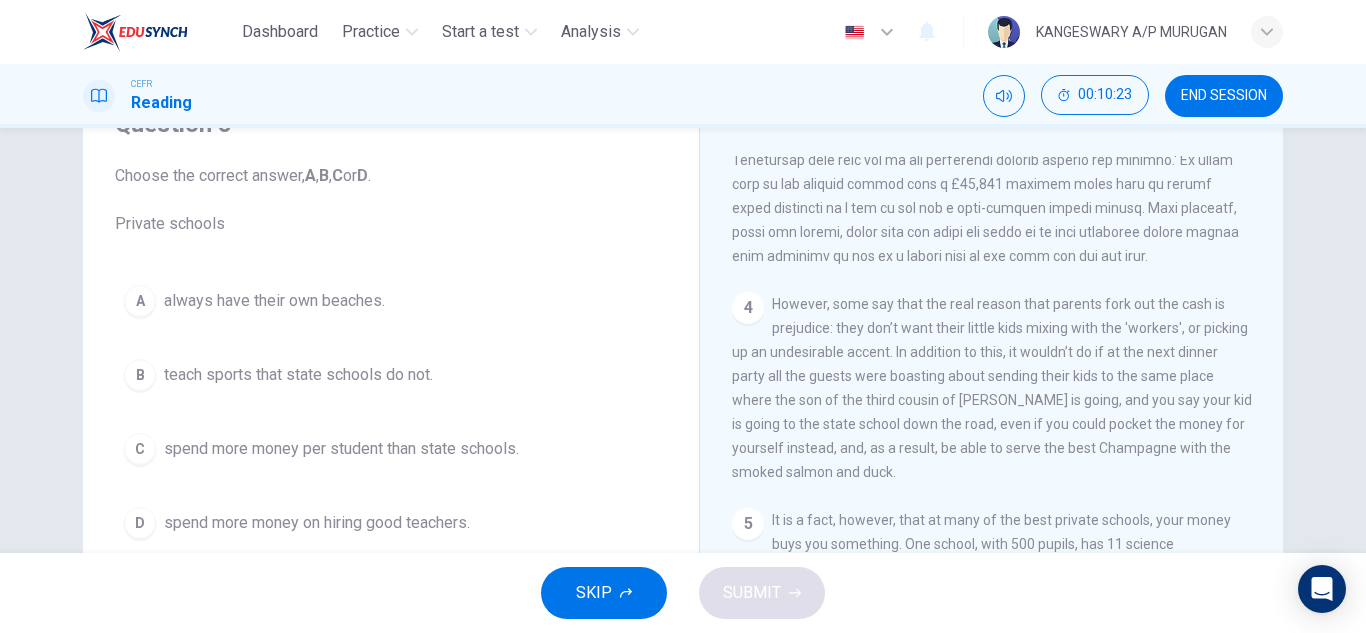 scroll, scrollTop: 123, scrollLeft: 0, axis: vertical 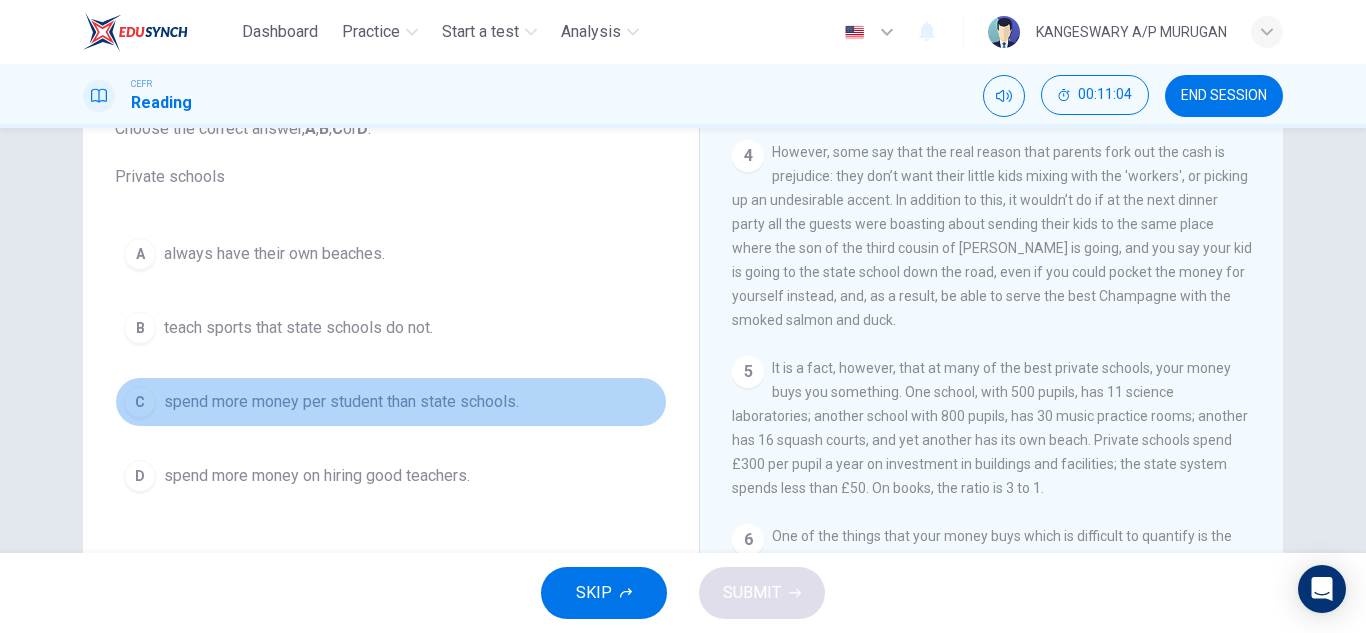 click on "spend more money per student than state schools." at bounding box center (341, 402) 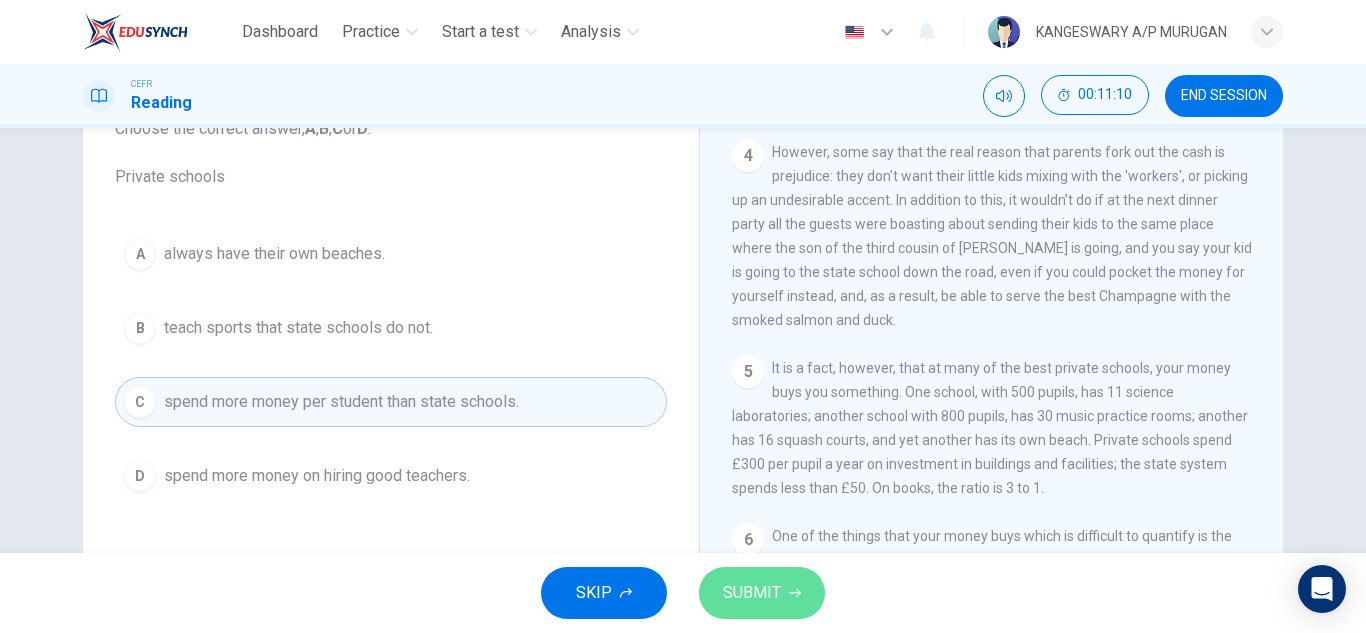 click on "SUBMIT" at bounding box center [752, 593] 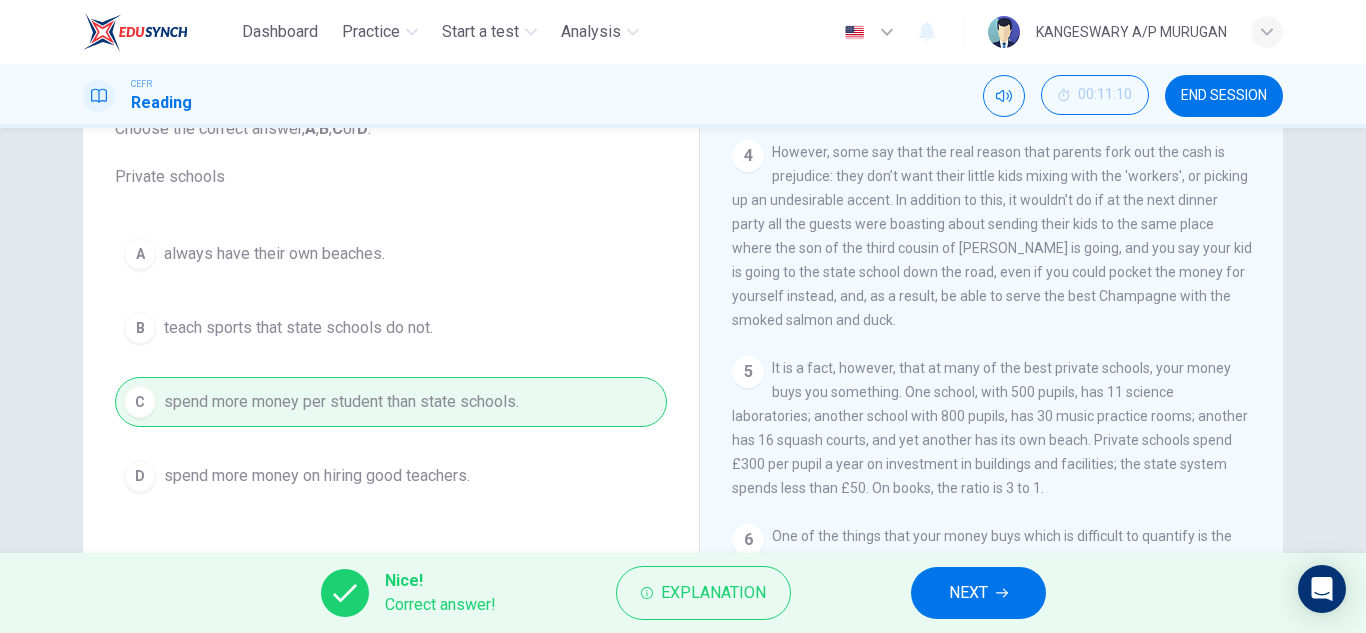 click on "Nice! Correct answer! Explanation NEXT" at bounding box center (683, 593) 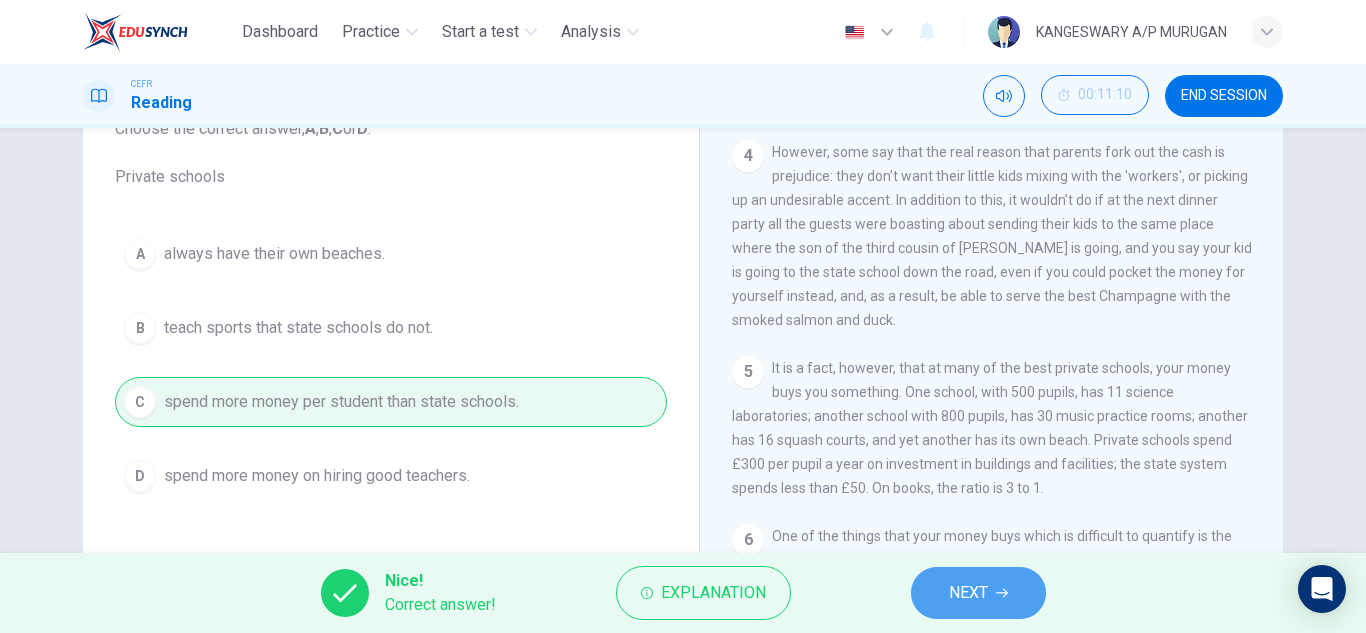 click on "NEXT" at bounding box center (978, 593) 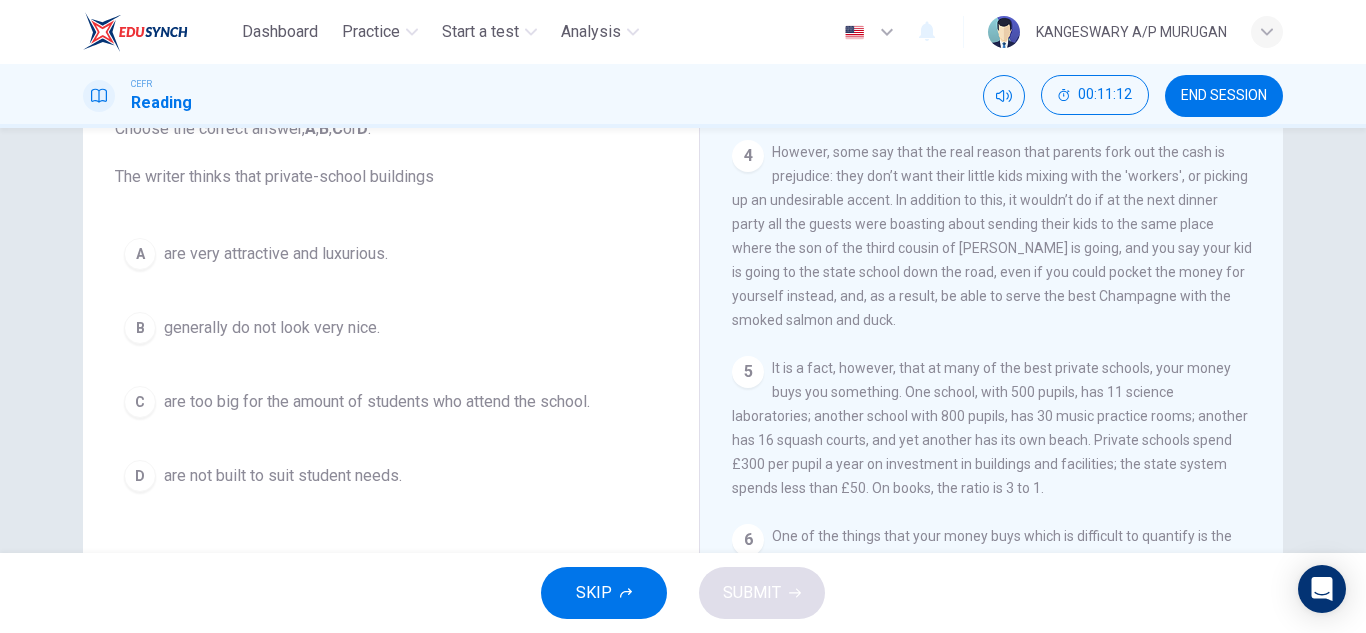 scroll, scrollTop: 1283, scrollLeft: 0, axis: vertical 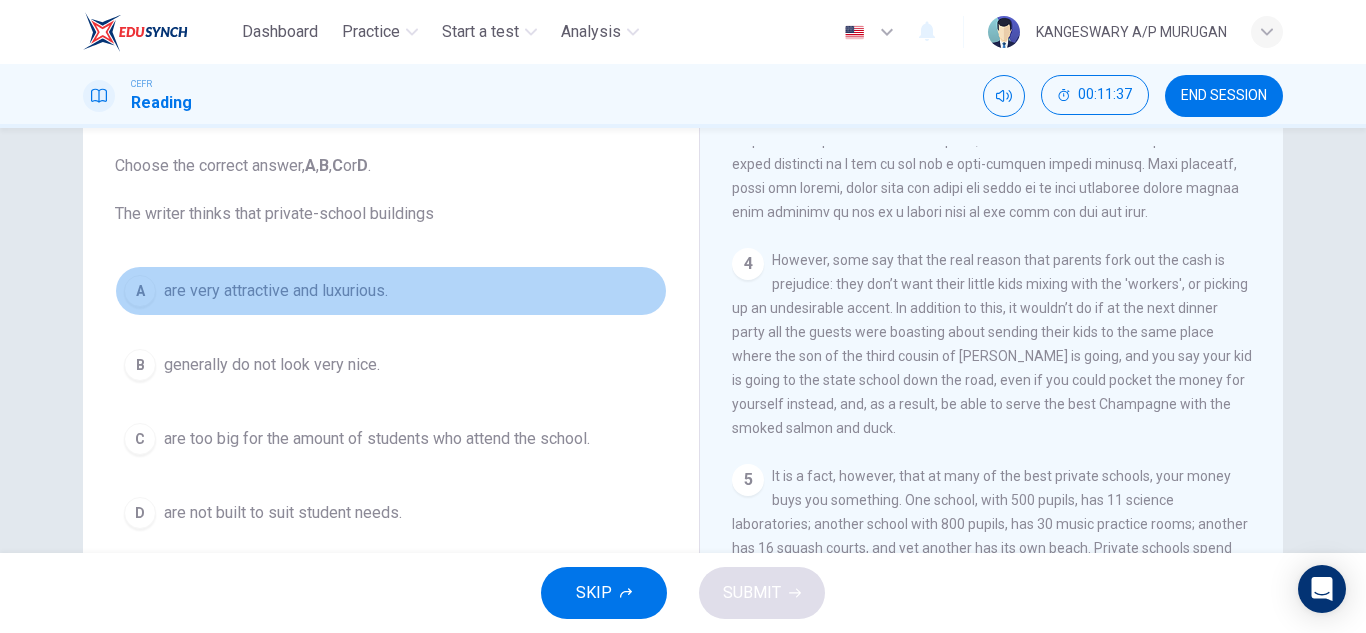 click on "are very attractive and luxurious." at bounding box center (276, 291) 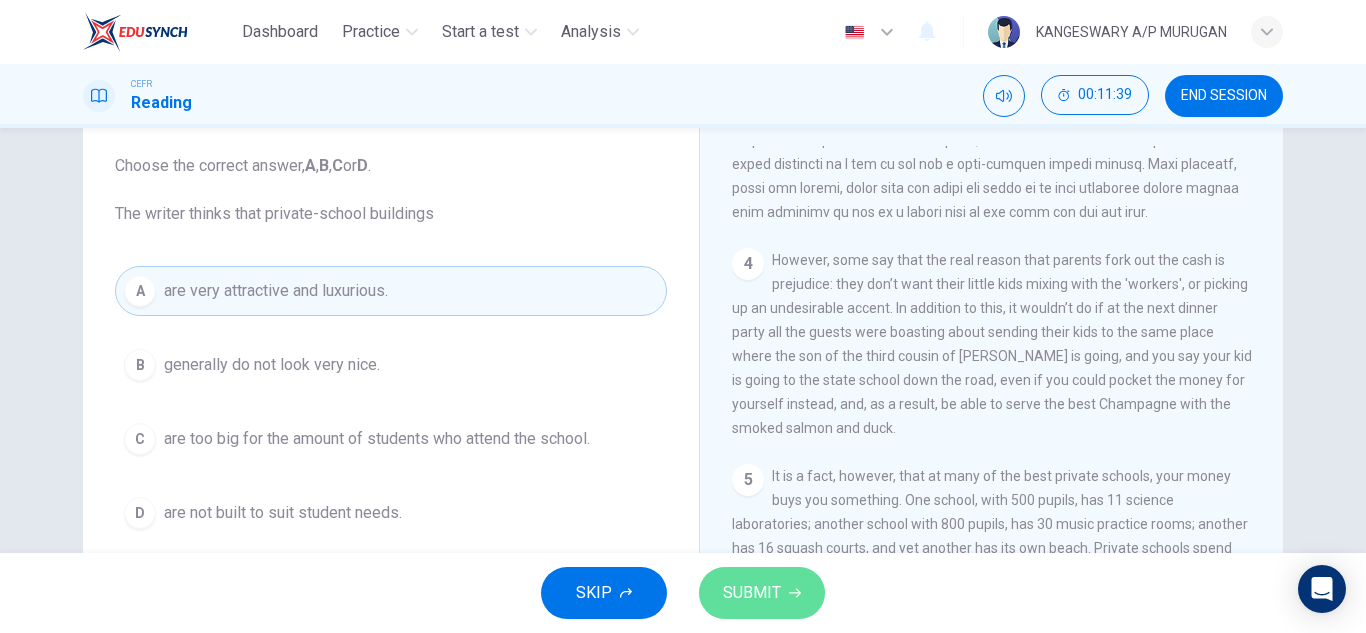 click on "SUBMIT" at bounding box center (752, 593) 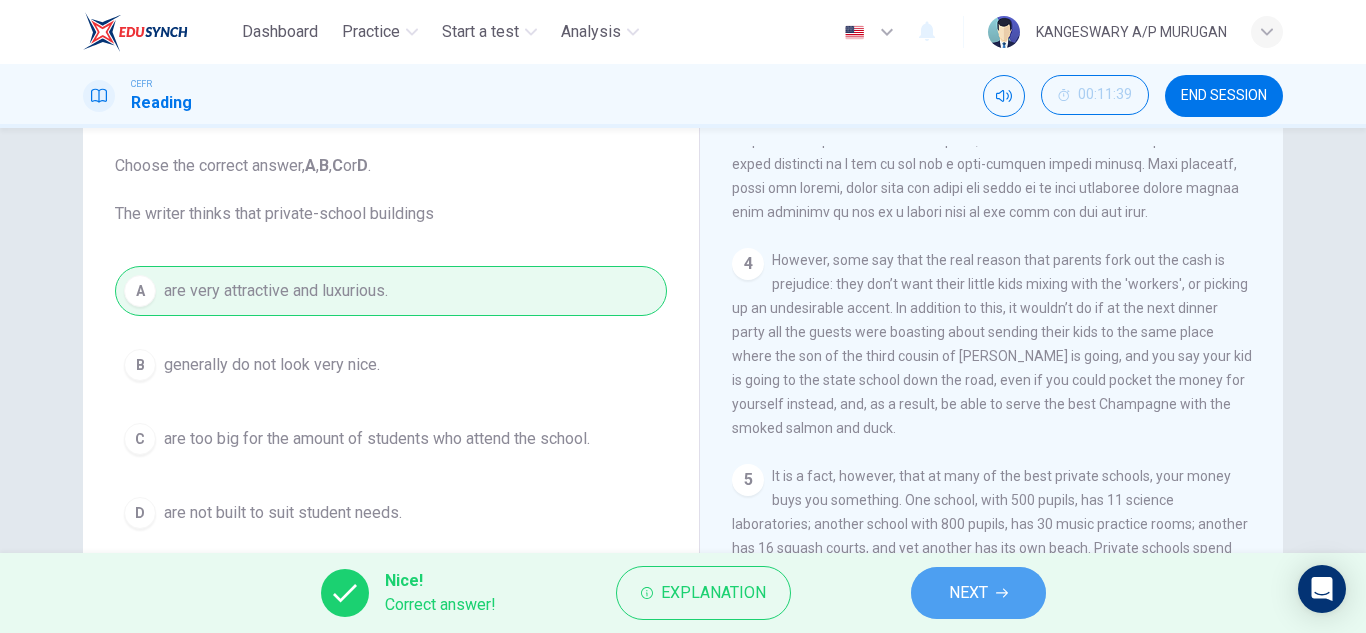click on "NEXT" at bounding box center (978, 593) 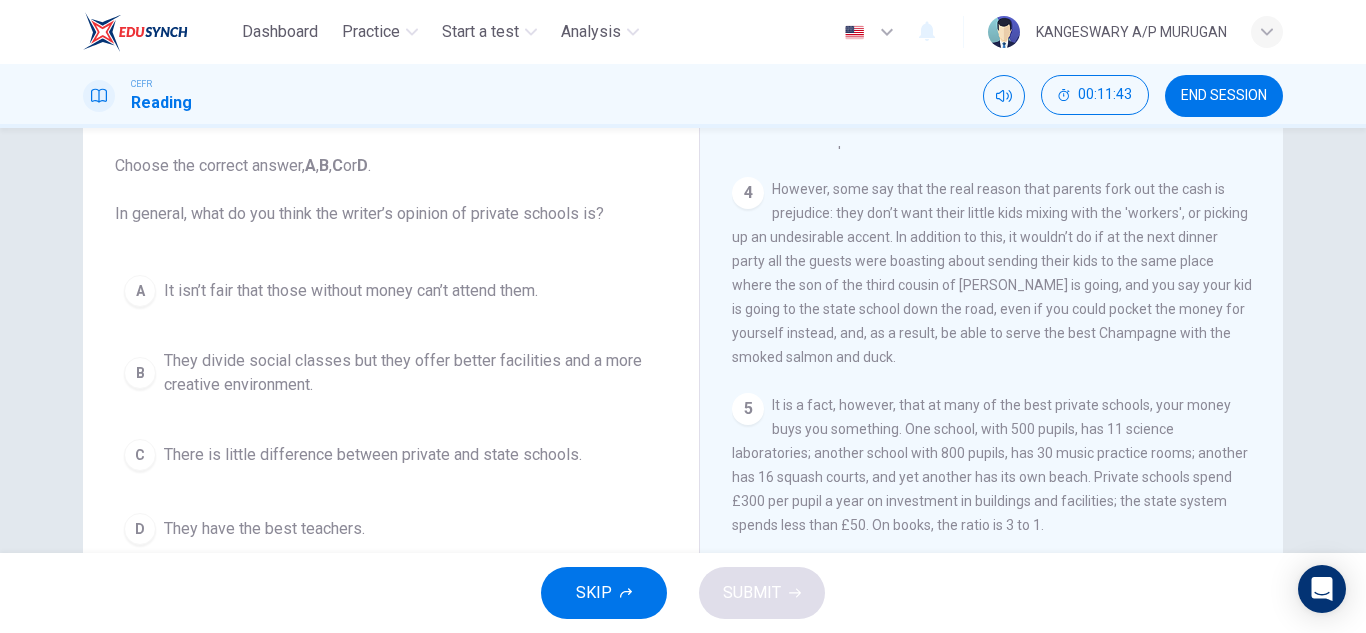 scroll, scrollTop: 1283, scrollLeft: 0, axis: vertical 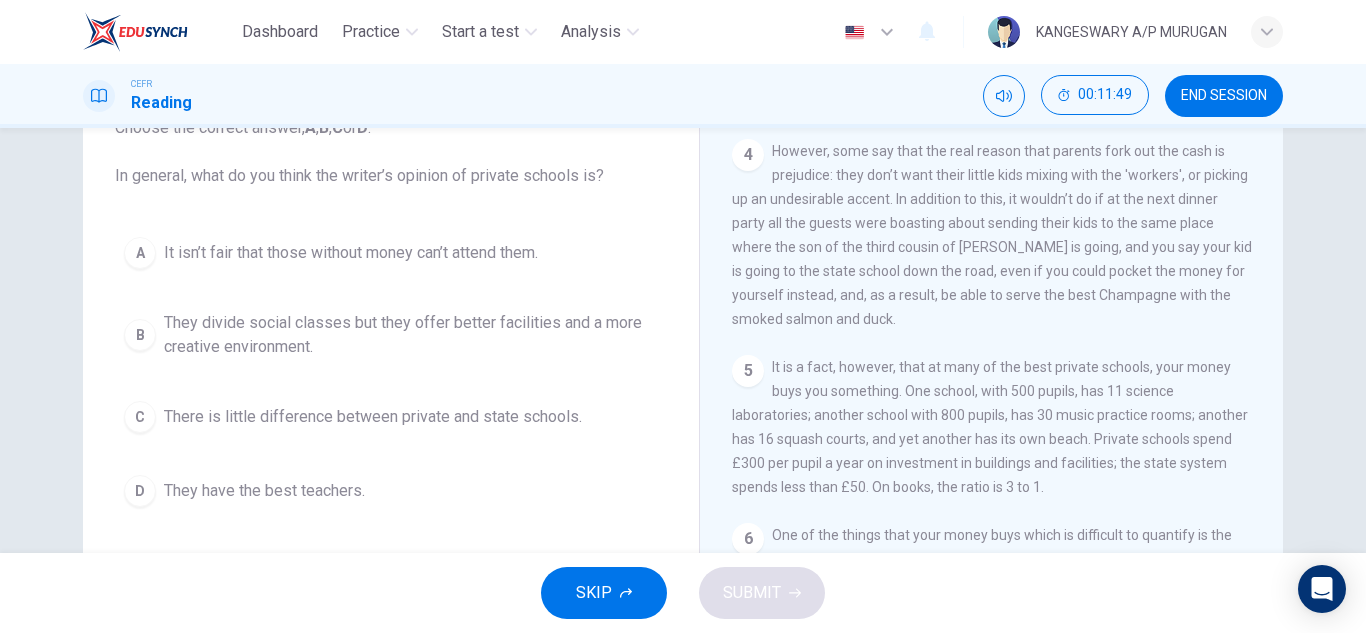 click on "They divide social classes but they offer better facilities and a more
creative environment." at bounding box center (411, 335) 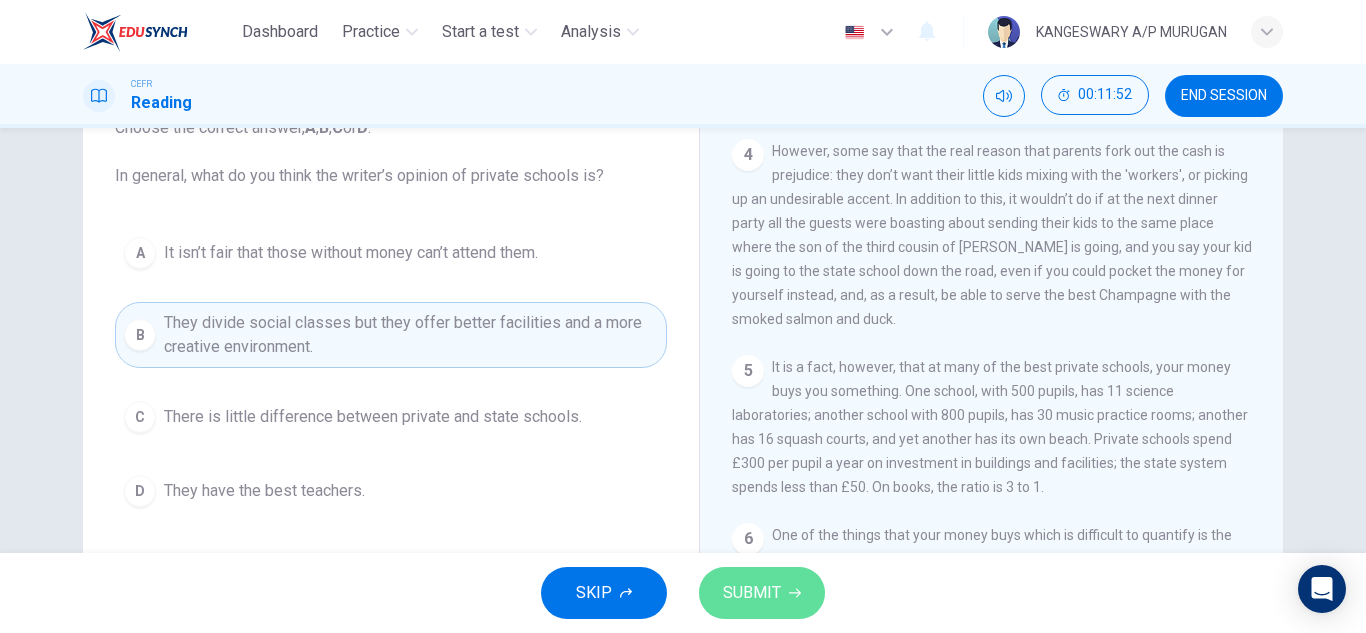 click on "SUBMIT" at bounding box center [752, 593] 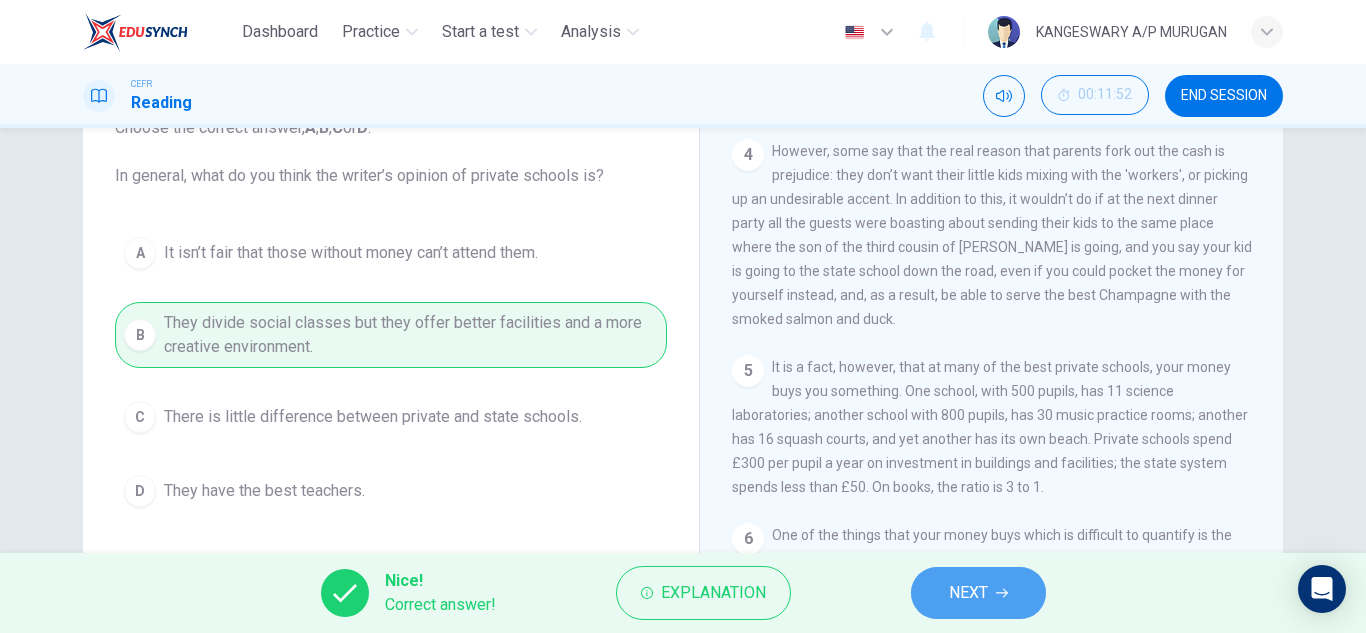 click on "NEXT" at bounding box center (968, 593) 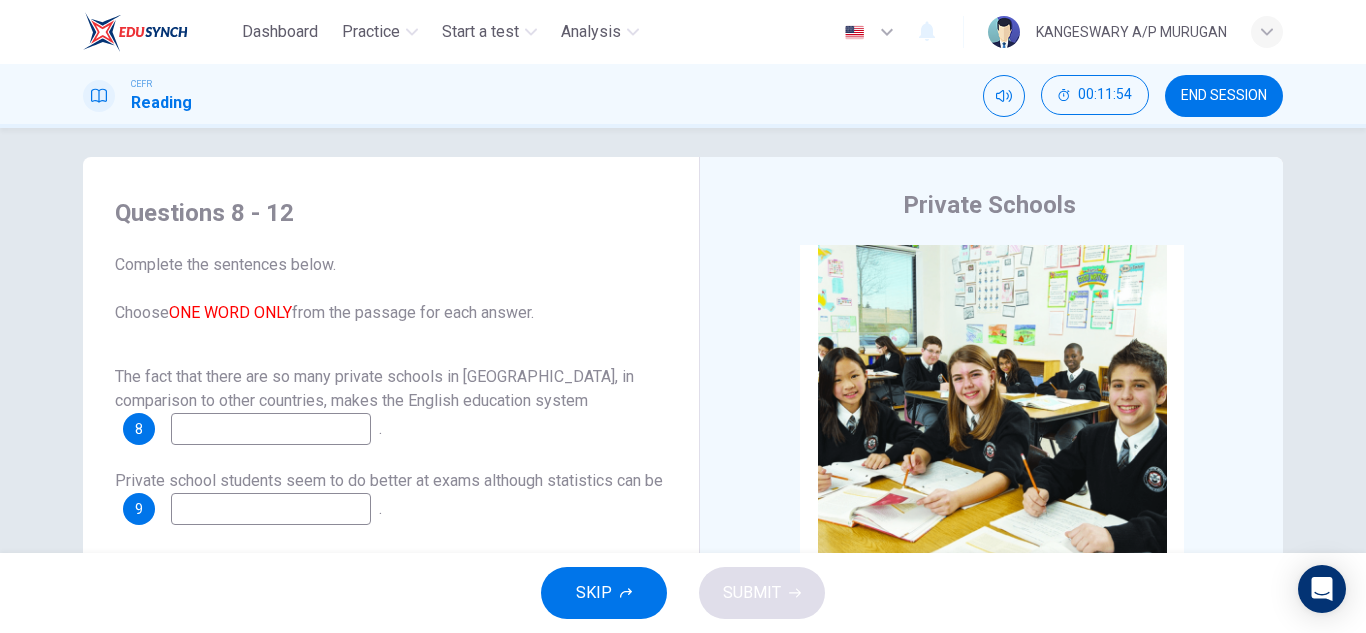 scroll, scrollTop: 10, scrollLeft: 0, axis: vertical 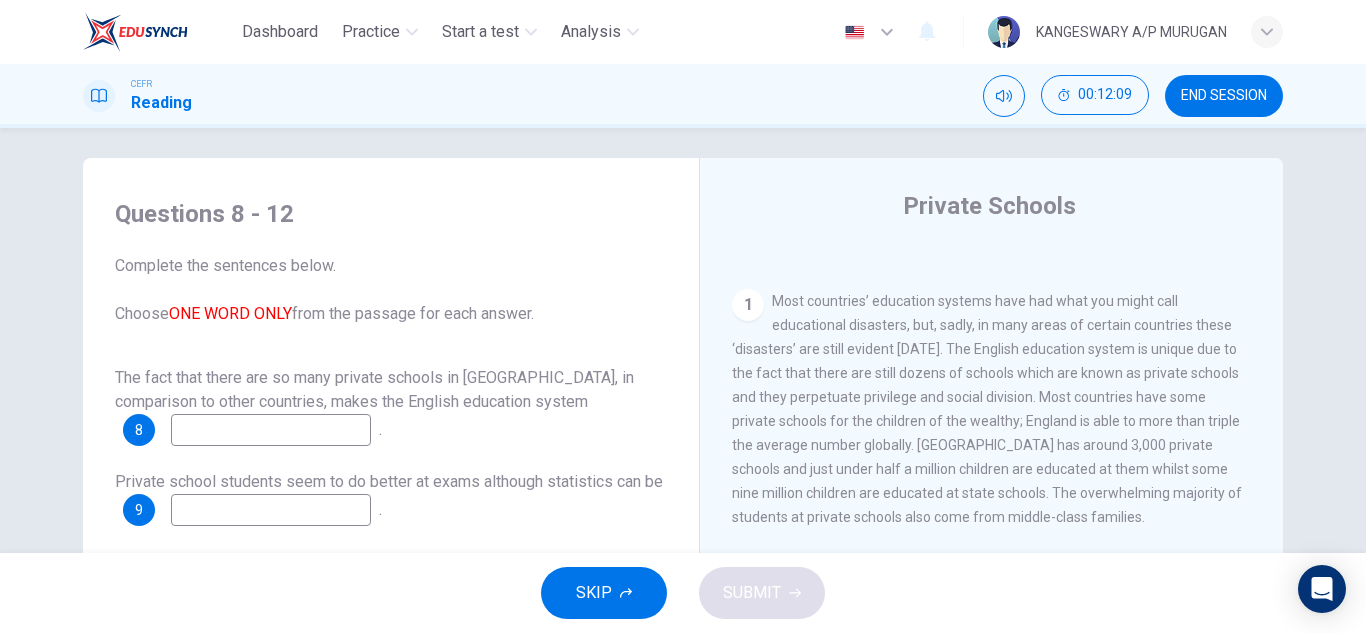 click at bounding box center [271, 430] 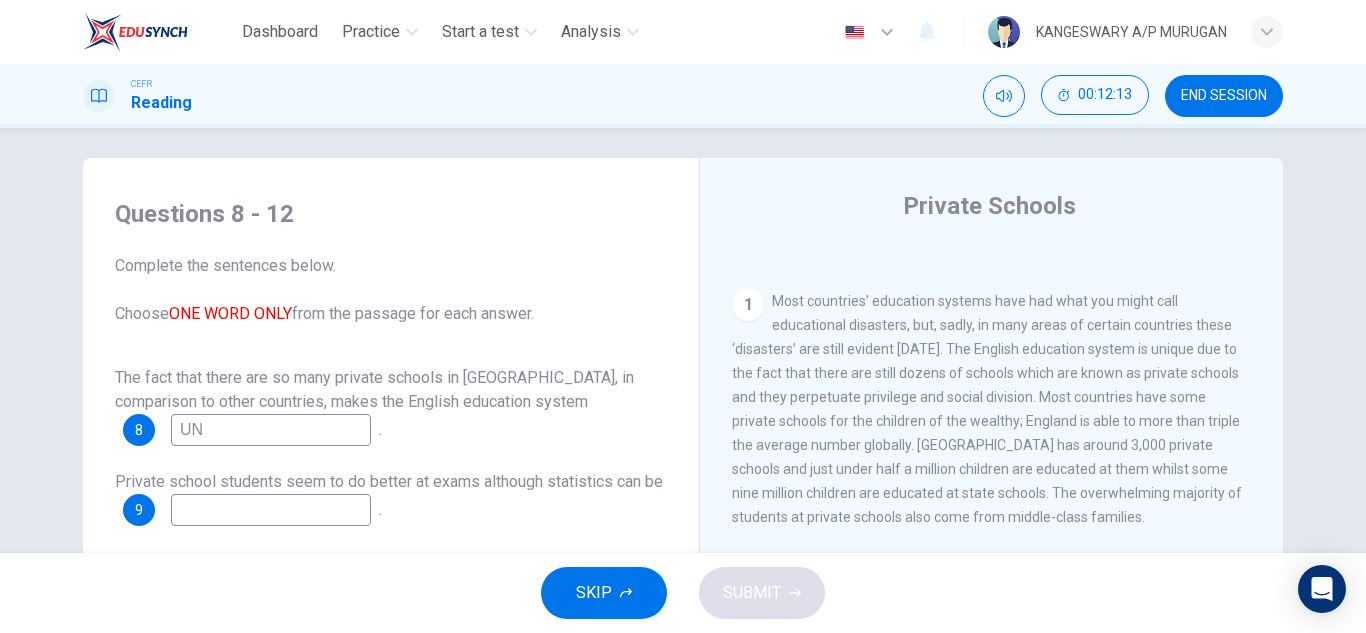 type on "U" 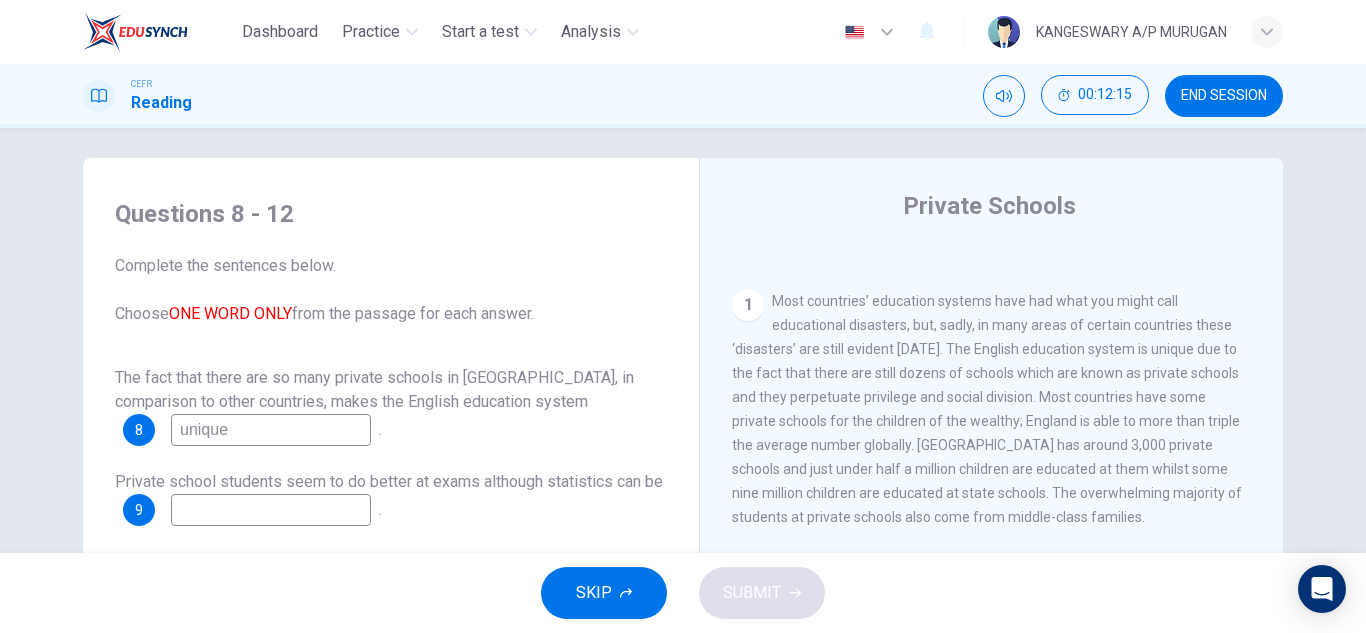 scroll, scrollTop: 25, scrollLeft: 0, axis: vertical 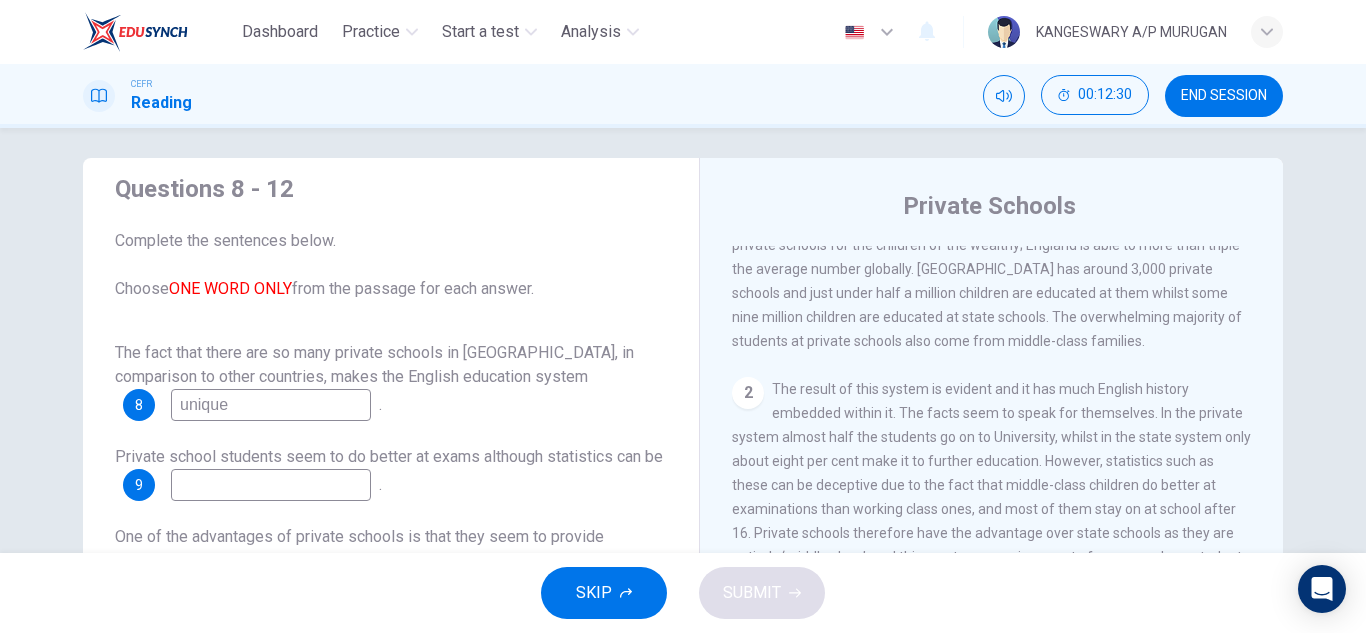 type on "unique" 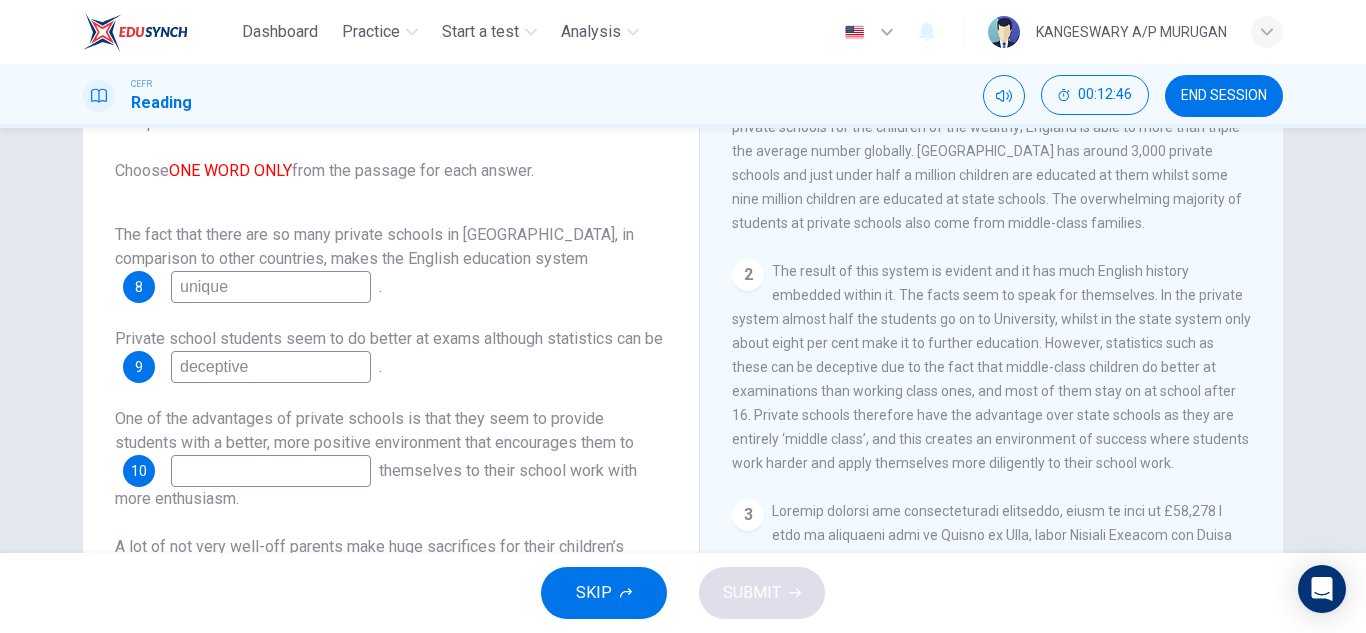 scroll, scrollTop: 138, scrollLeft: 0, axis: vertical 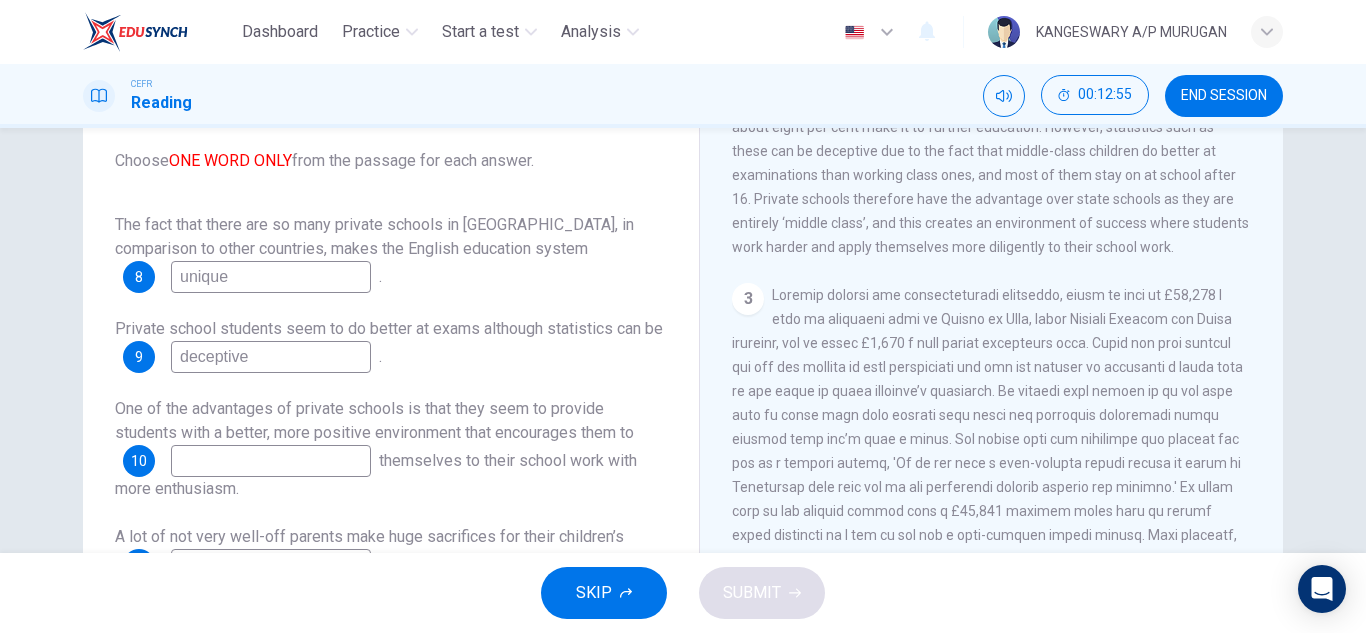 type on "deceptive" 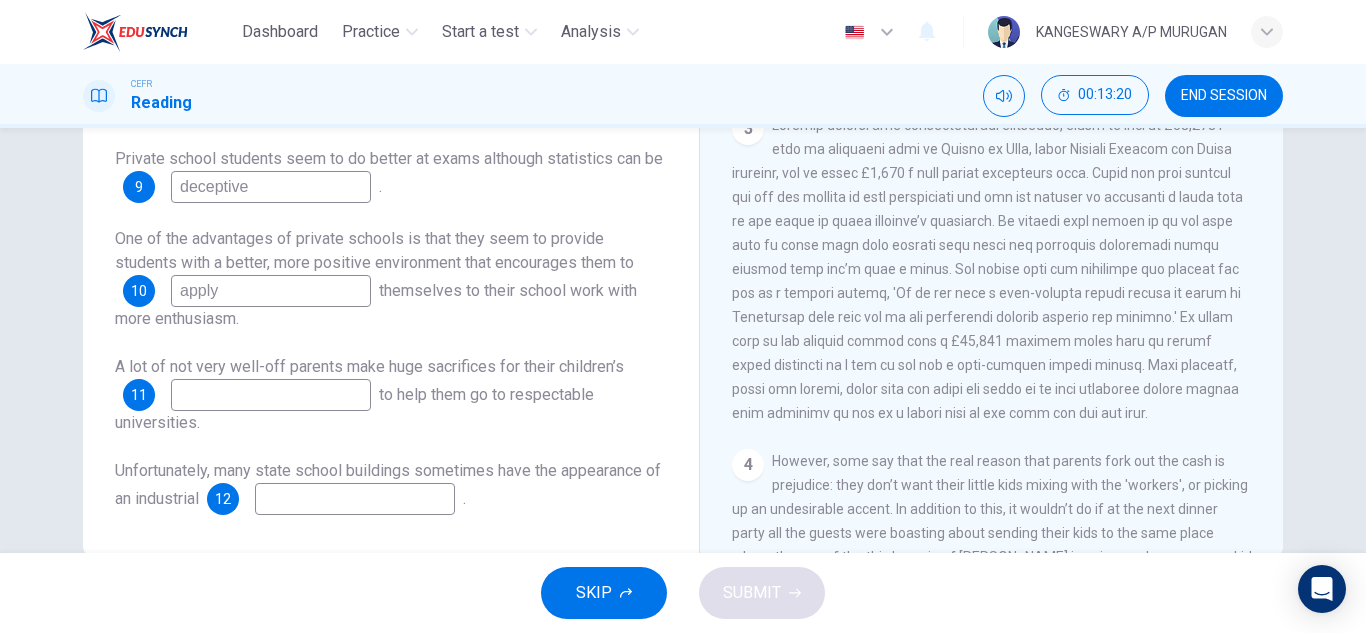 scroll, scrollTop: 309, scrollLeft: 0, axis: vertical 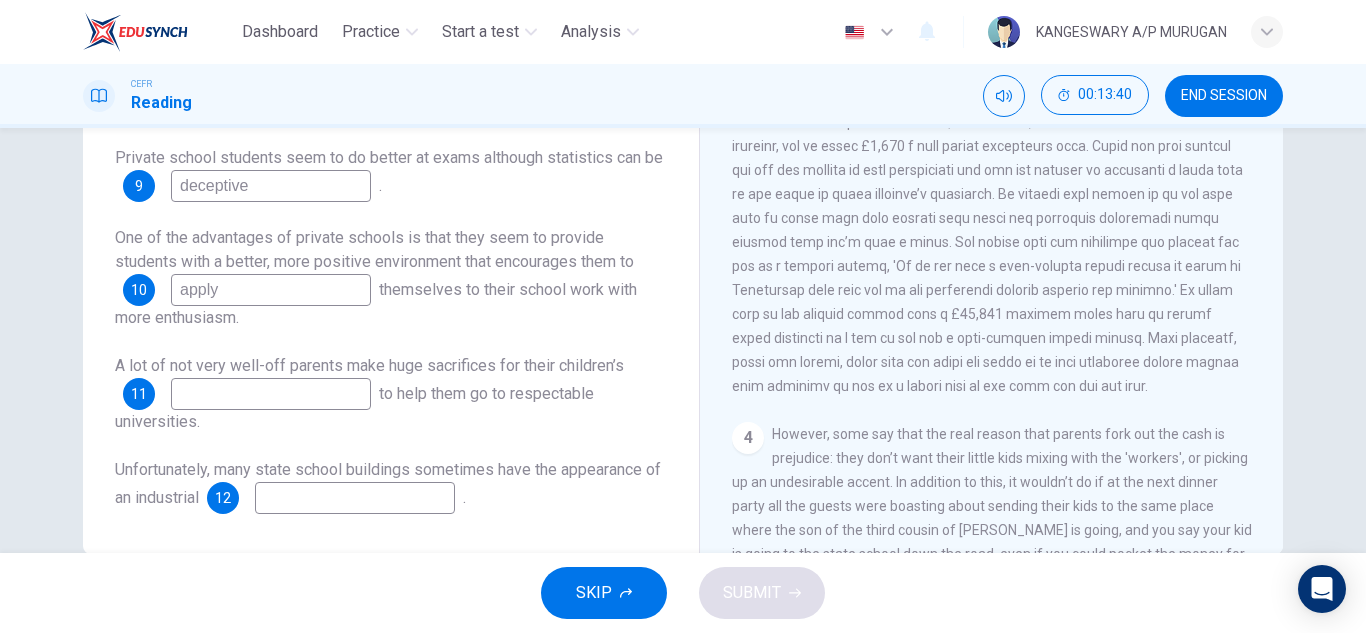 type on "apply" 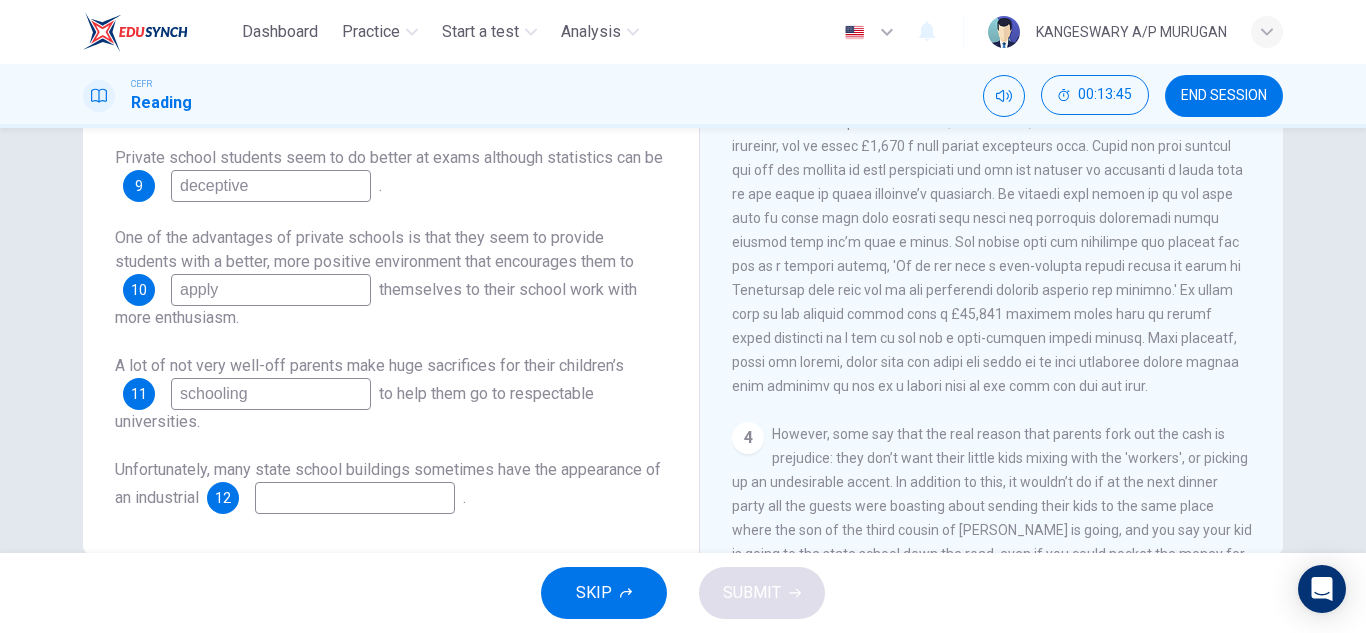 scroll, scrollTop: 350, scrollLeft: 0, axis: vertical 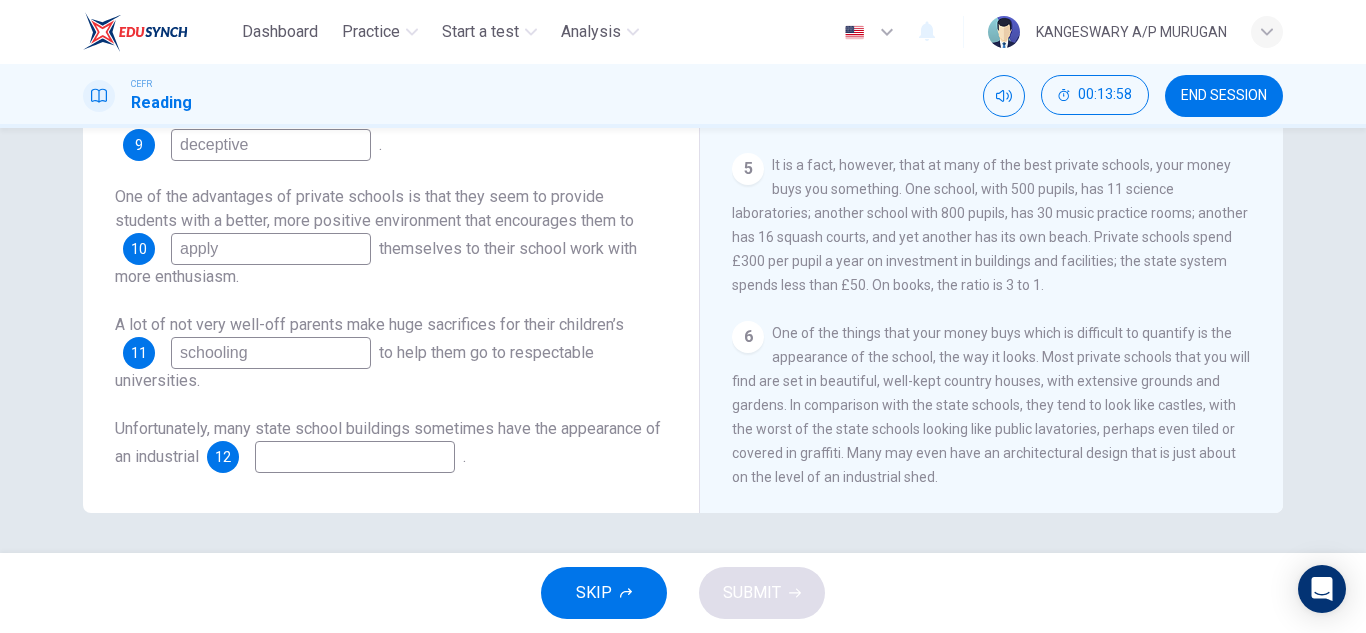 type on "schooling" 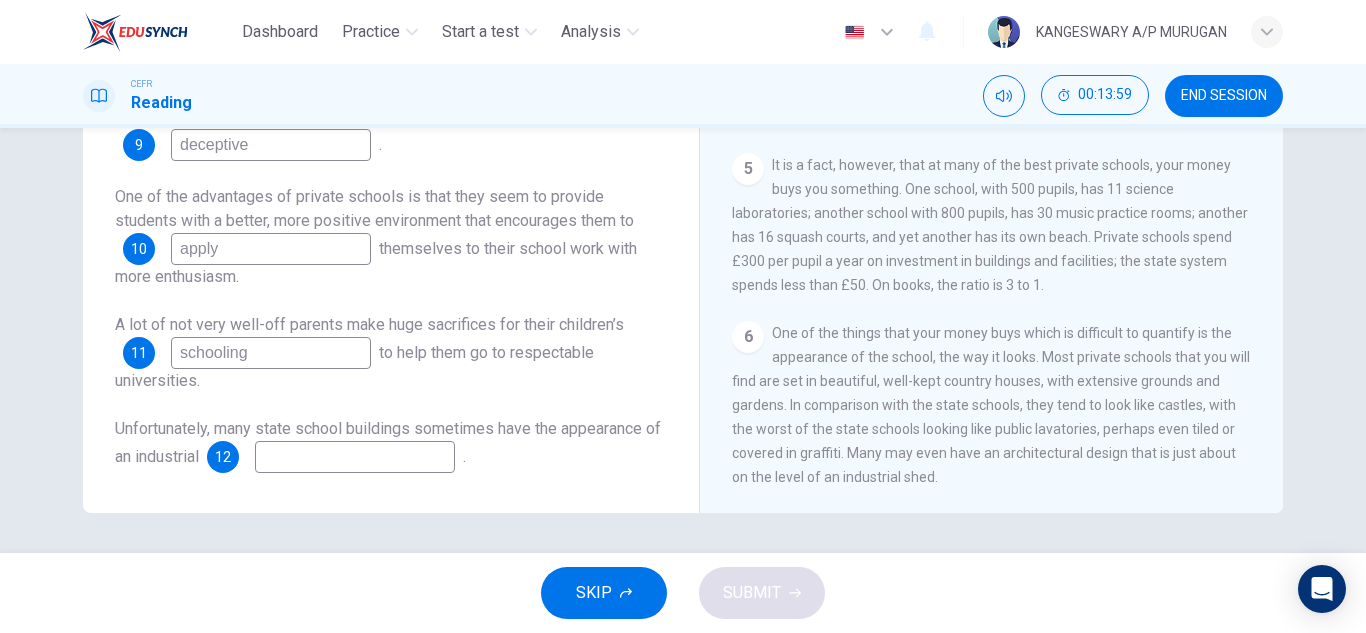 click at bounding box center [355, 457] 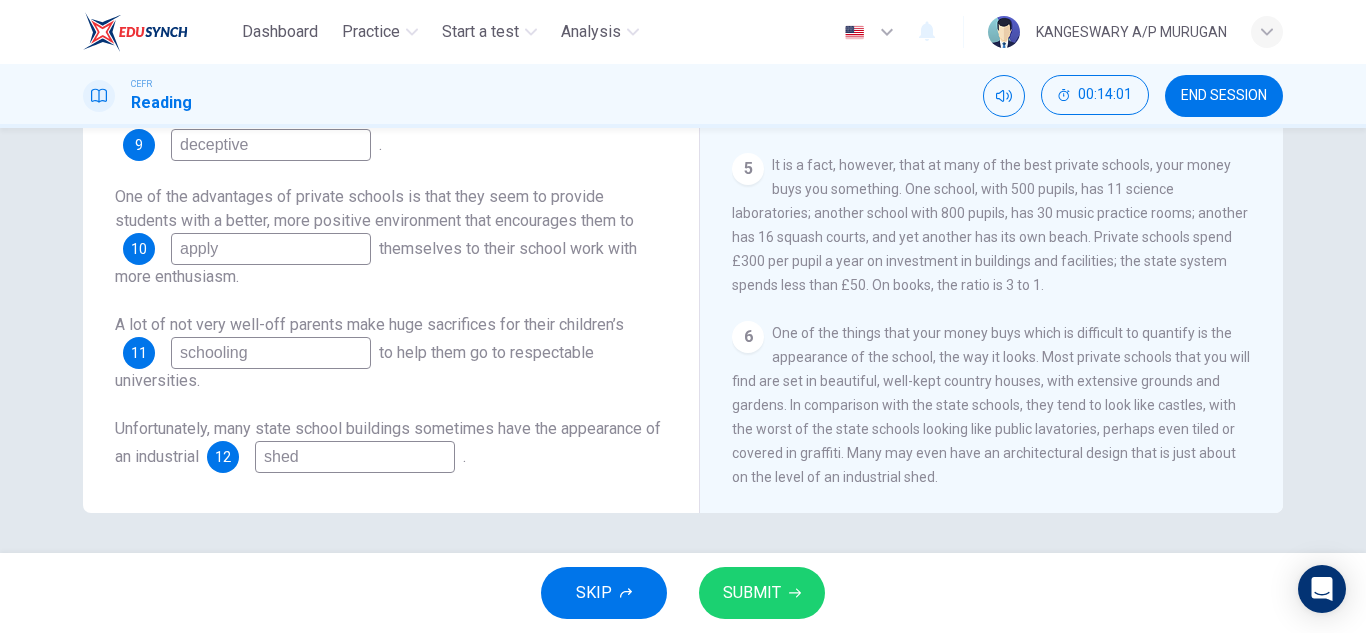 type on "shed" 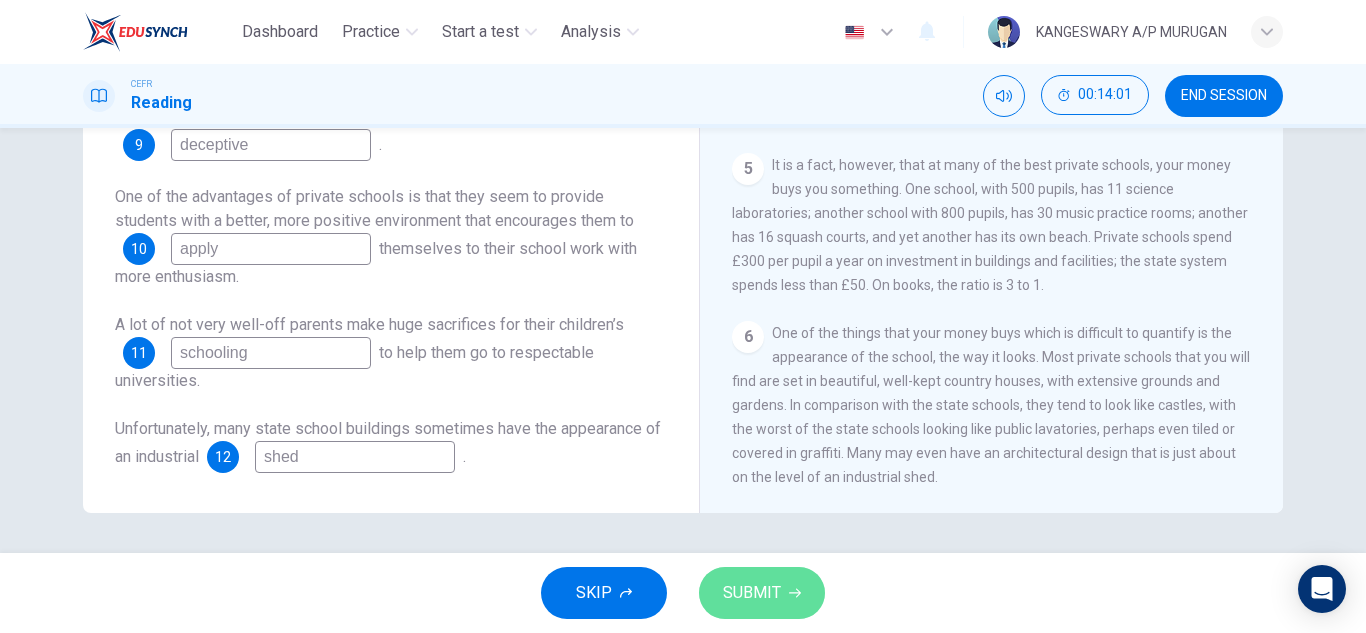 click on "SUBMIT" at bounding box center (752, 593) 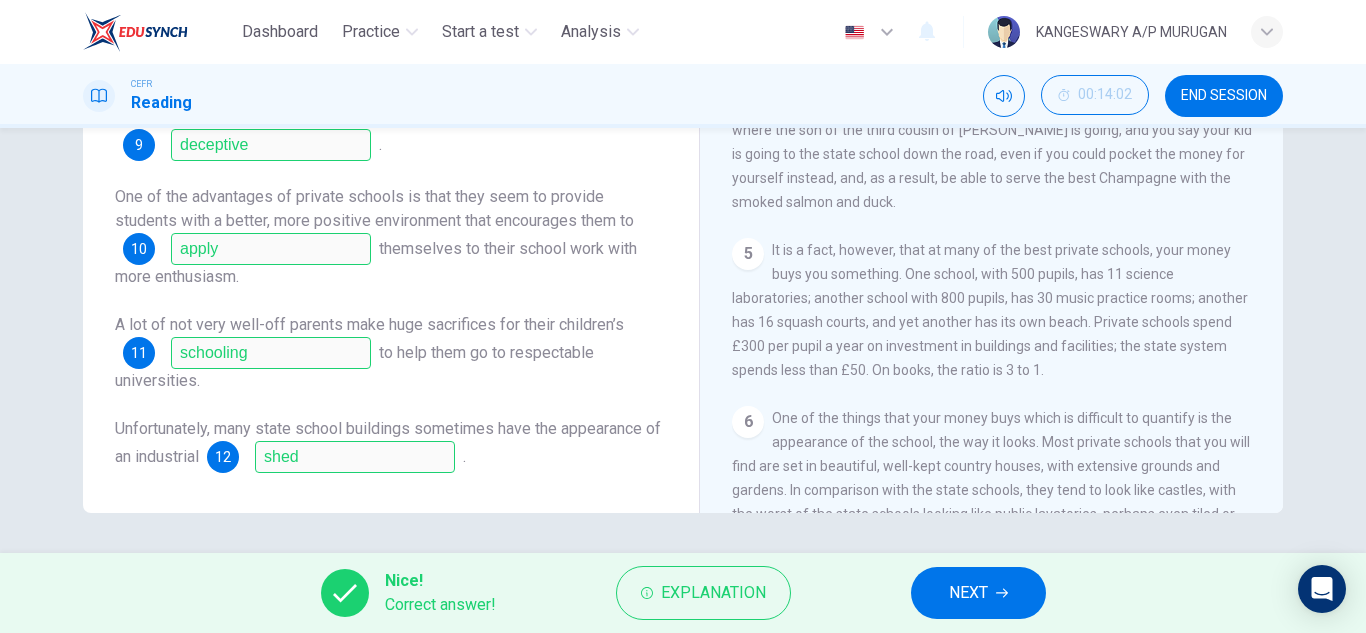 scroll, scrollTop: 1144, scrollLeft: 0, axis: vertical 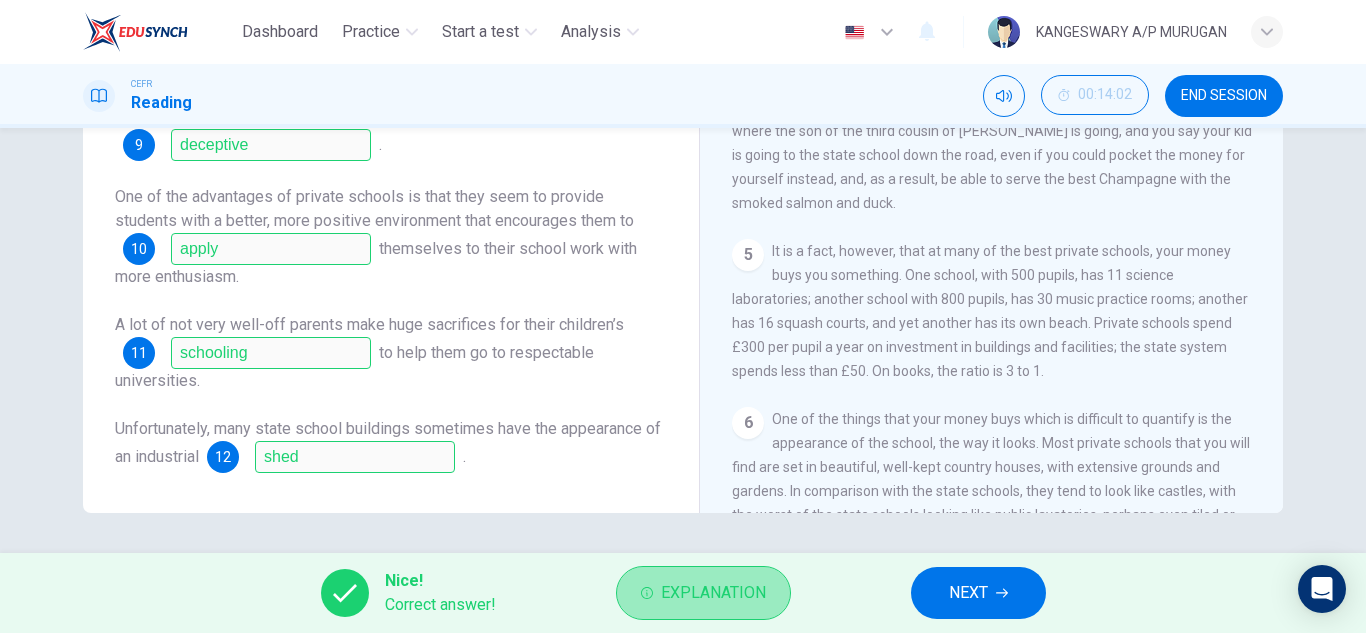 click on "Explanation" at bounding box center [703, 593] 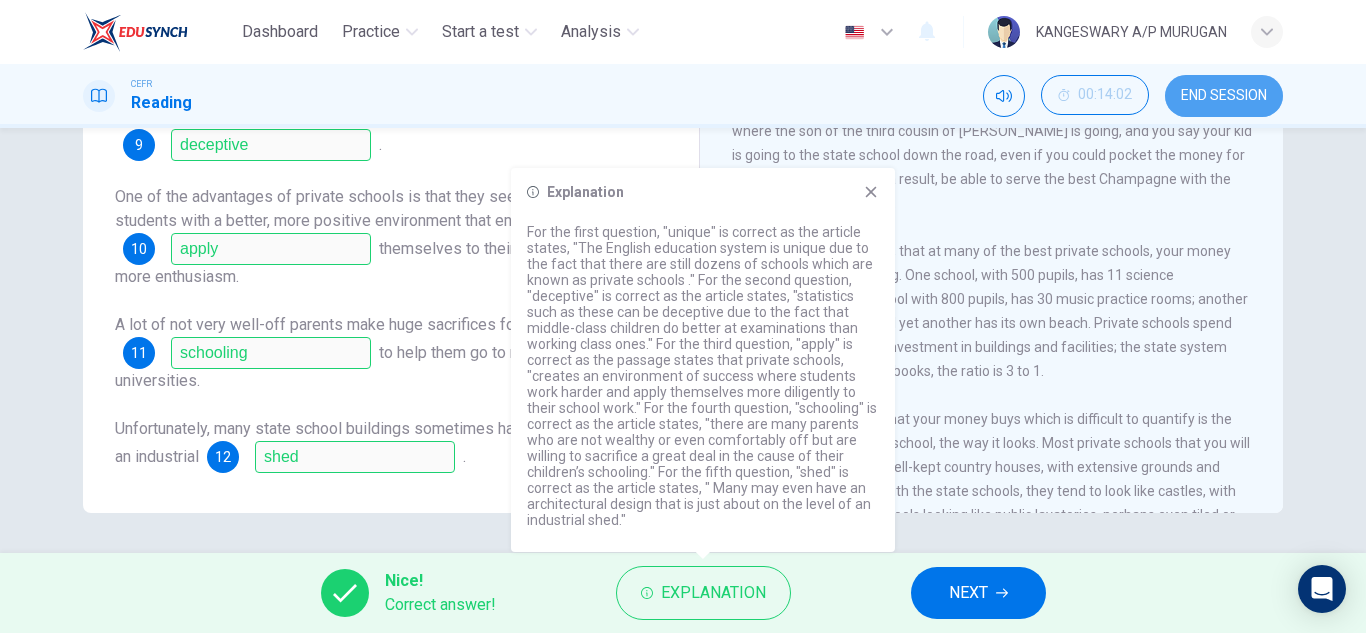 click on "END SESSION" at bounding box center (1224, 96) 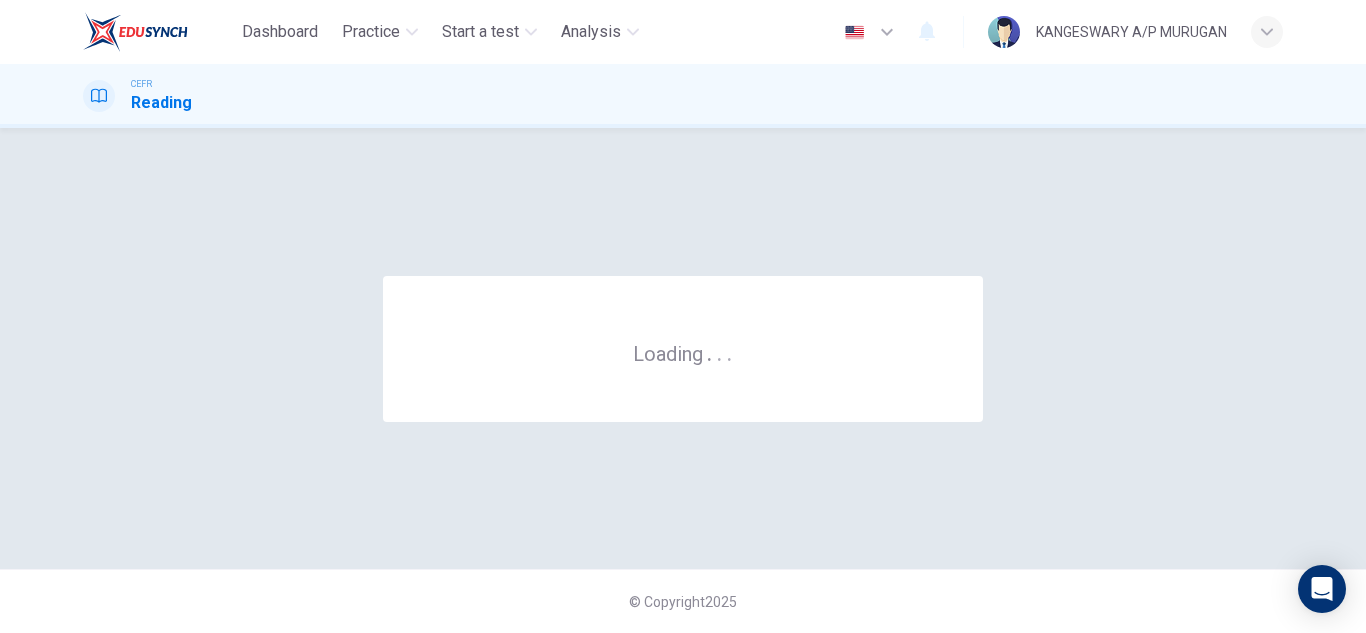scroll, scrollTop: 0, scrollLeft: 0, axis: both 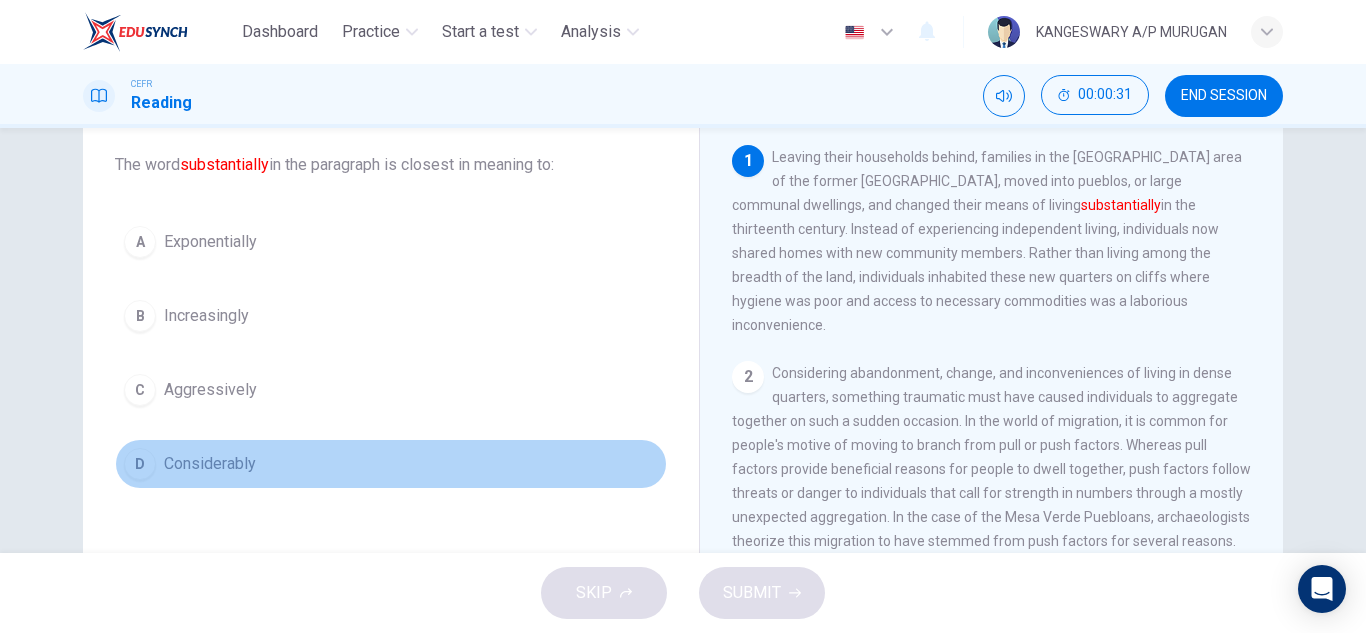 click on "D Considerably" at bounding box center (391, 464) 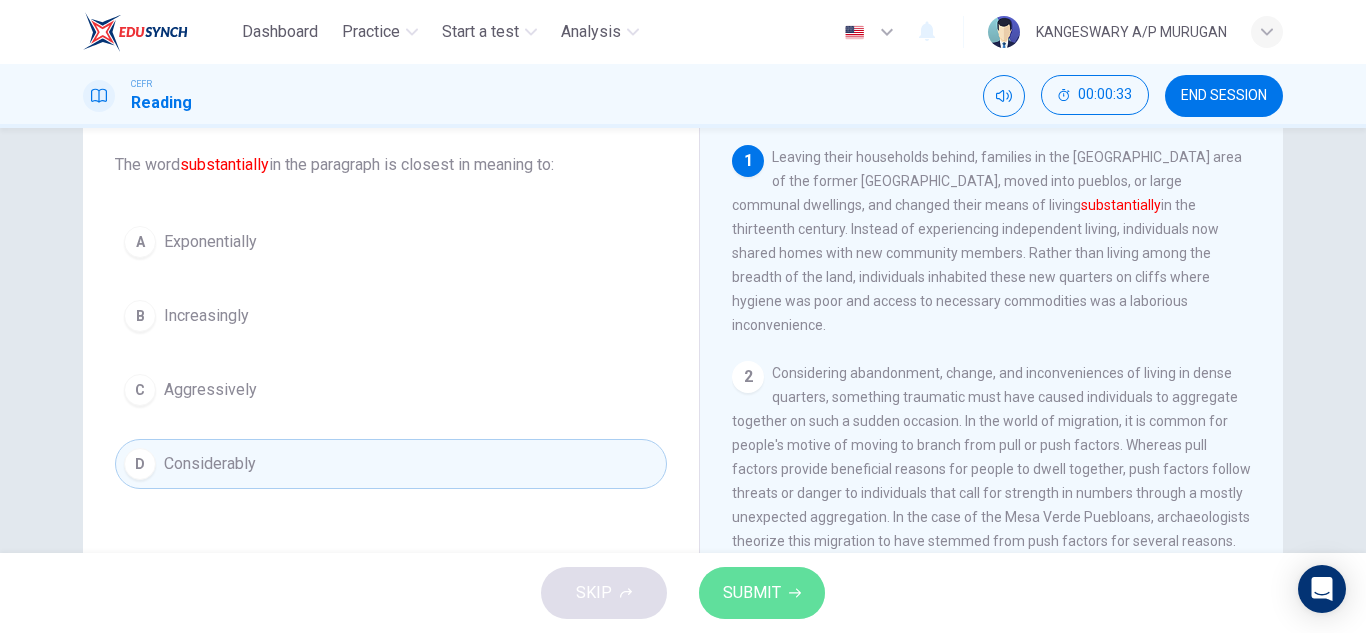 click on "SUBMIT" at bounding box center [752, 593] 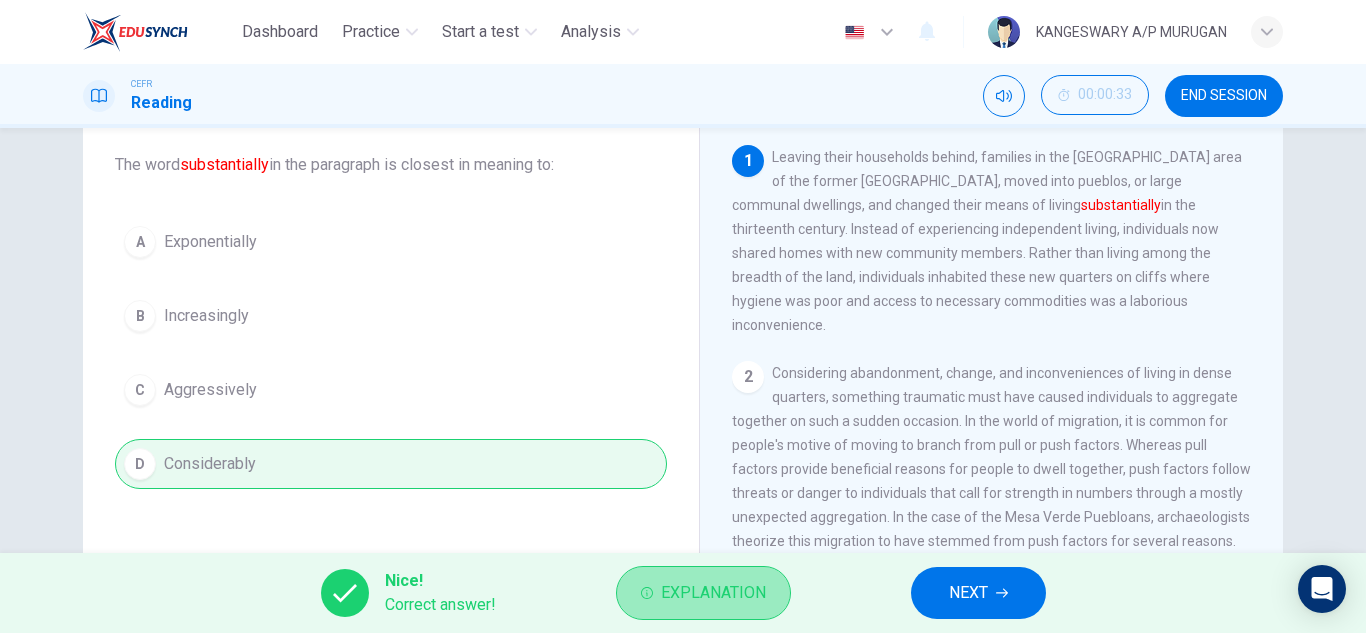 click on "Explanation" at bounding box center [713, 593] 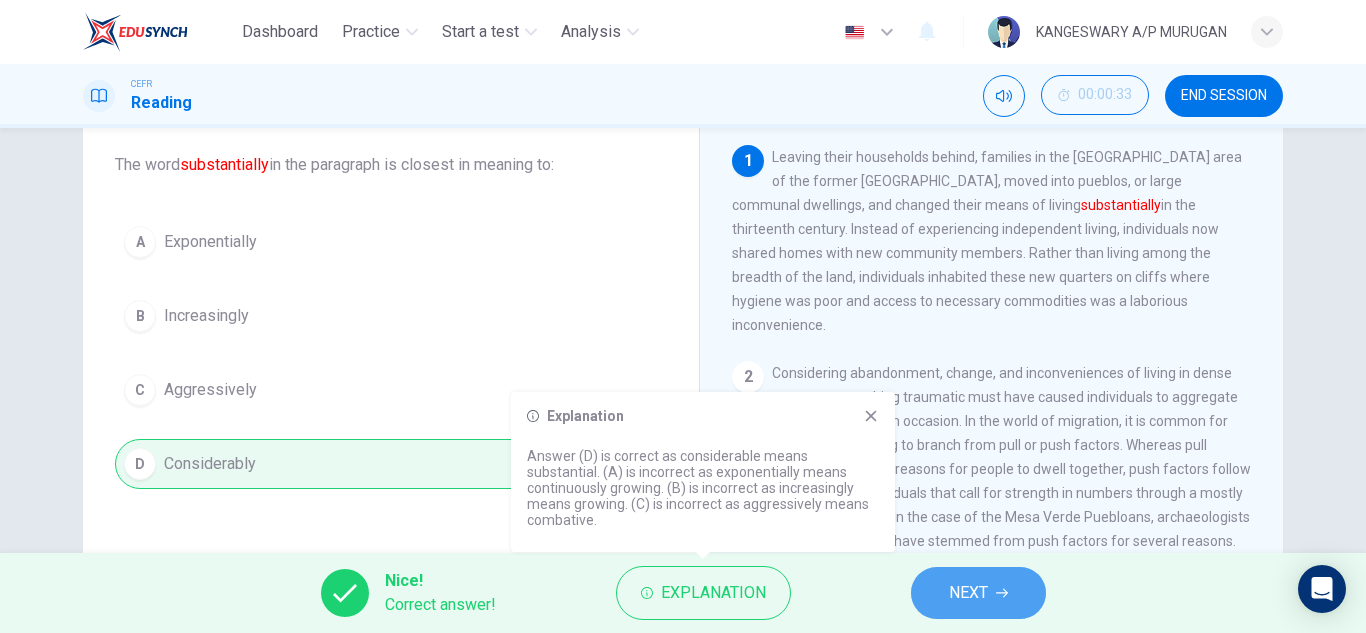 click on "NEXT" at bounding box center (968, 593) 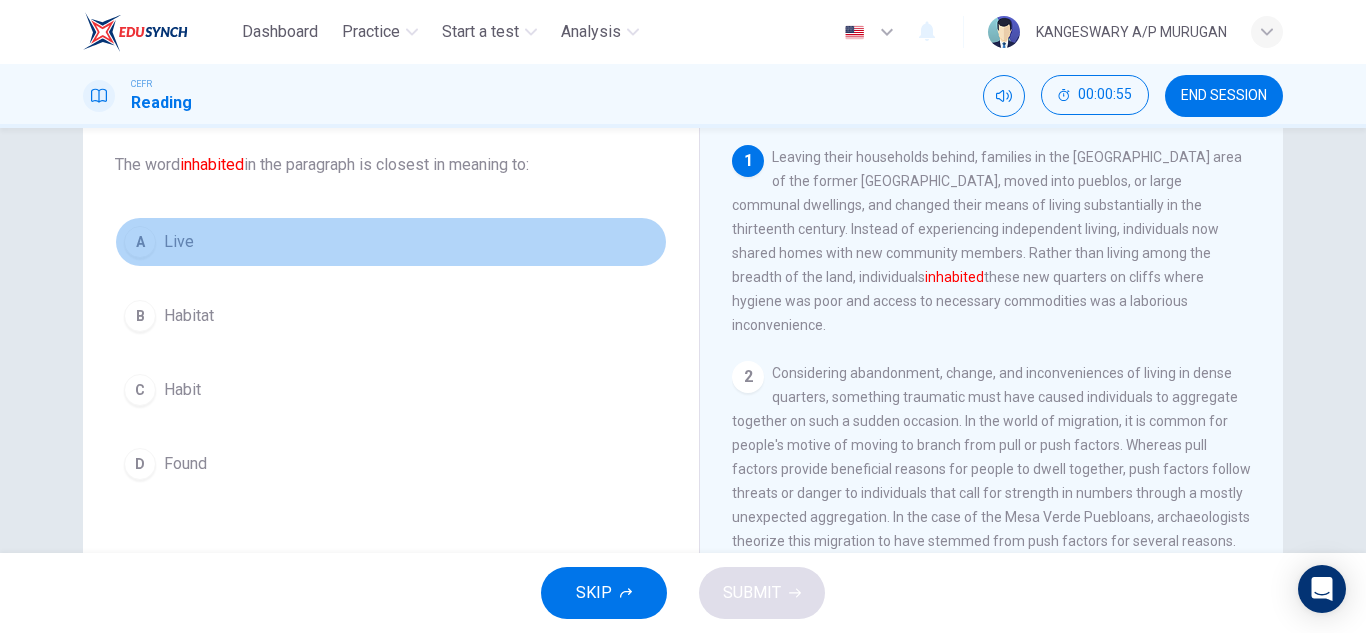 click on "A Live" at bounding box center [391, 242] 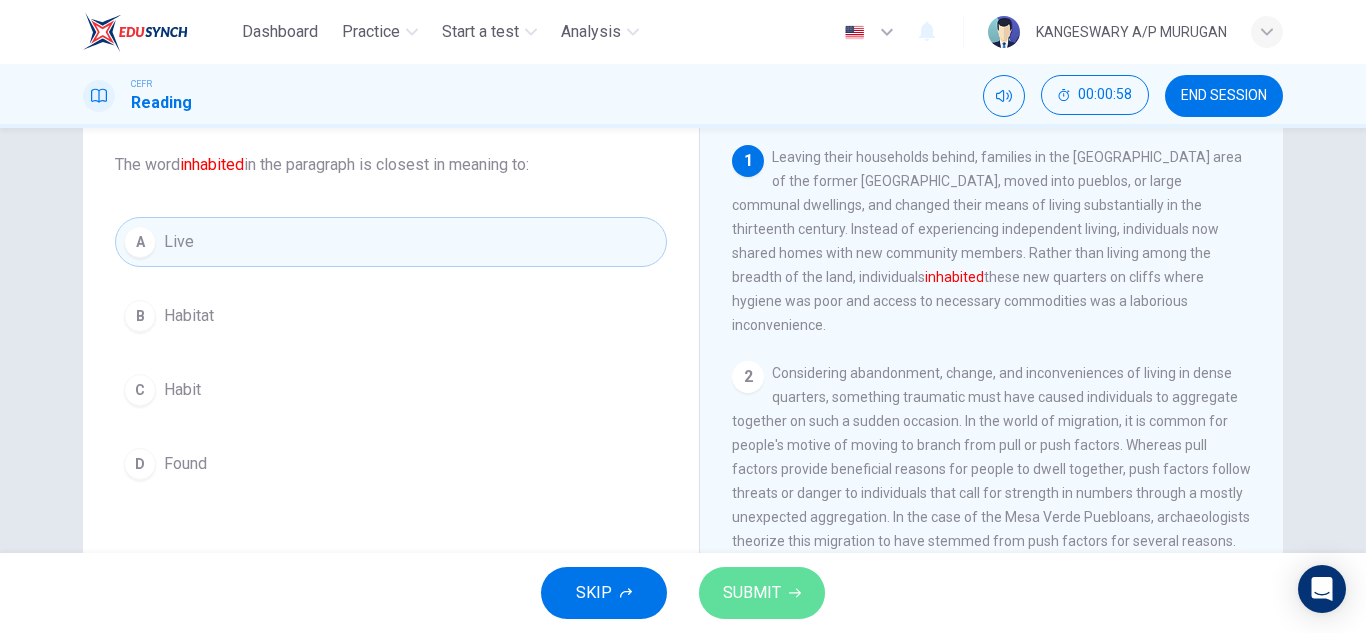 click on "SUBMIT" at bounding box center (752, 593) 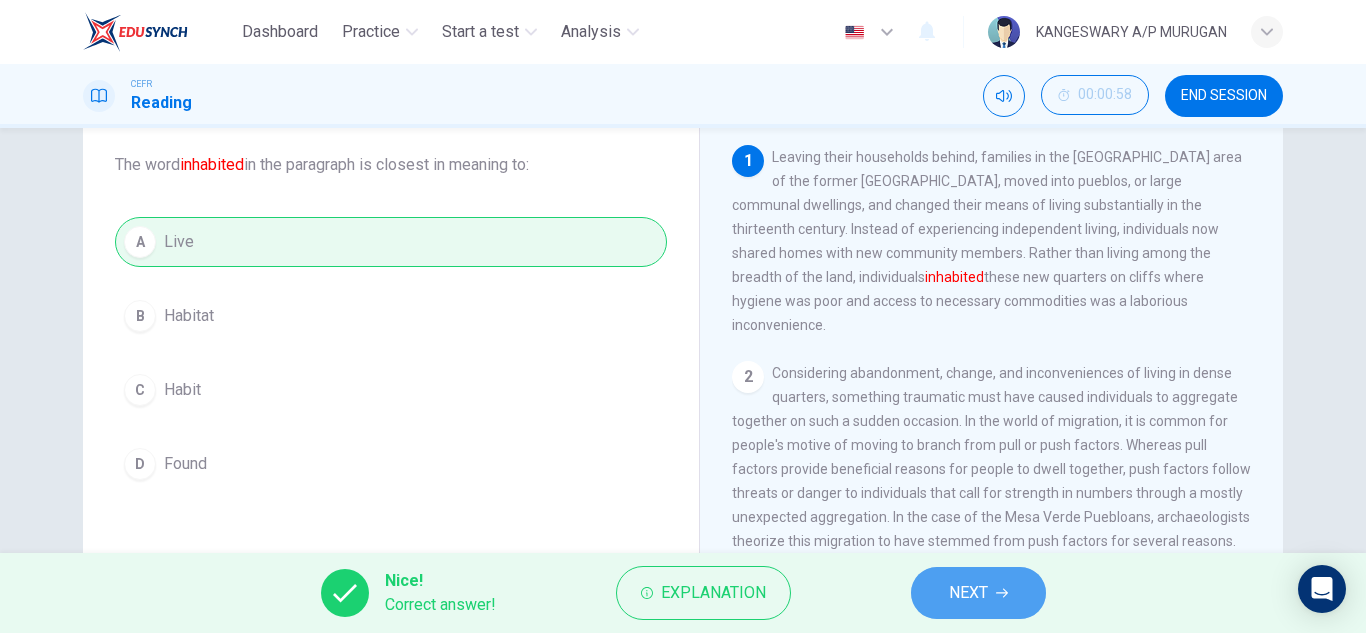 click on "NEXT" at bounding box center [978, 593] 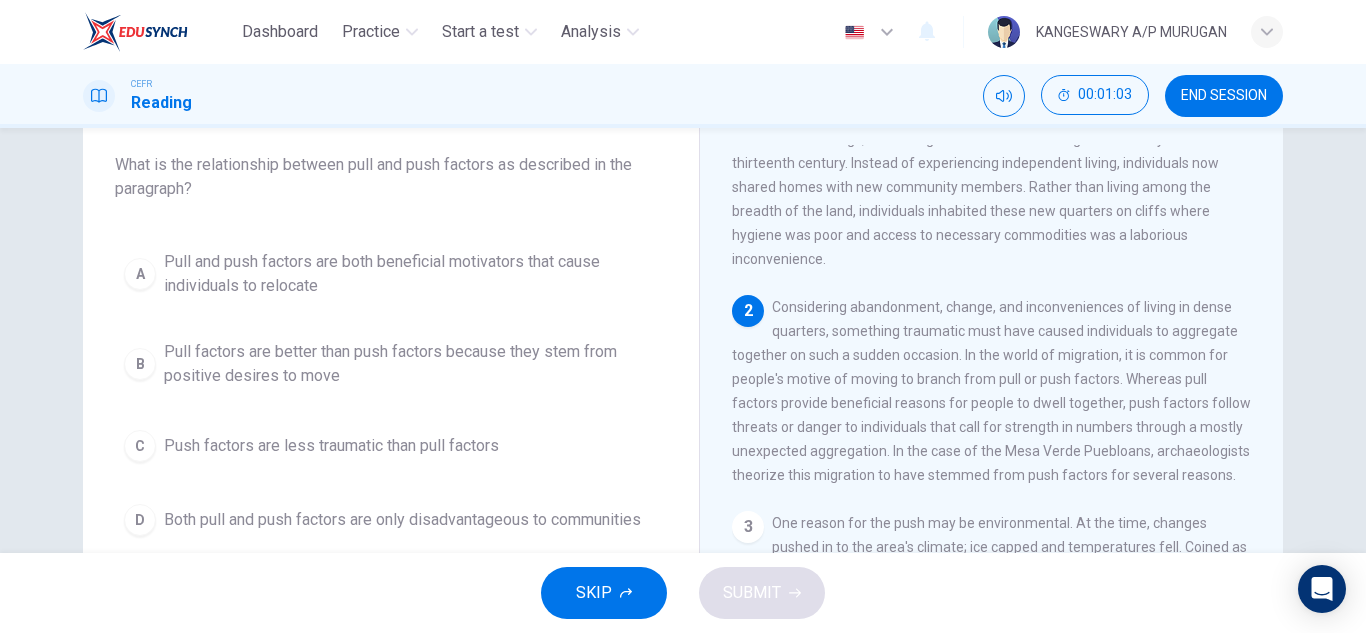 scroll, scrollTop: 67, scrollLeft: 0, axis: vertical 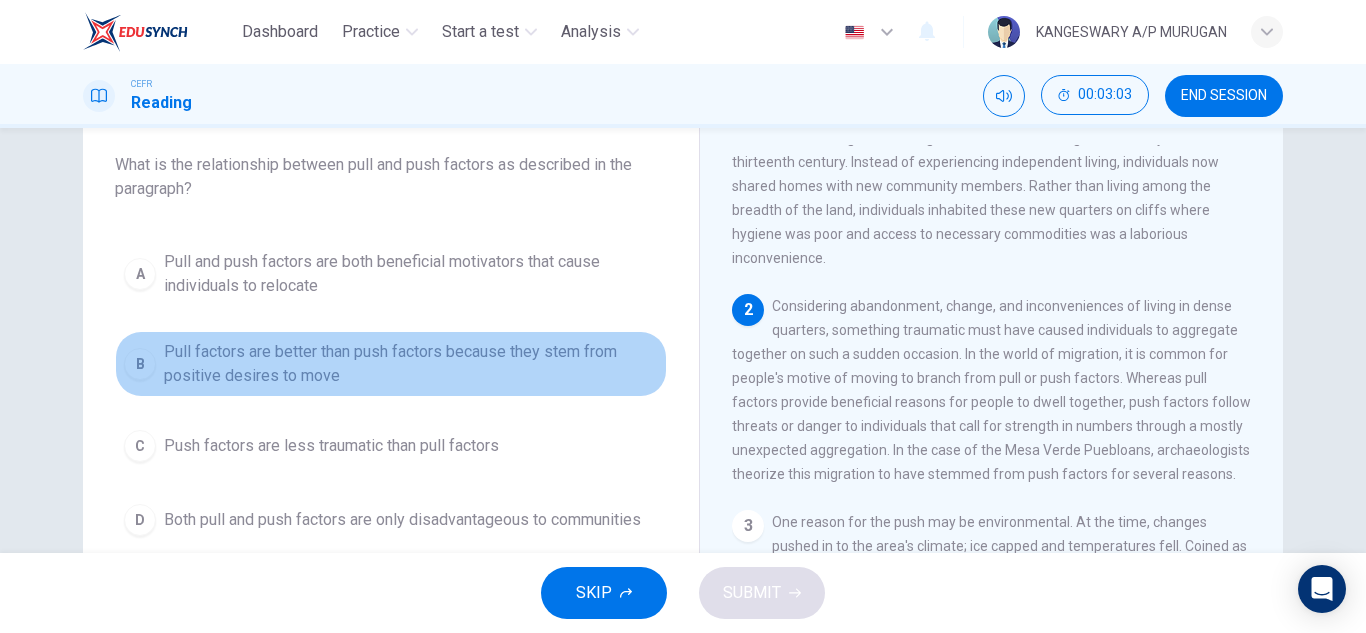 click on "Pull factors are better than push factors because they stem from positive desires to move" at bounding box center [411, 364] 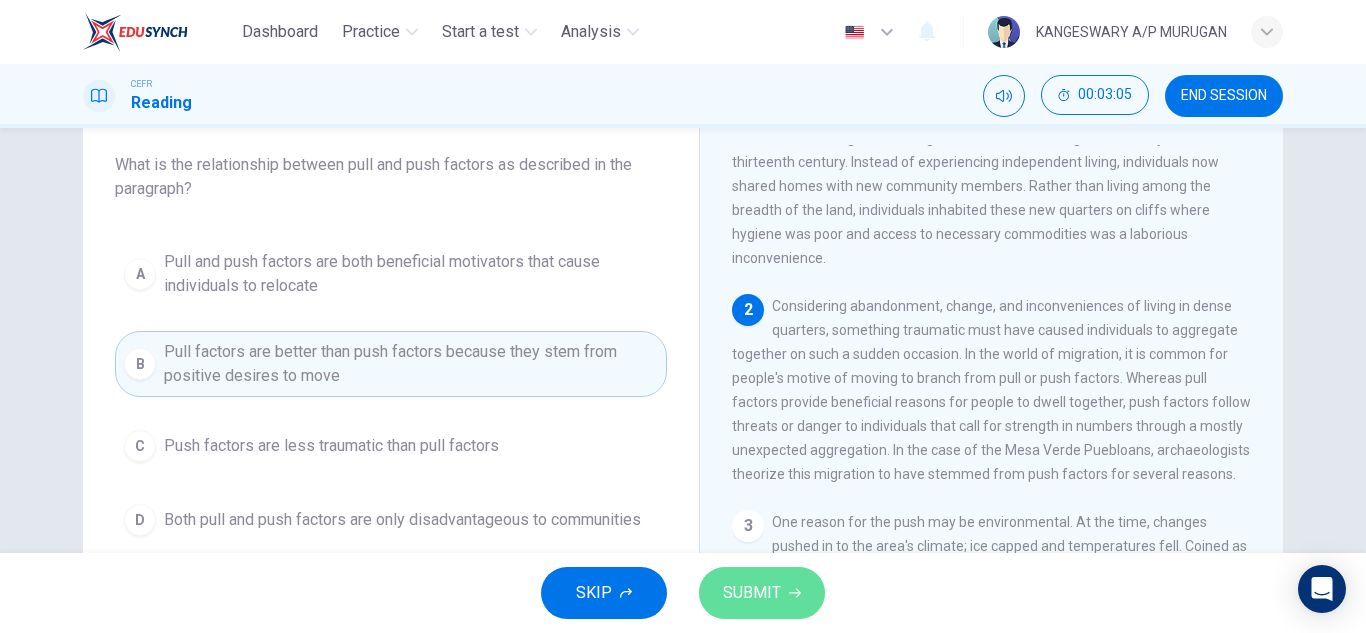 click on "SUBMIT" at bounding box center [752, 593] 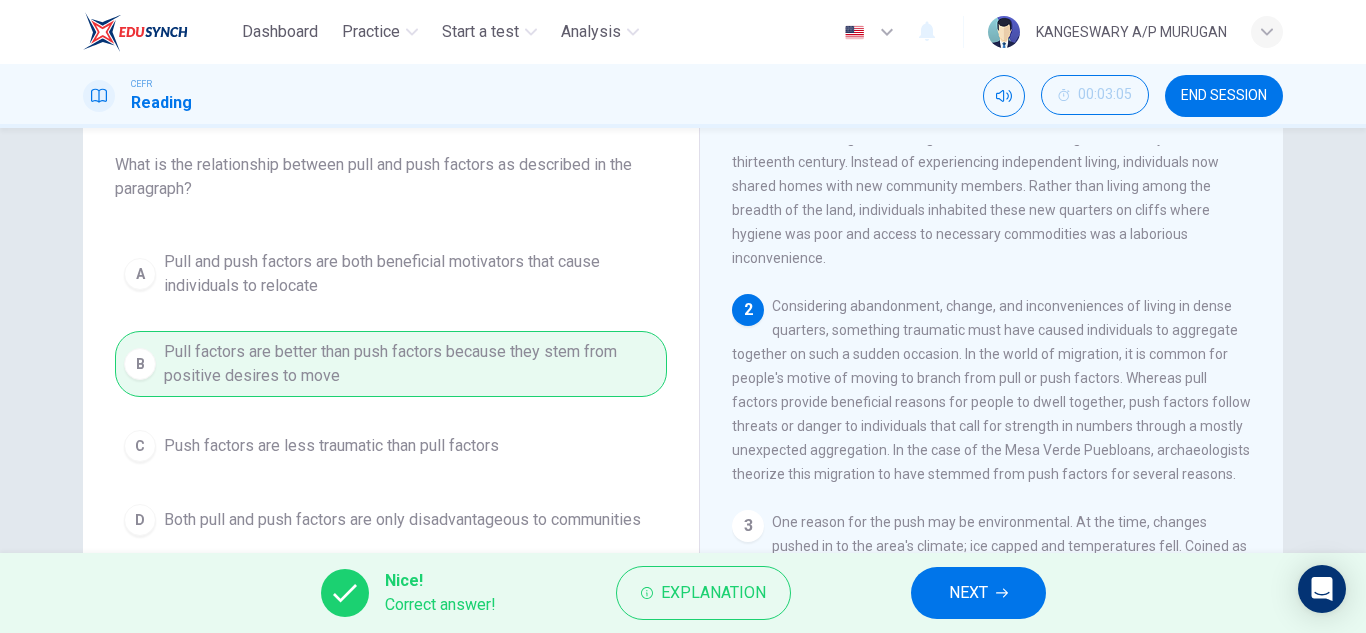 click on "NEXT" at bounding box center [978, 593] 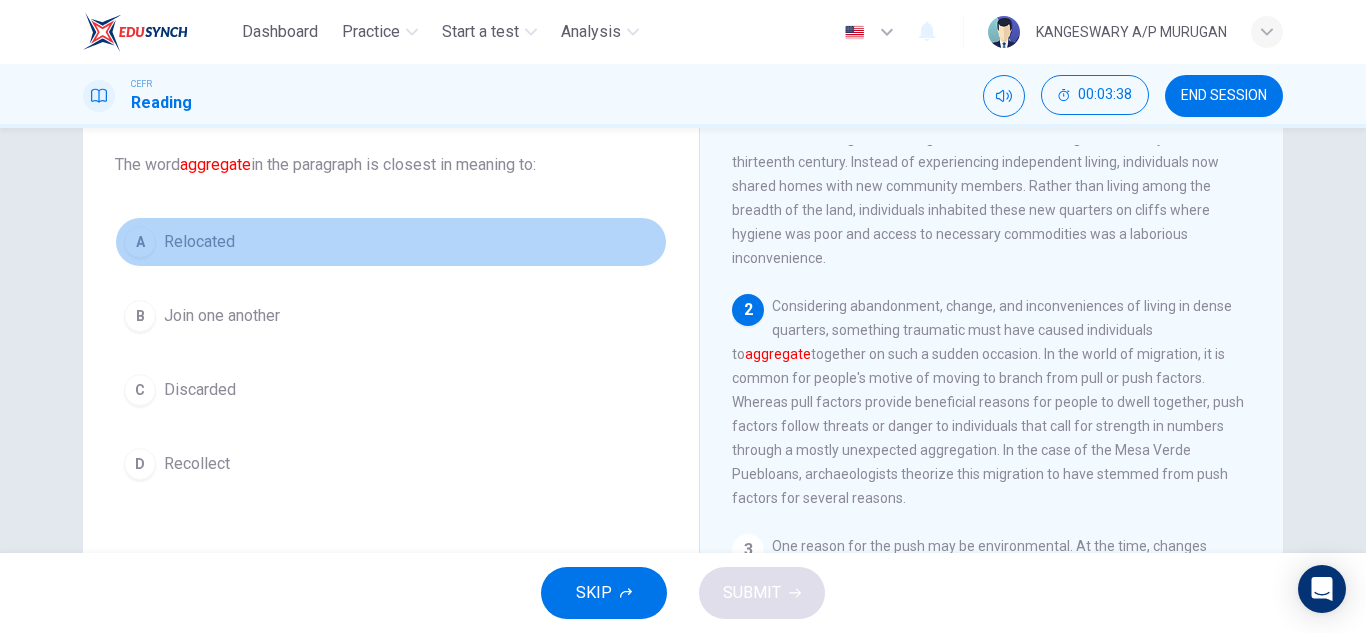 click on "A Relocated" at bounding box center [391, 242] 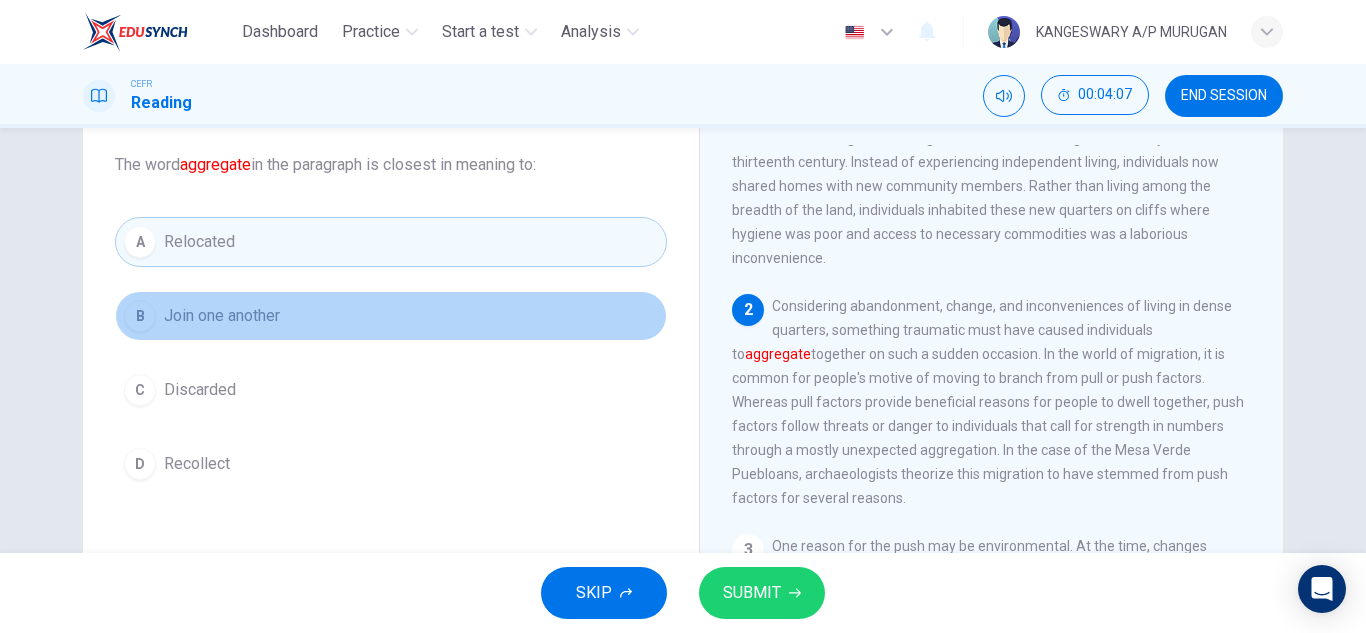 click on "B Join one another" at bounding box center (391, 316) 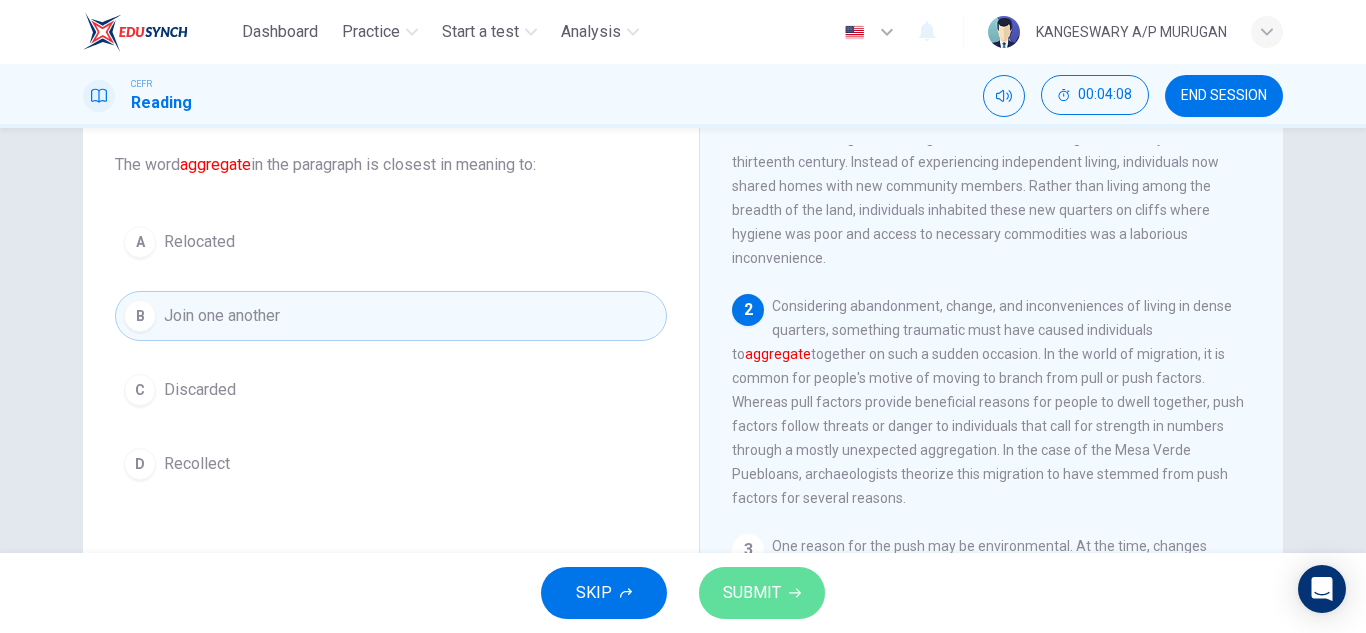 click on "SUBMIT" at bounding box center (762, 593) 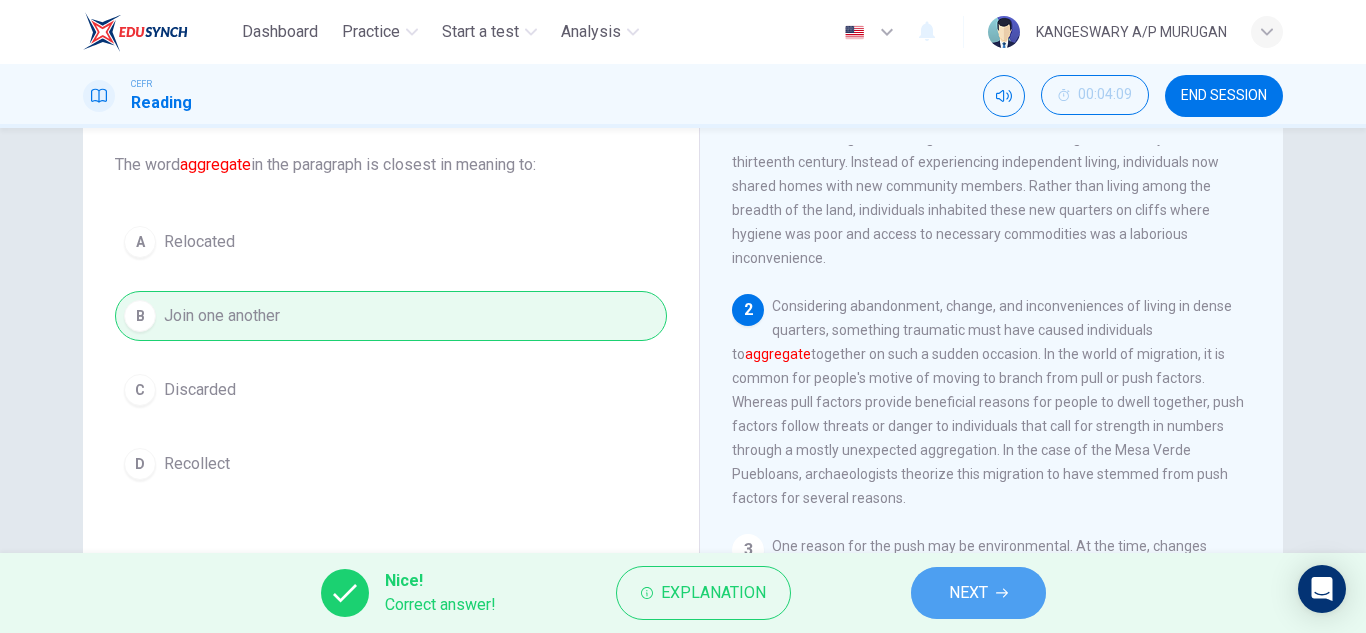 click 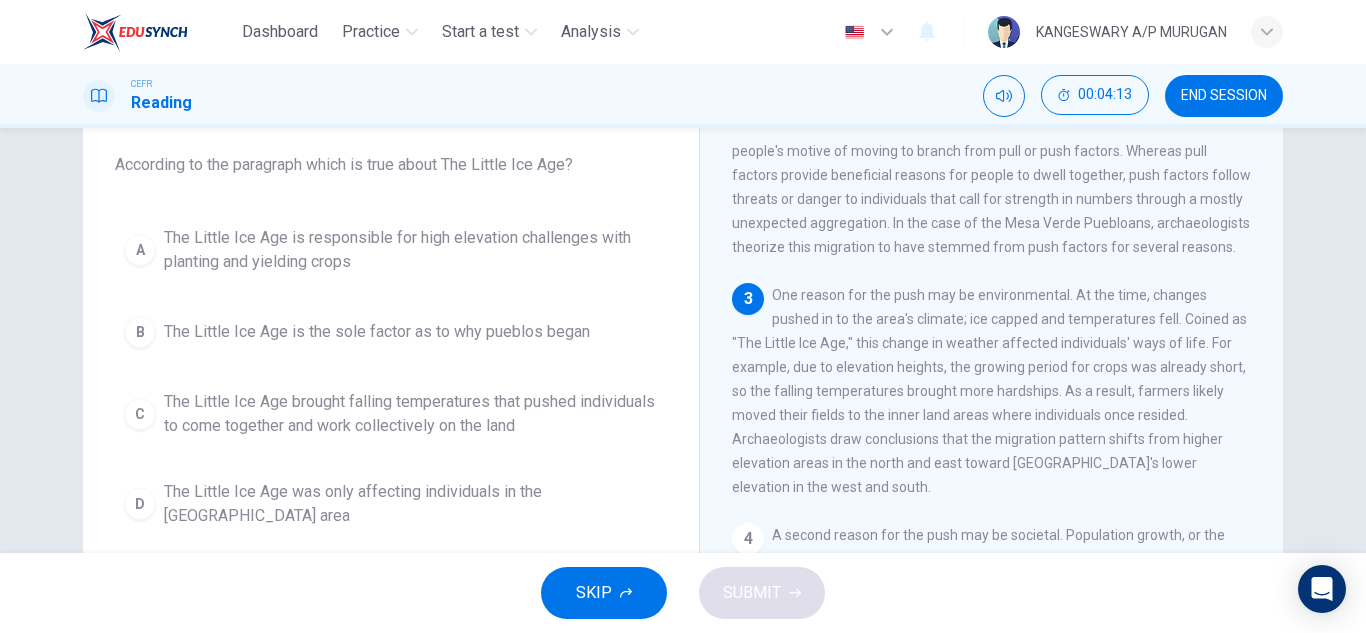 scroll, scrollTop: 295, scrollLeft: 0, axis: vertical 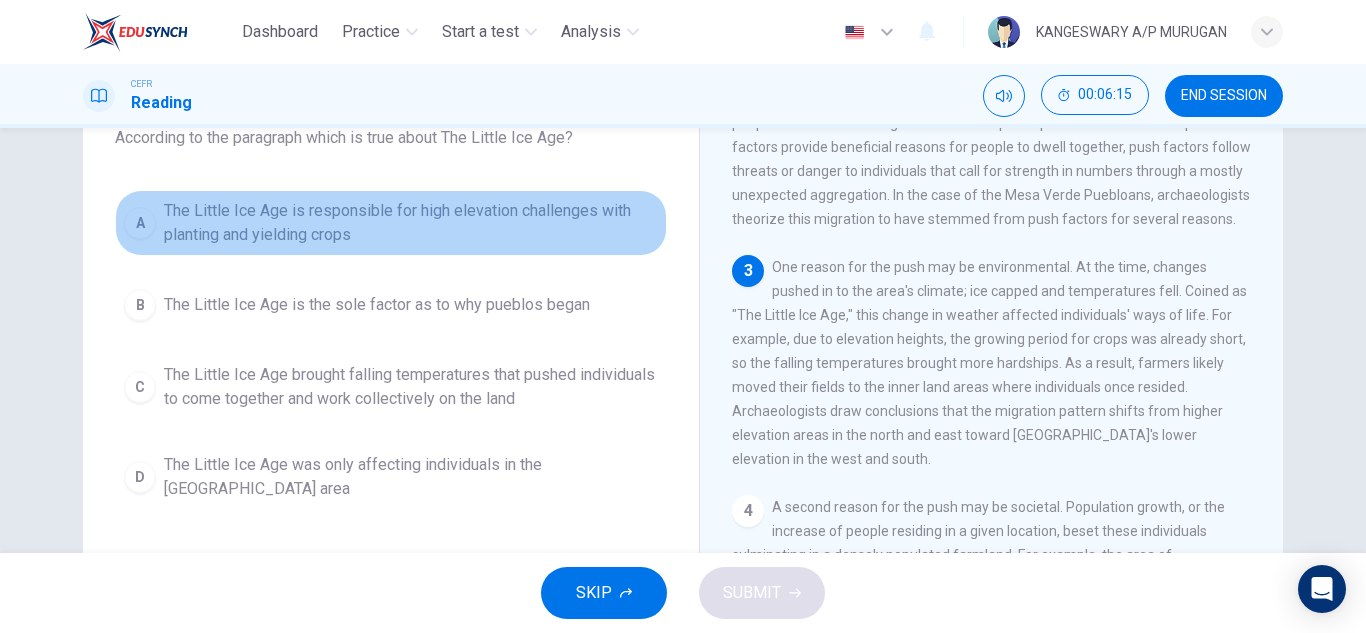 click on "The Little Ice Age is responsible for high elevation challenges with planting and yielding crops" at bounding box center [411, 223] 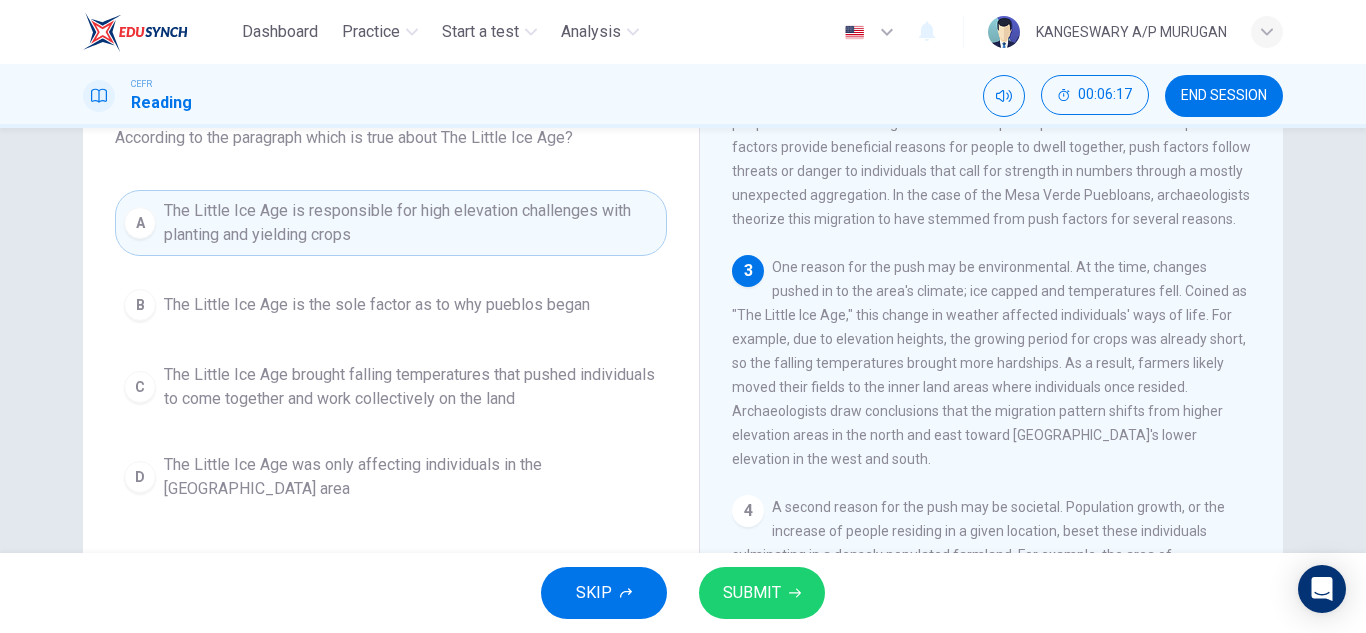 click on "SUBMIT" at bounding box center [762, 593] 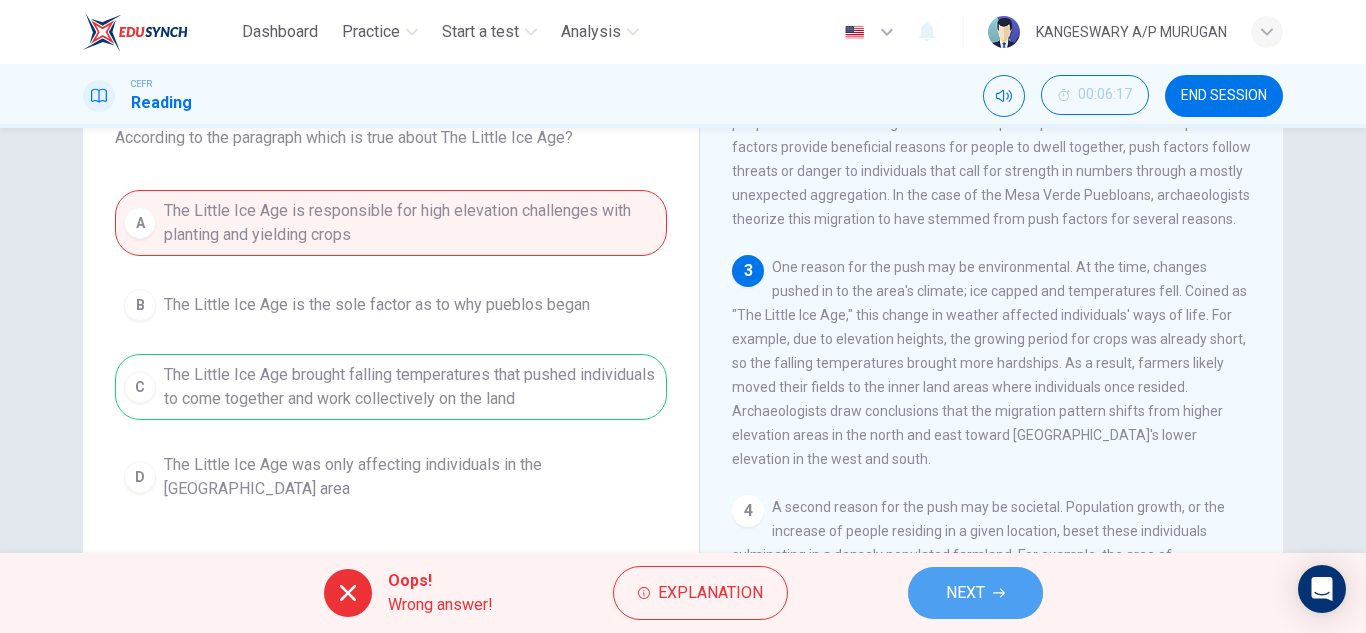 click on "NEXT" at bounding box center (975, 593) 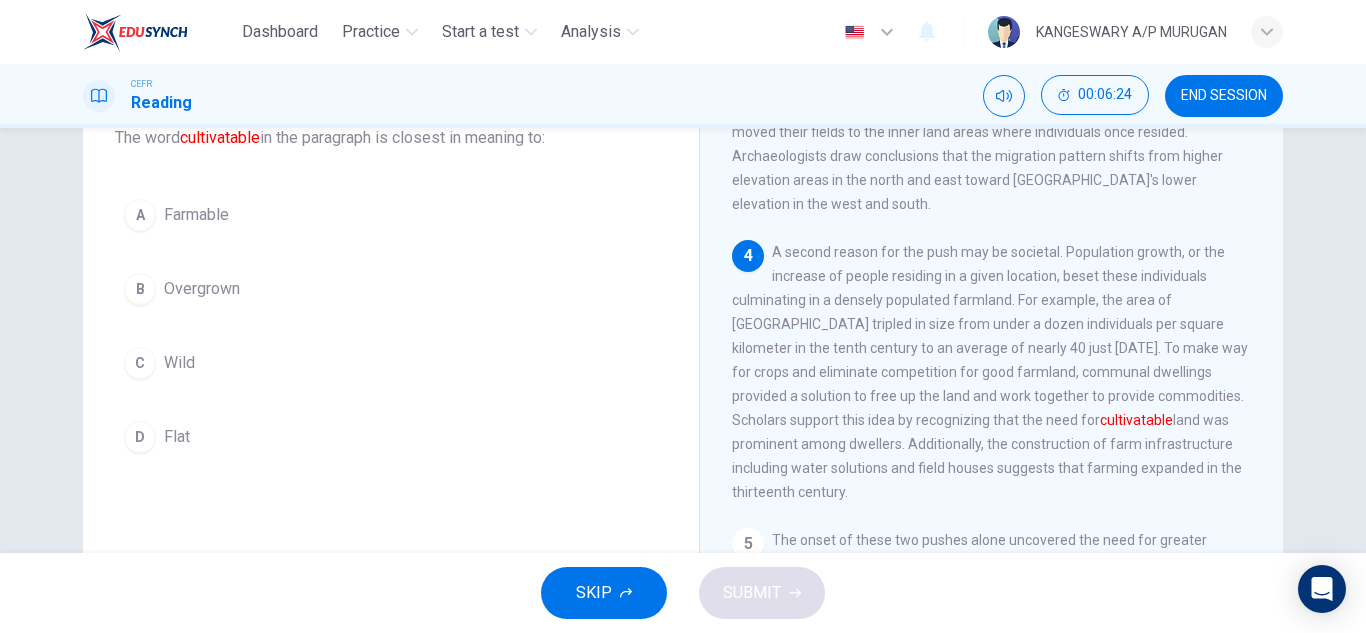 scroll, scrollTop: 553, scrollLeft: 0, axis: vertical 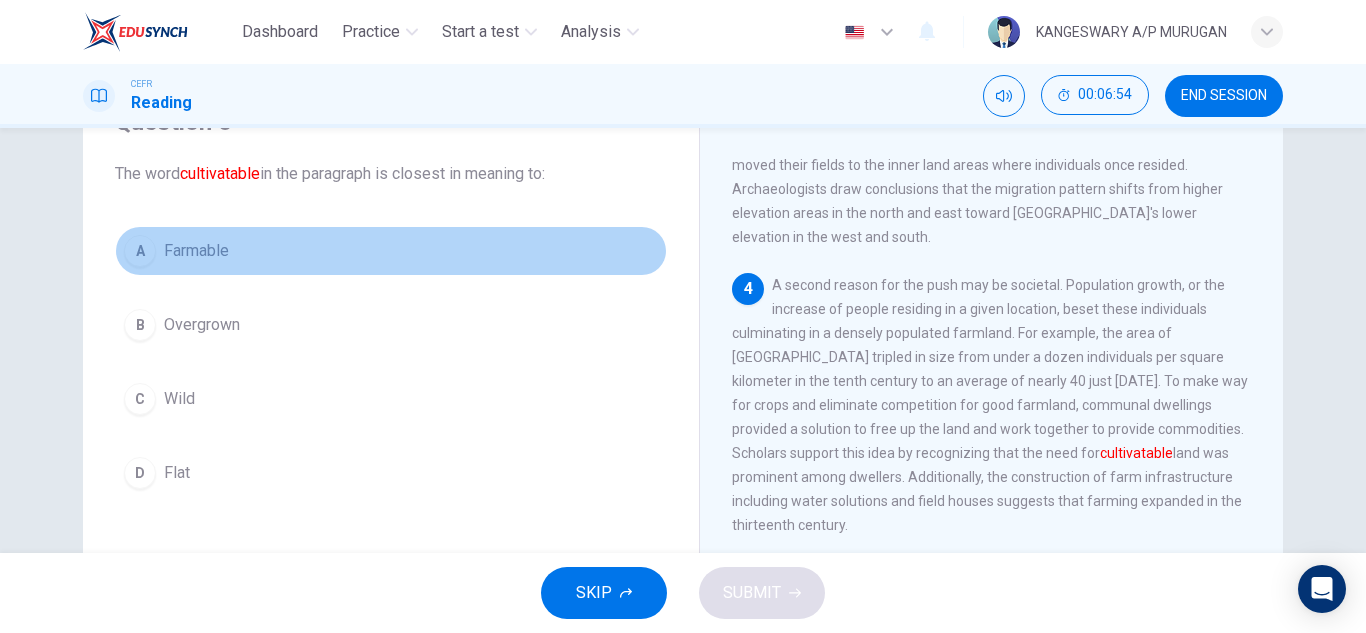click on "A Farmable" at bounding box center [391, 251] 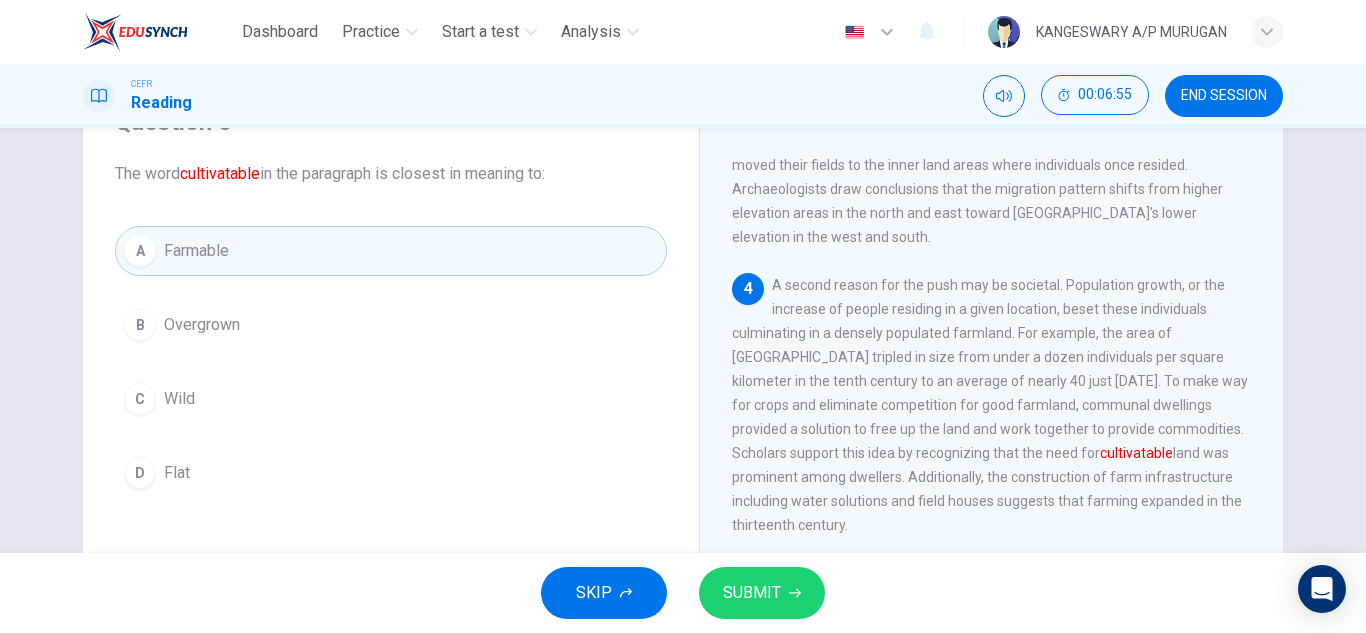 click on "SUBMIT" at bounding box center [752, 593] 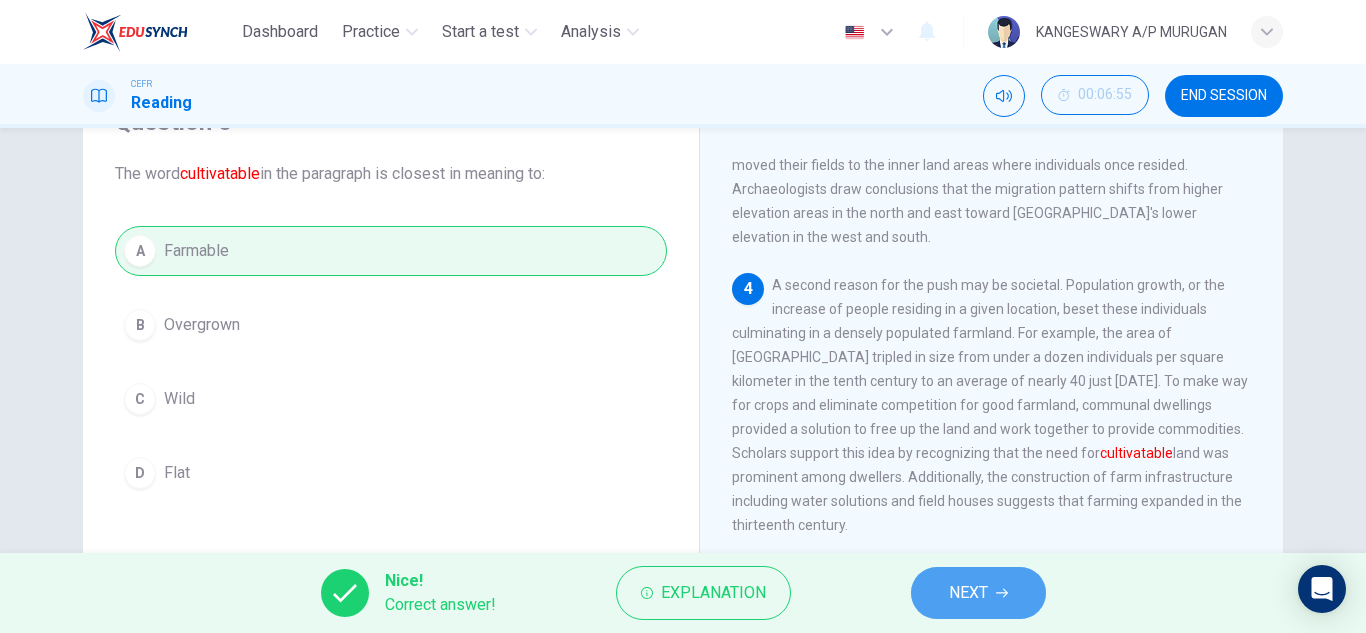 click on "NEXT" at bounding box center (978, 593) 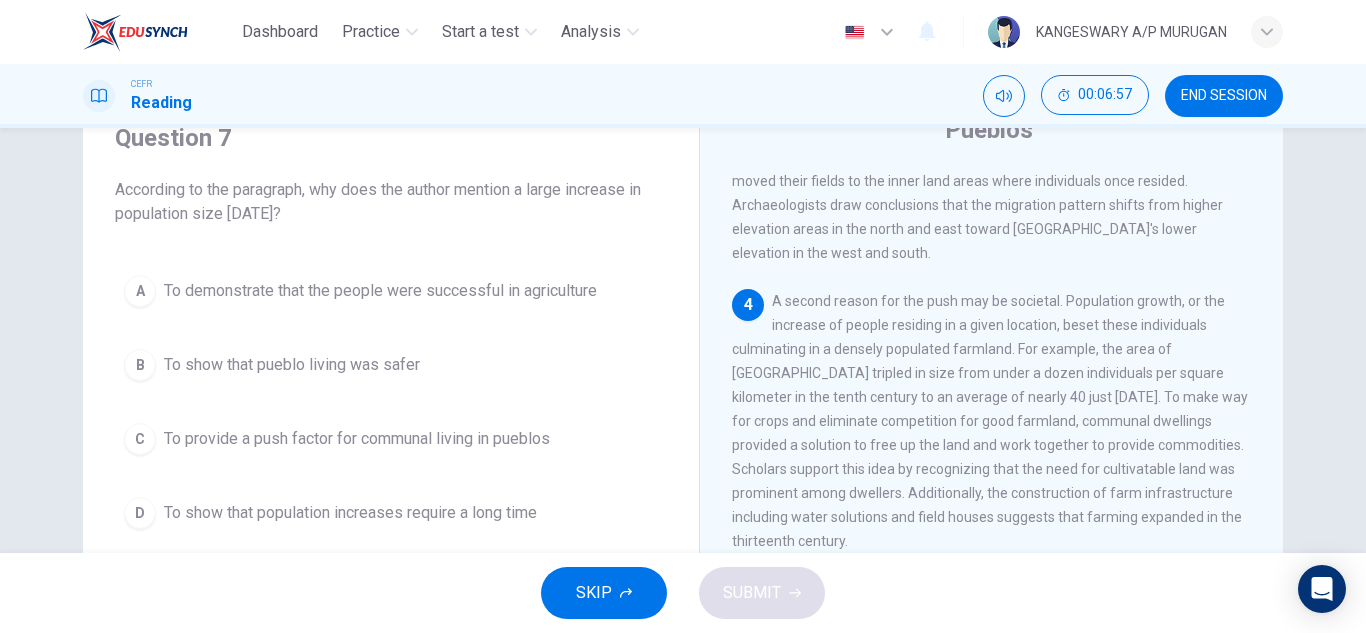 scroll, scrollTop: 86, scrollLeft: 0, axis: vertical 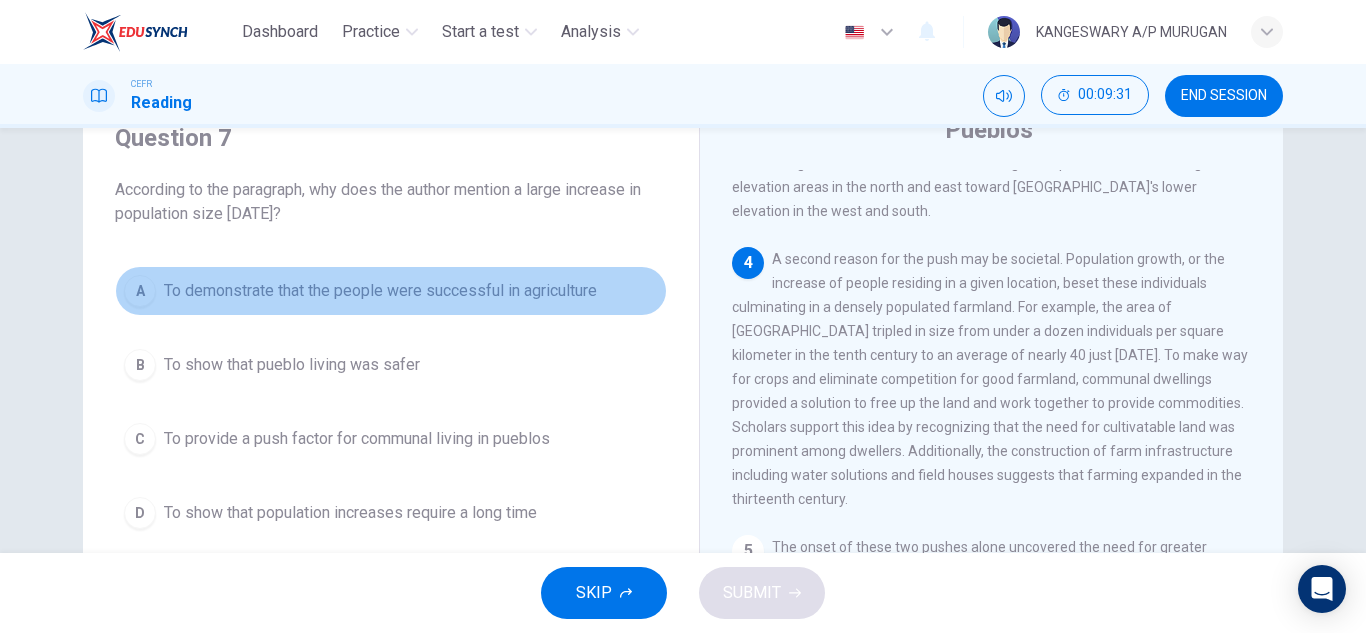 click on "To demonstrate that the people were successful in agriculture" at bounding box center (380, 291) 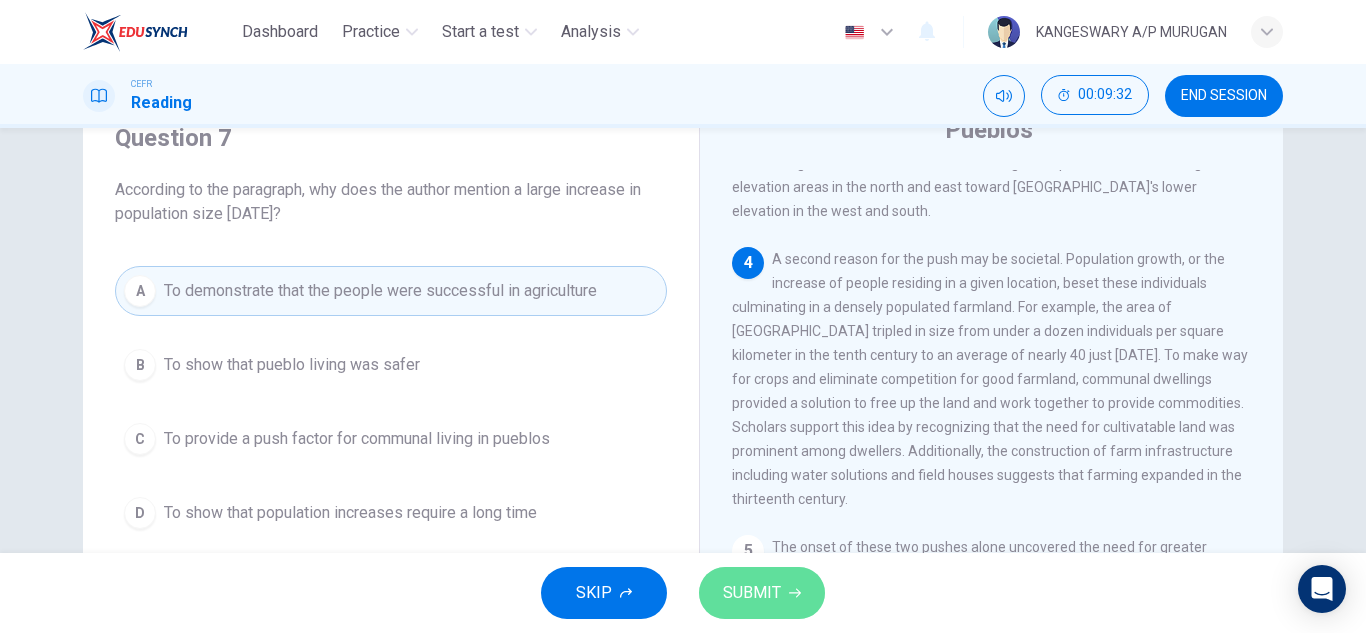 click on "SUBMIT" at bounding box center (752, 593) 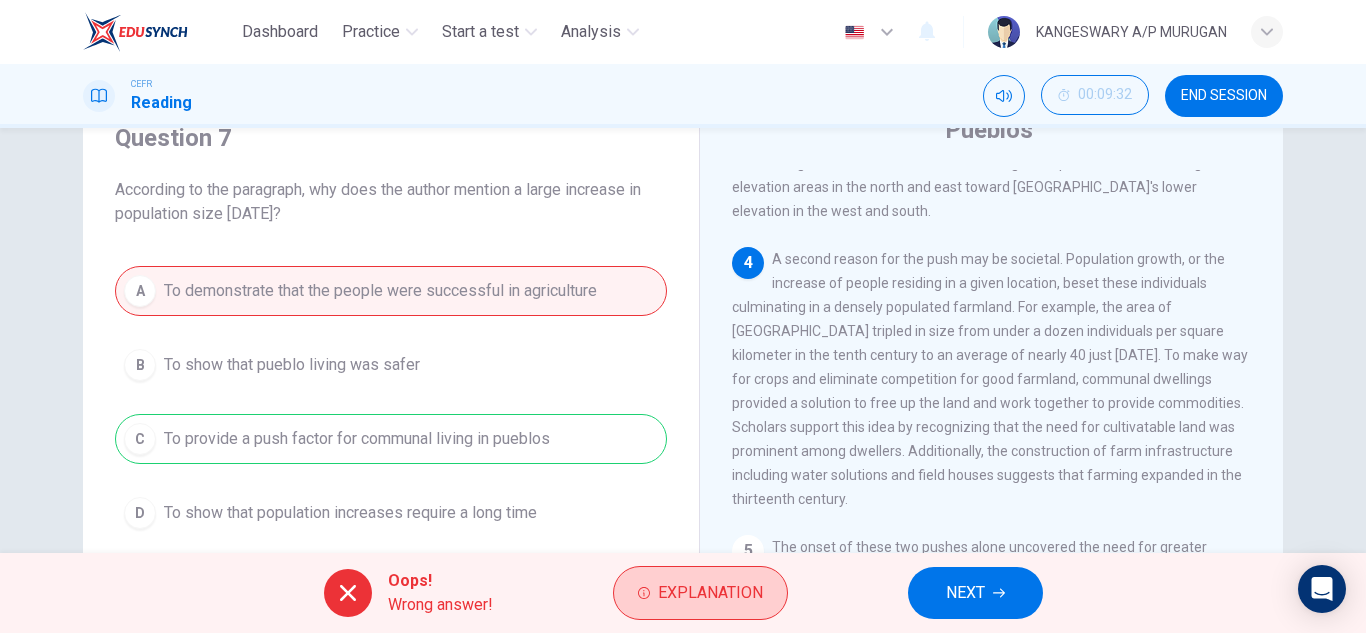 drag, startPoint x: 565, startPoint y: 449, endPoint x: 710, endPoint y: 582, distance: 196.75873 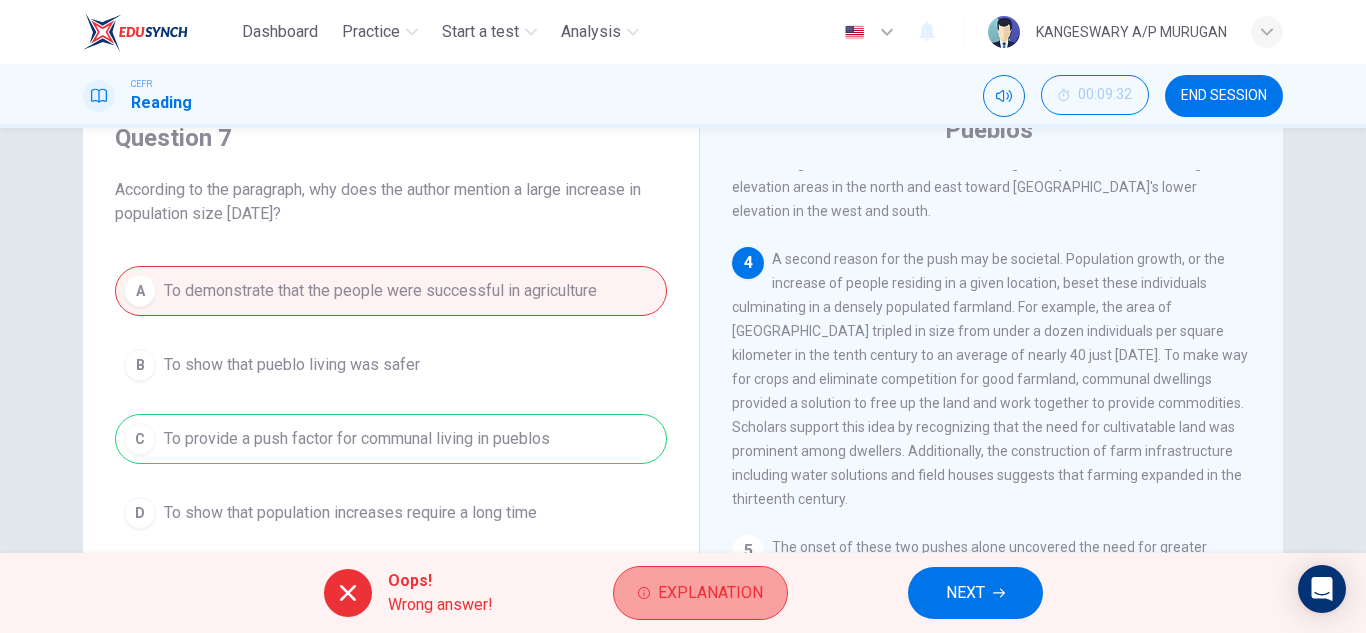 click on "Explanation" at bounding box center (710, 593) 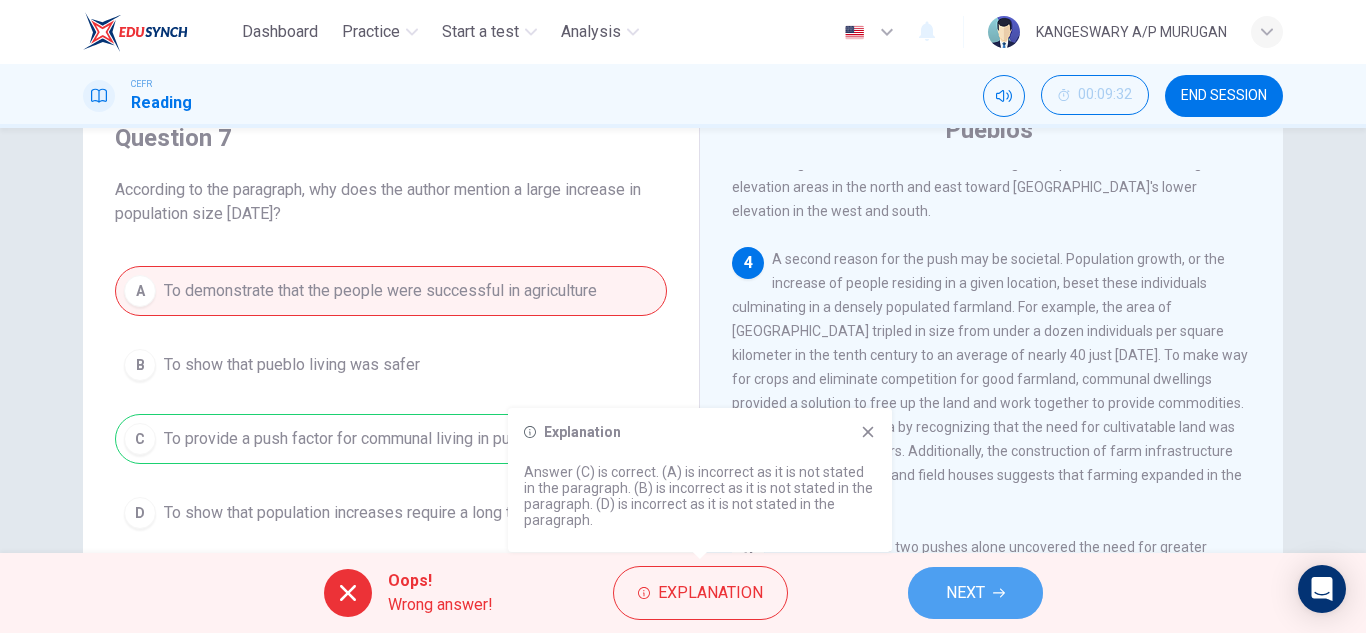 click on "NEXT" at bounding box center (975, 593) 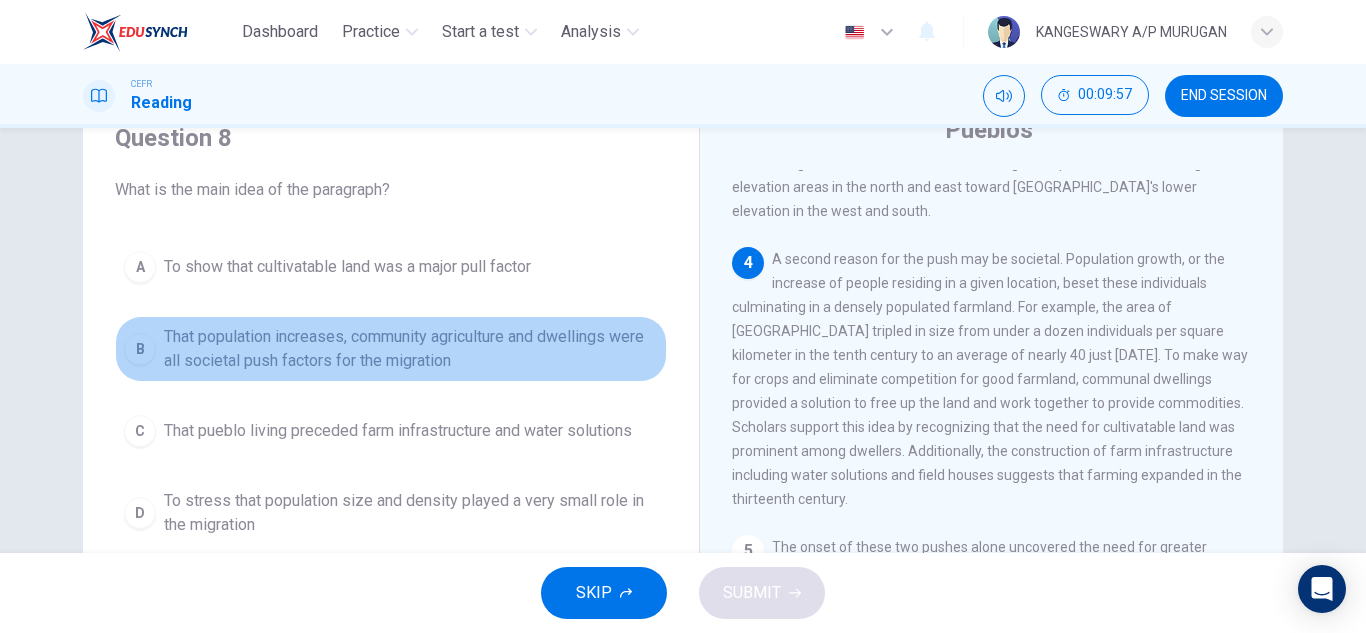 click on "That population increases, community agriculture and dwellings were all societal push factors for the migration" at bounding box center (411, 349) 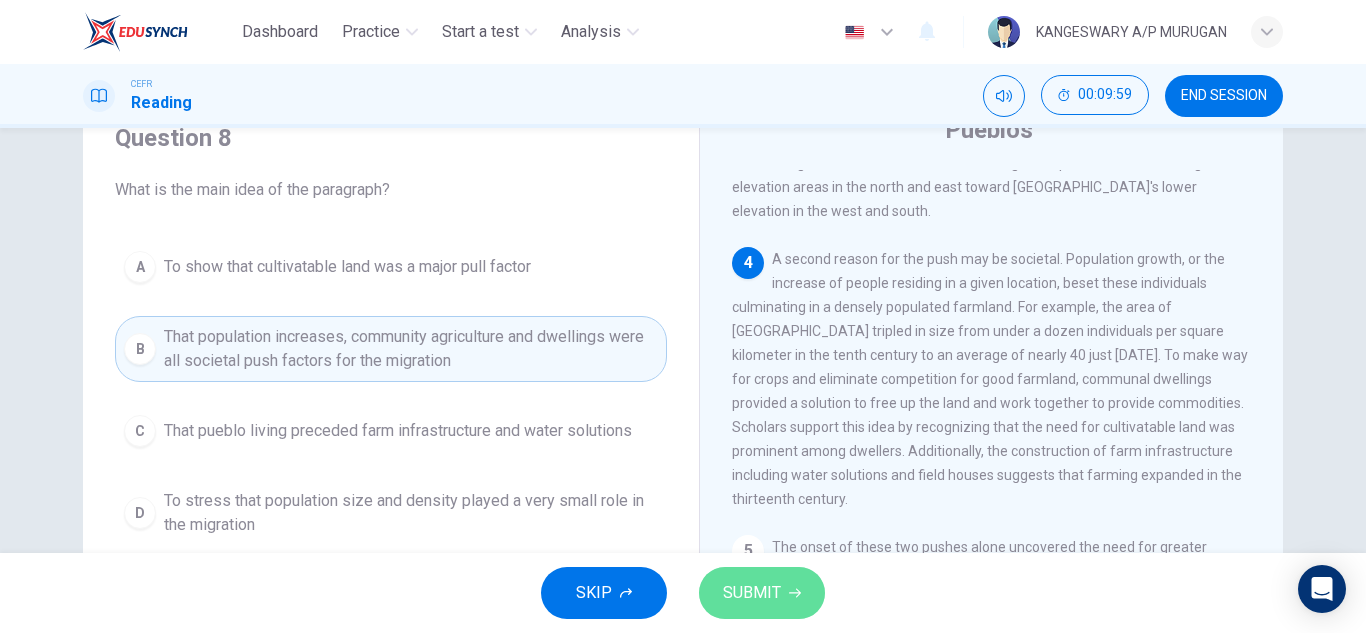 click on "SUBMIT" at bounding box center [762, 593] 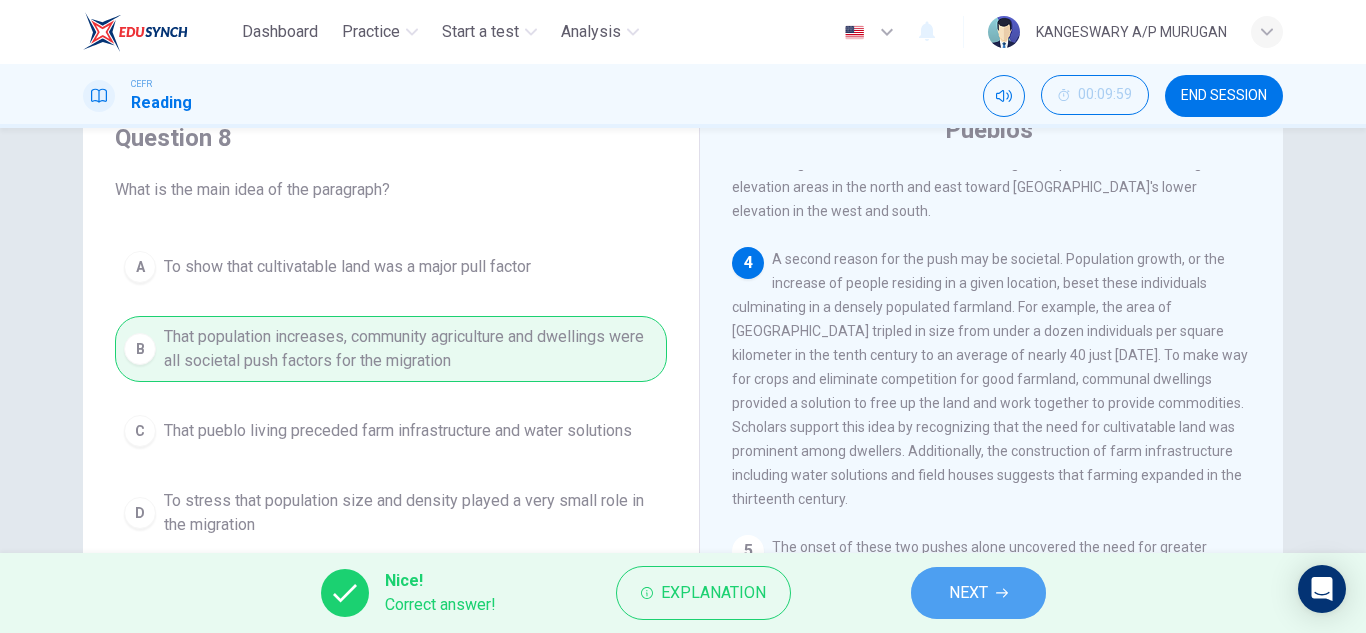 click on "NEXT" at bounding box center (968, 593) 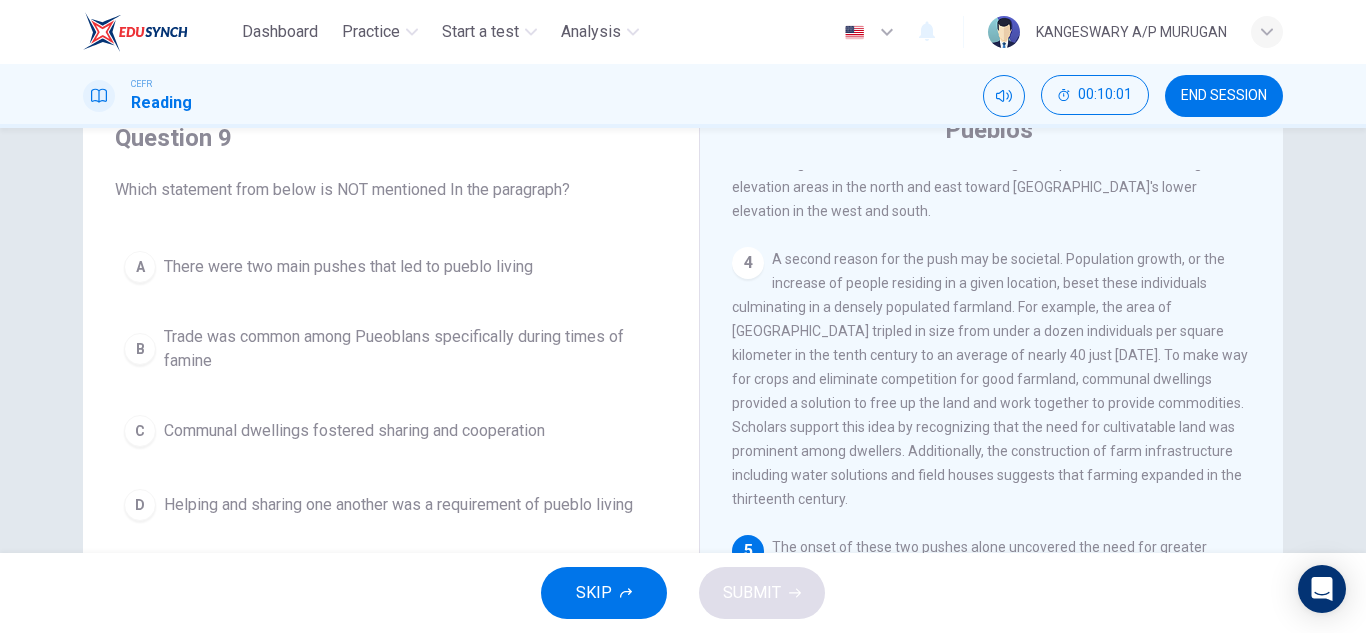 scroll, scrollTop: 663, scrollLeft: 0, axis: vertical 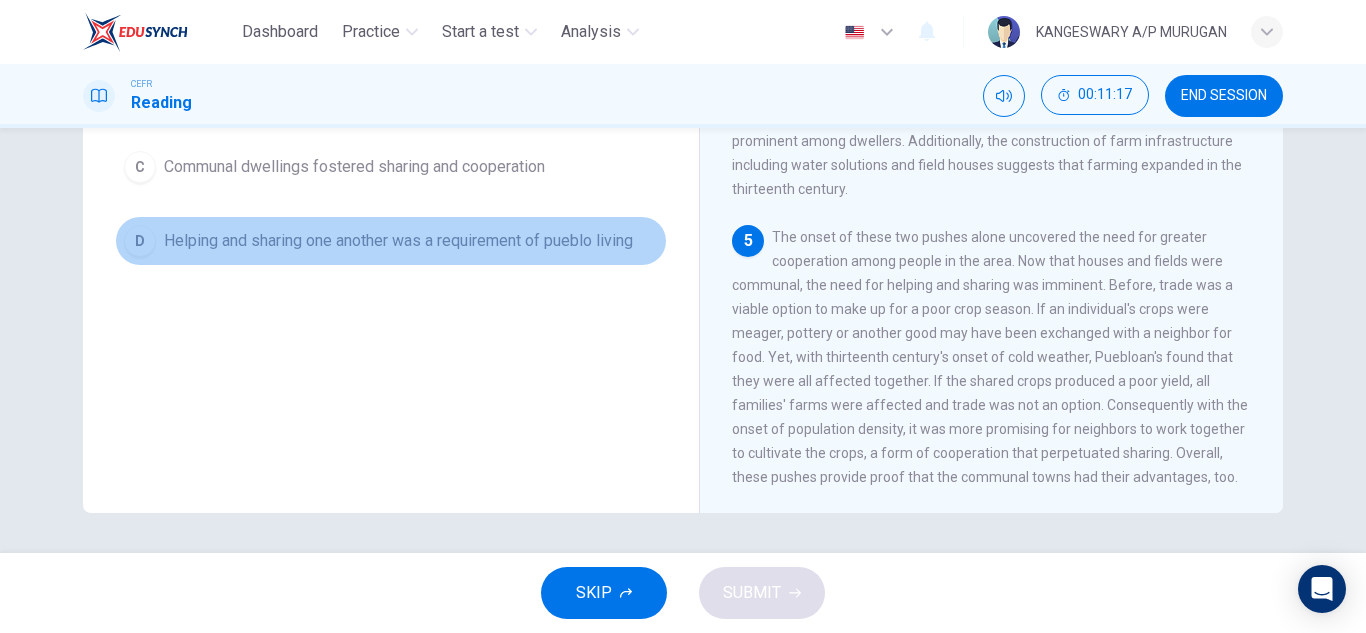 click on "D Helping and sharing one another was a requirement of pueblo living" at bounding box center (391, 241) 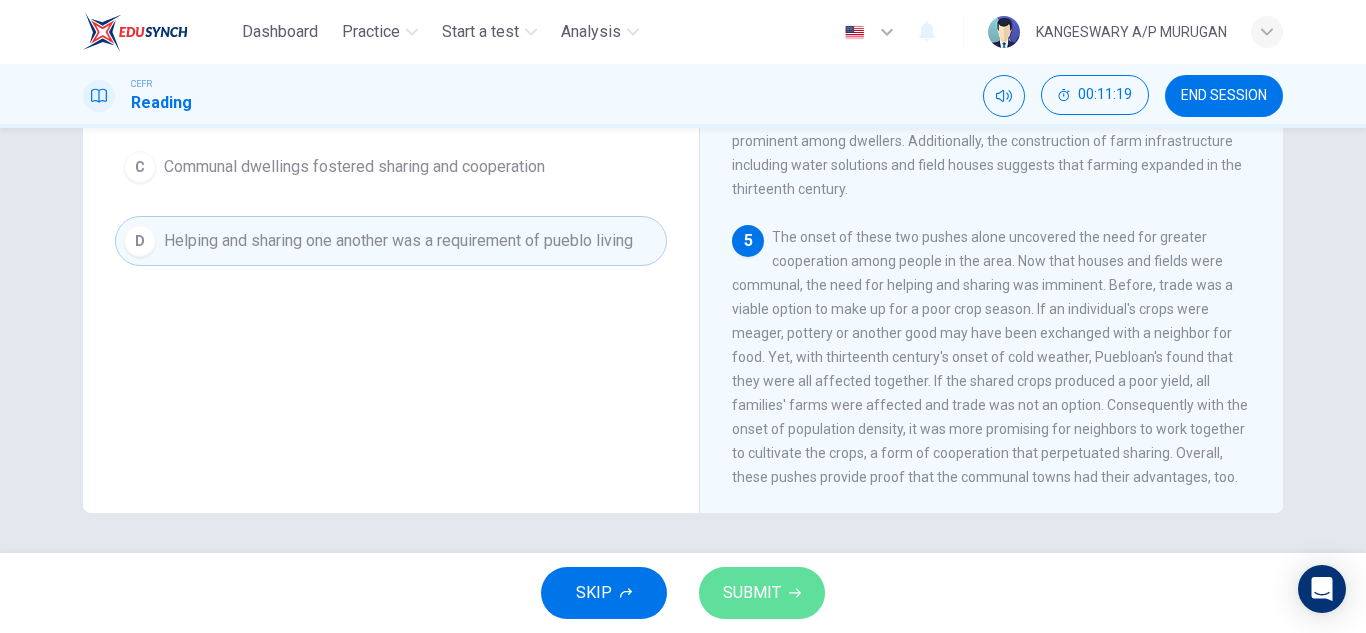 click on "SUBMIT" at bounding box center [762, 593] 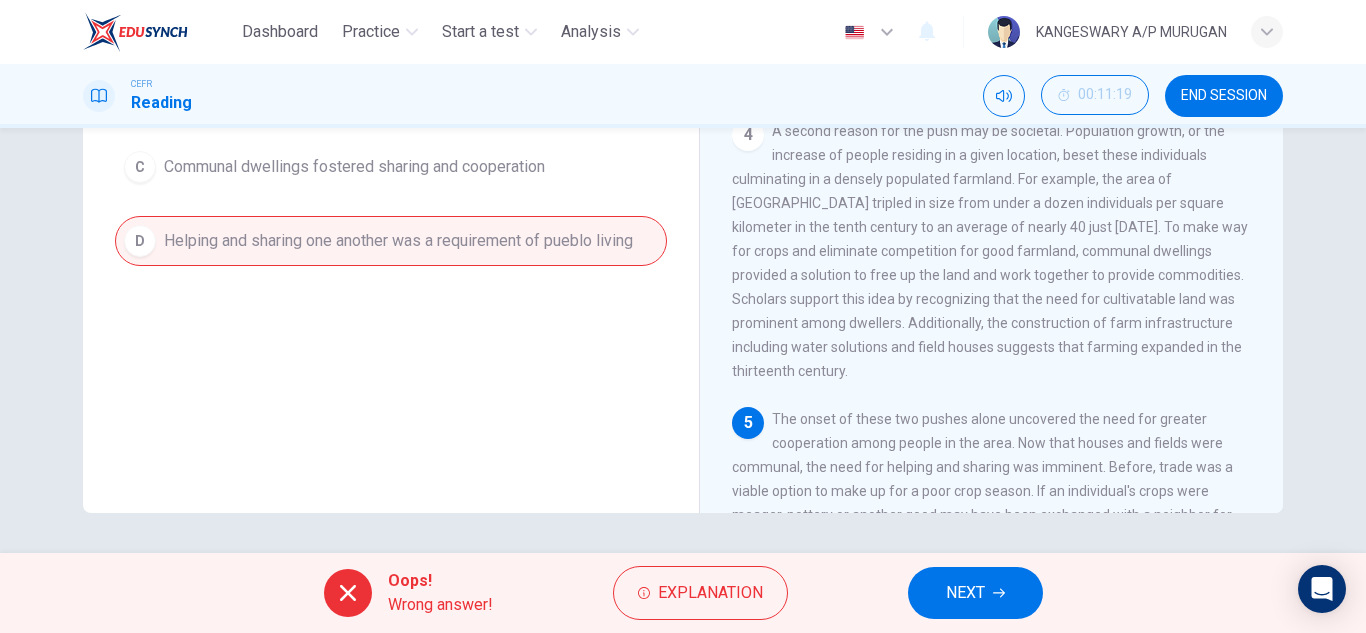 scroll, scrollTop: 456, scrollLeft: 0, axis: vertical 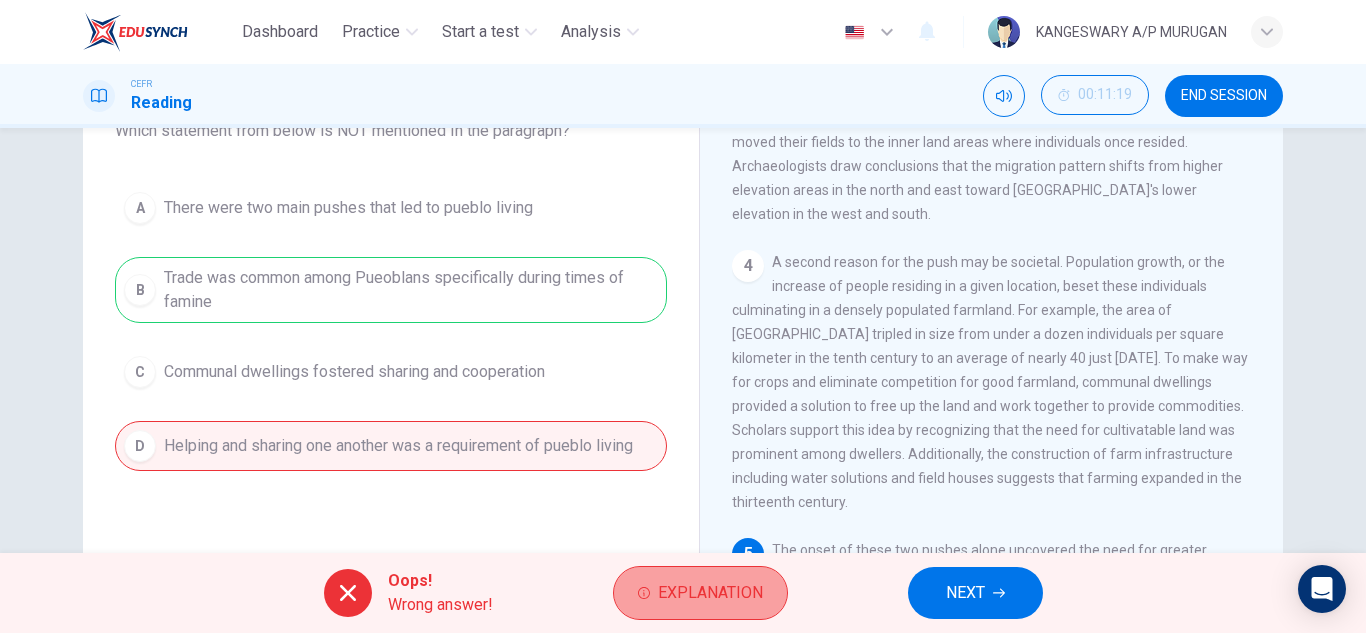 click on "Explanation" at bounding box center [700, 593] 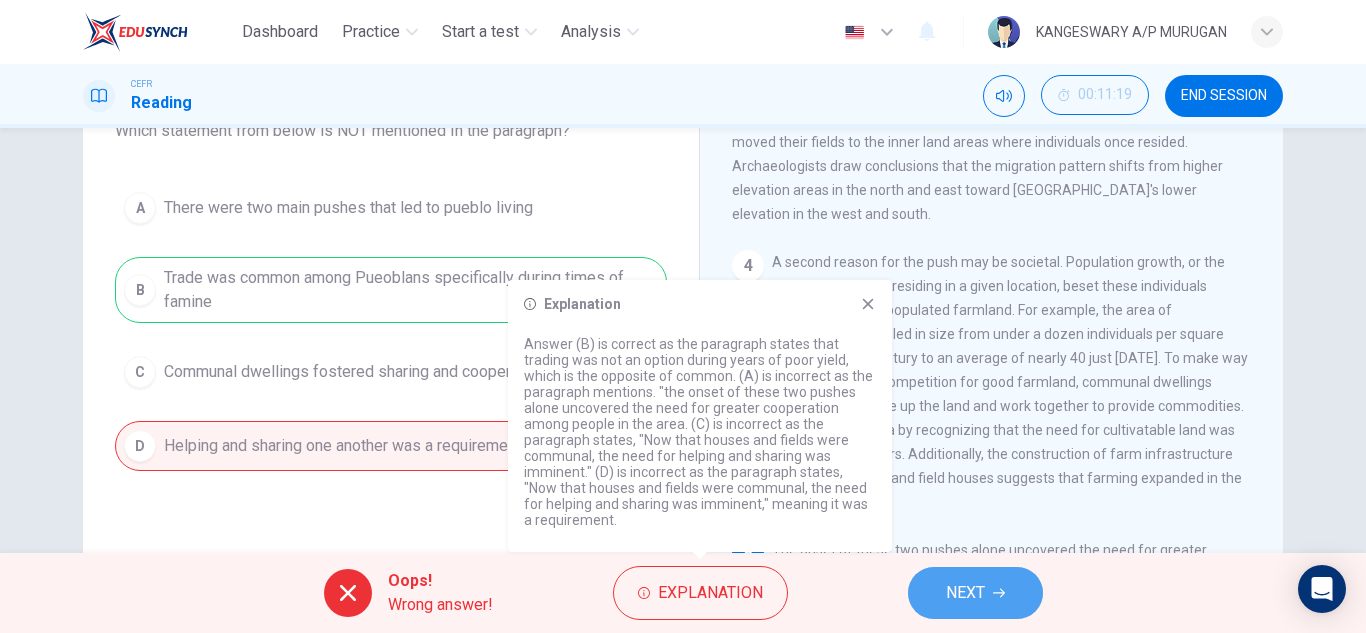 click on "NEXT" at bounding box center [965, 593] 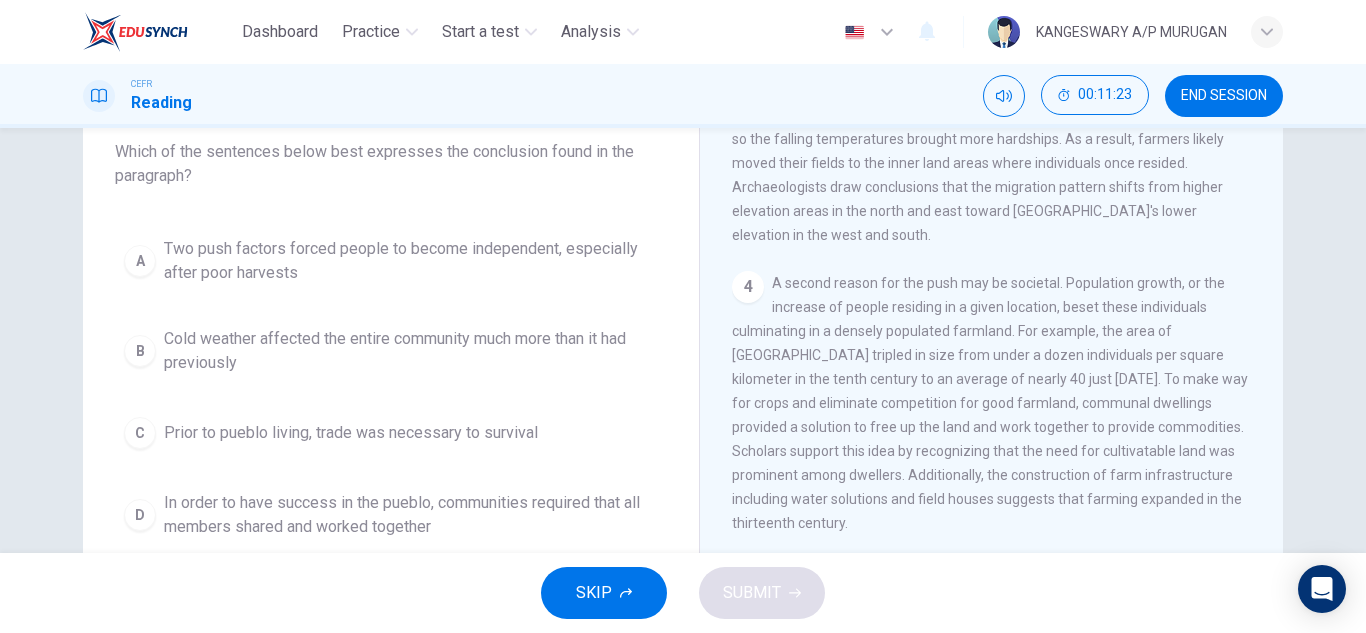 scroll, scrollTop: 123, scrollLeft: 0, axis: vertical 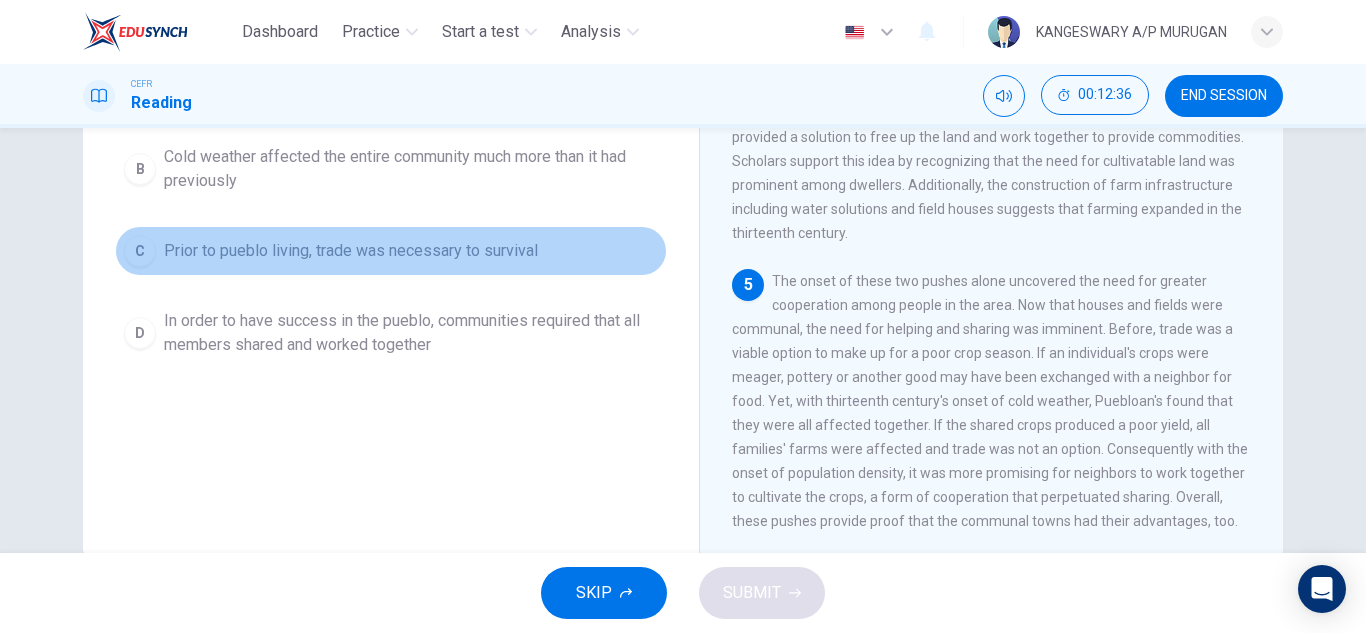 click on "C Prior to pueblo living, trade was necessary to survival" at bounding box center (391, 251) 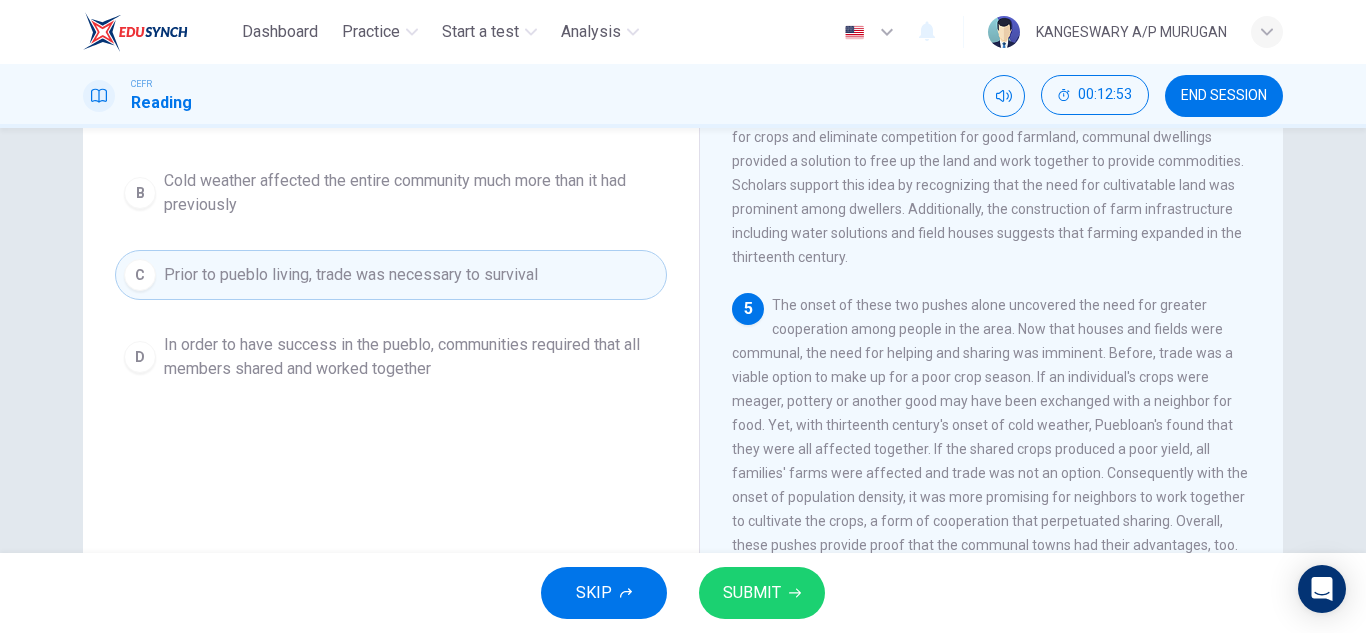 scroll, scrollTop: 283, scrollLeft: 0, axis: vertical 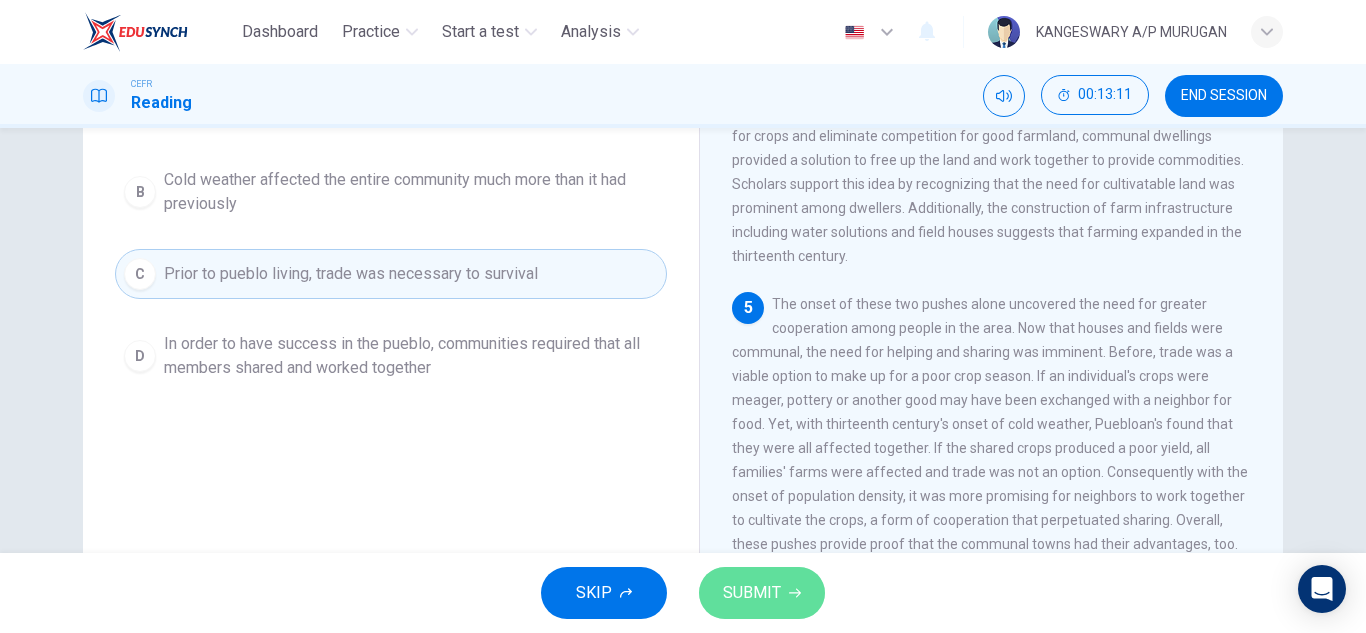 click on "SUBMIT" at bounding box center (762, 593) 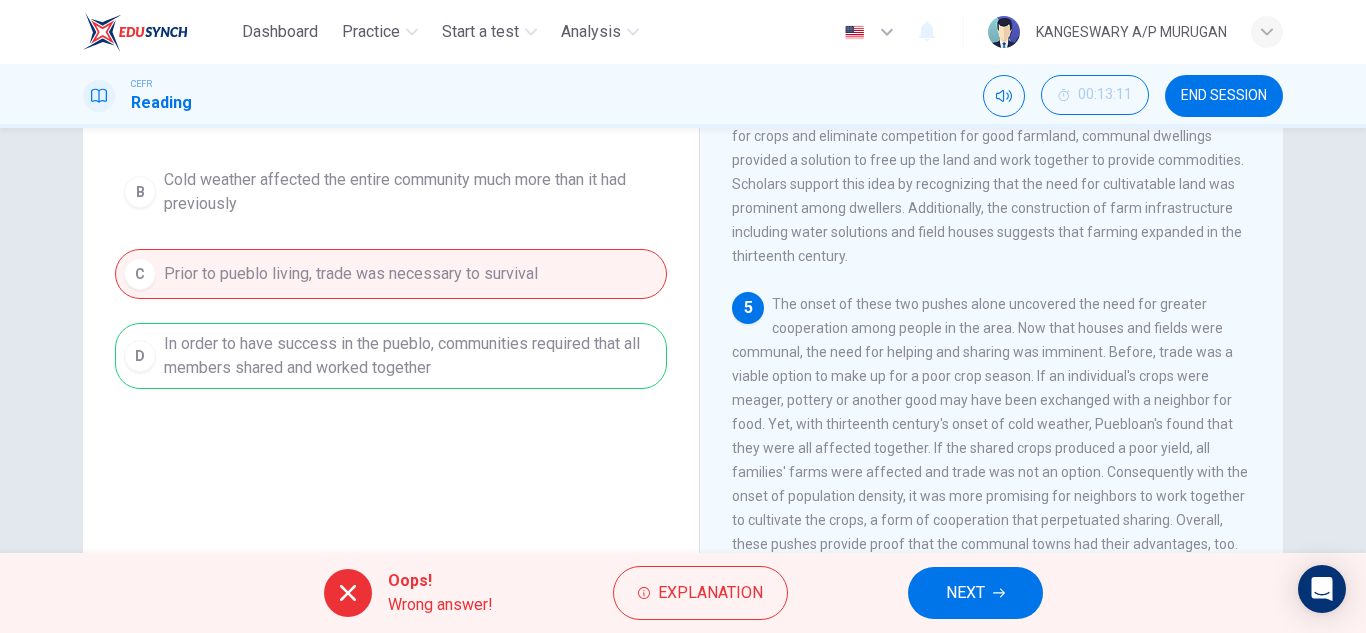 click on "A Two push factors forced people to become independent, especially after poor harvests B Cold weather affected the entire community much more than it had previously C Prior to pueblo living, trade was necessary to survival D In order to have success in the pueblo, communities required that all members shared and worked together" at bounding box center (391, 229) 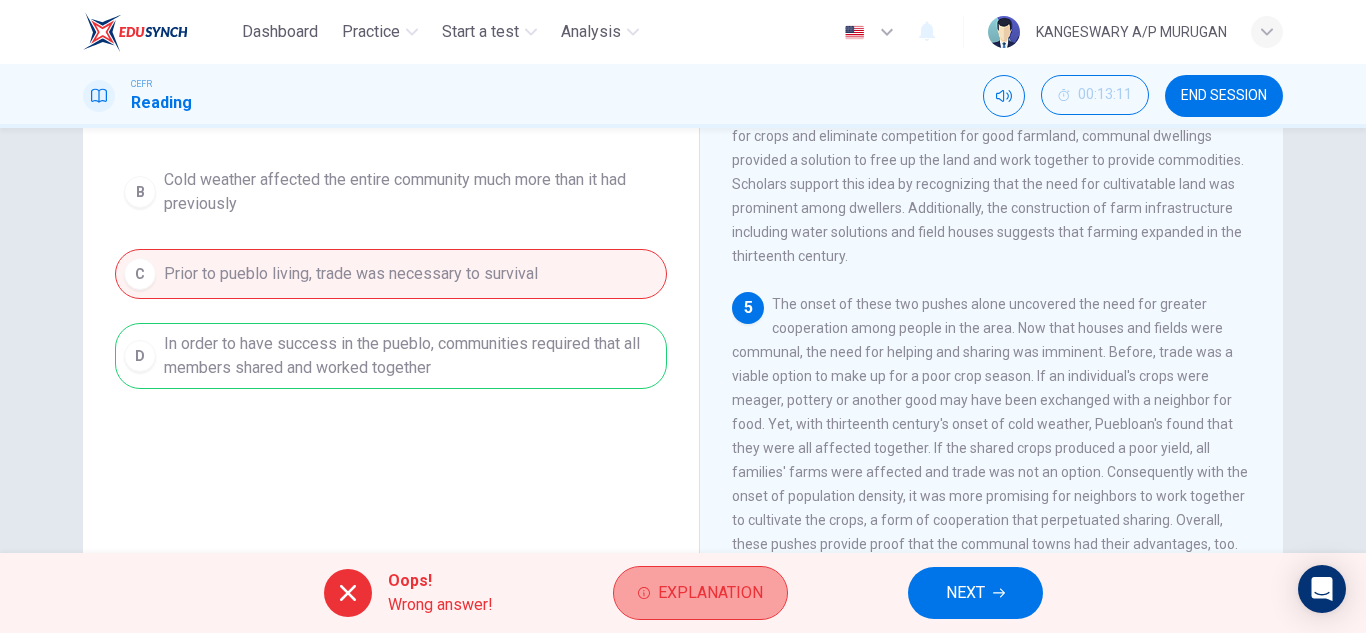 click on "Explanation" at bounding box center (710, 593) 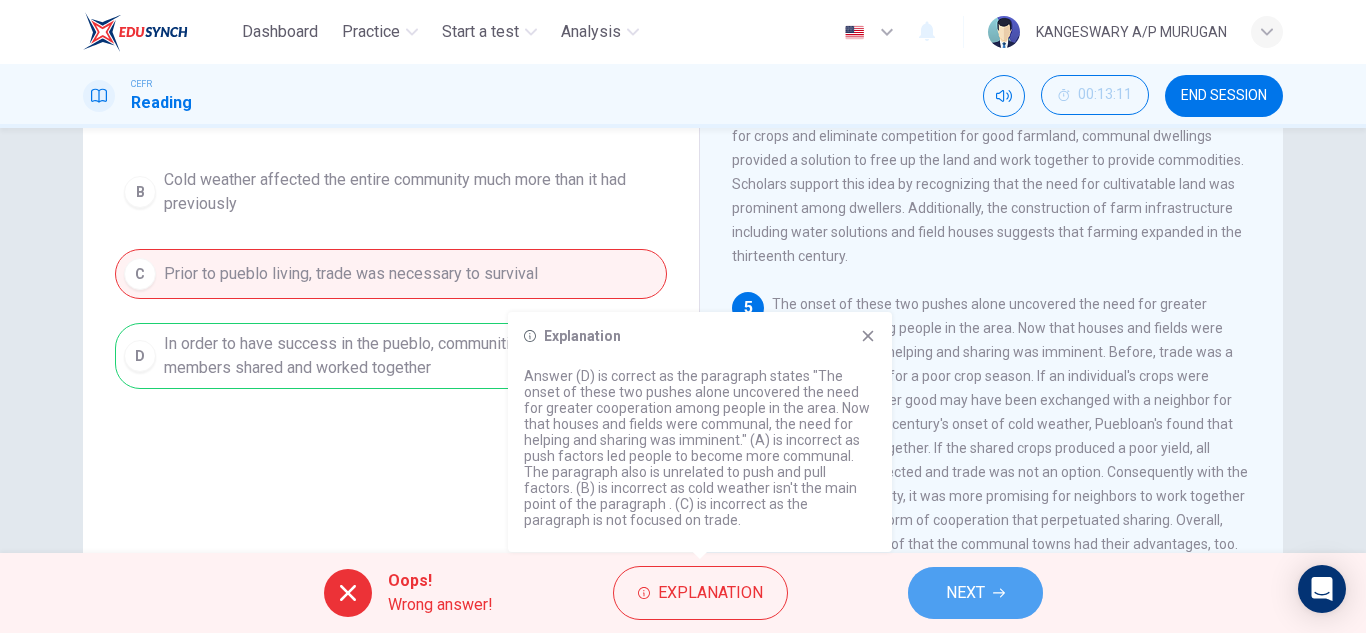 click on "NEXT" at bounding box center (975, 593) 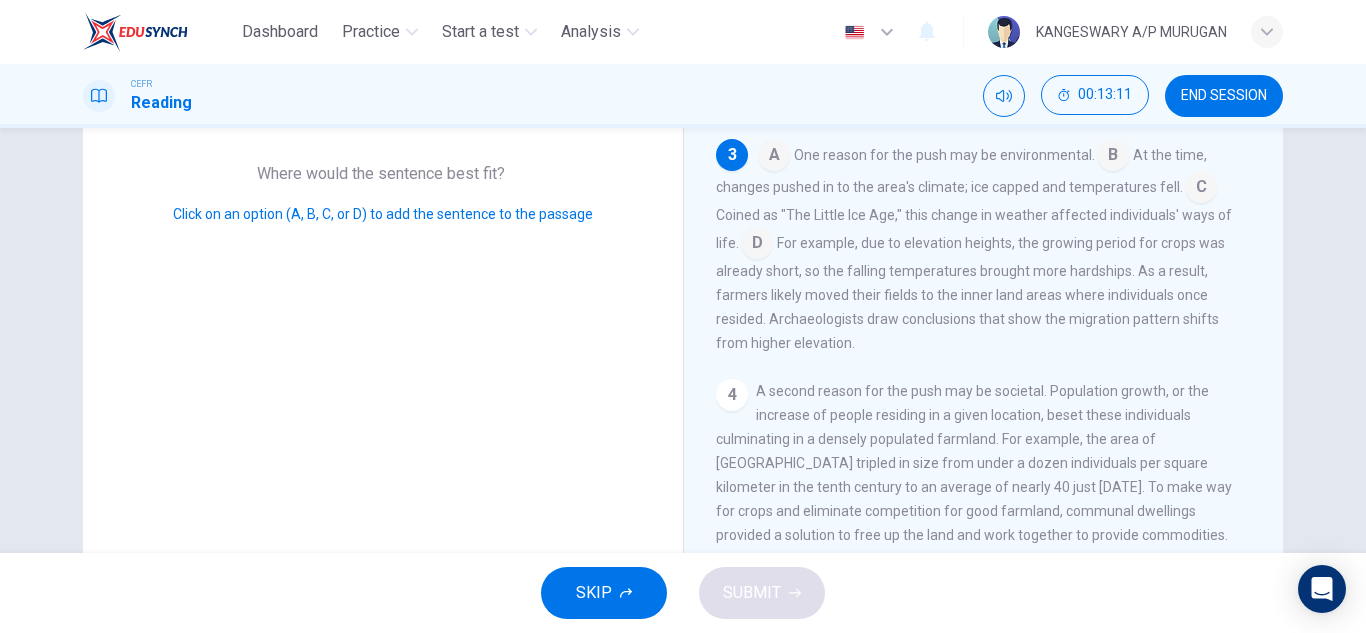 scroll, scrollTop: 264, scrollLeft: 0, axis: vertical 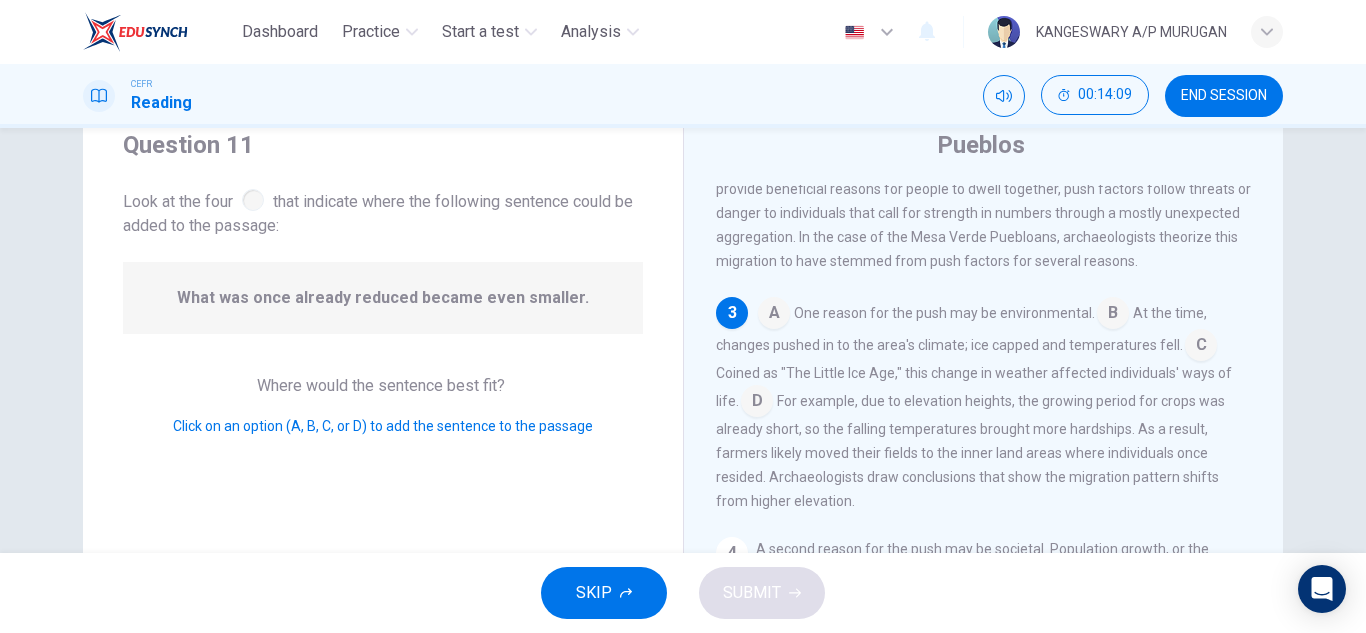 click at bounding box center (1201, 347) 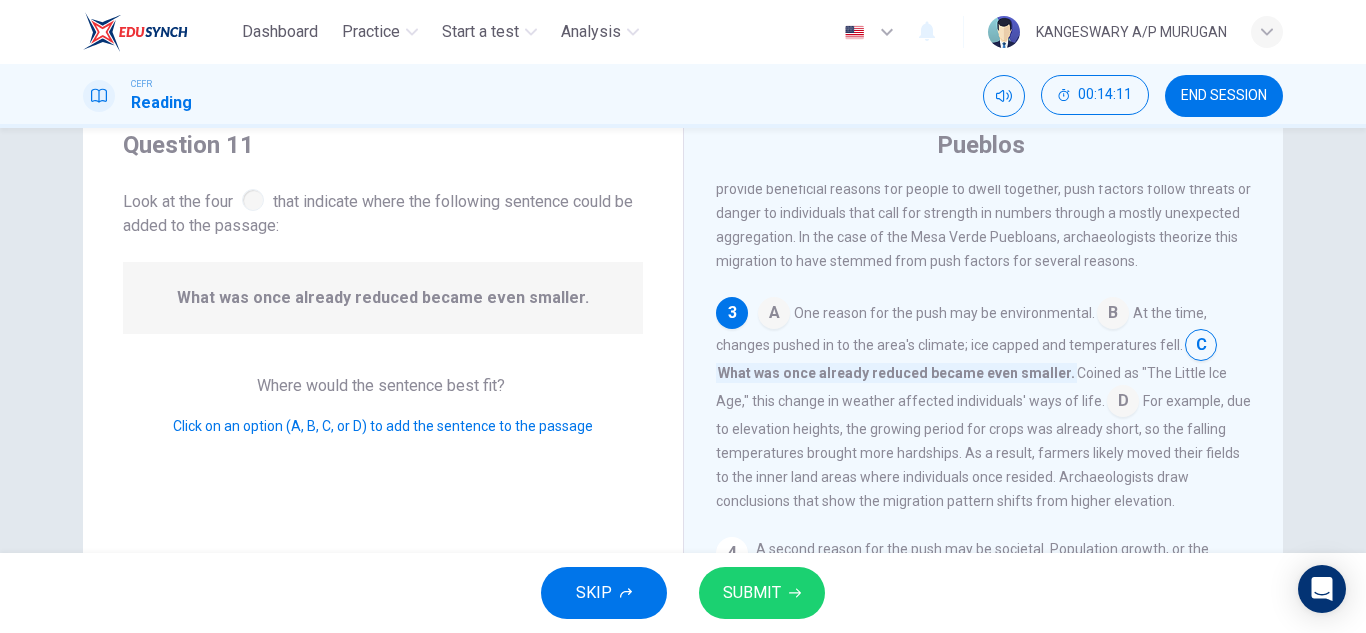 drag, startPoint x: 771, startPoint y: 565, endPoint x: 771, endPoint y: 617, distance: 52 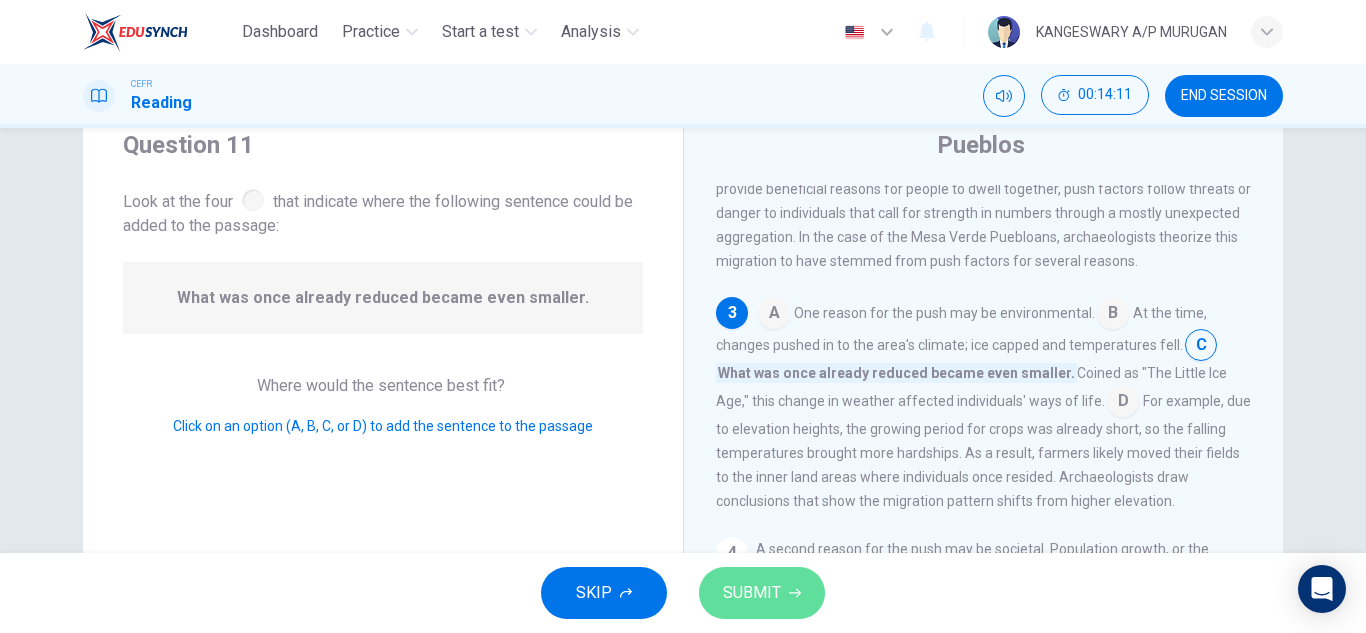 click on "SUBMIT" at bounding box center [762, 593] 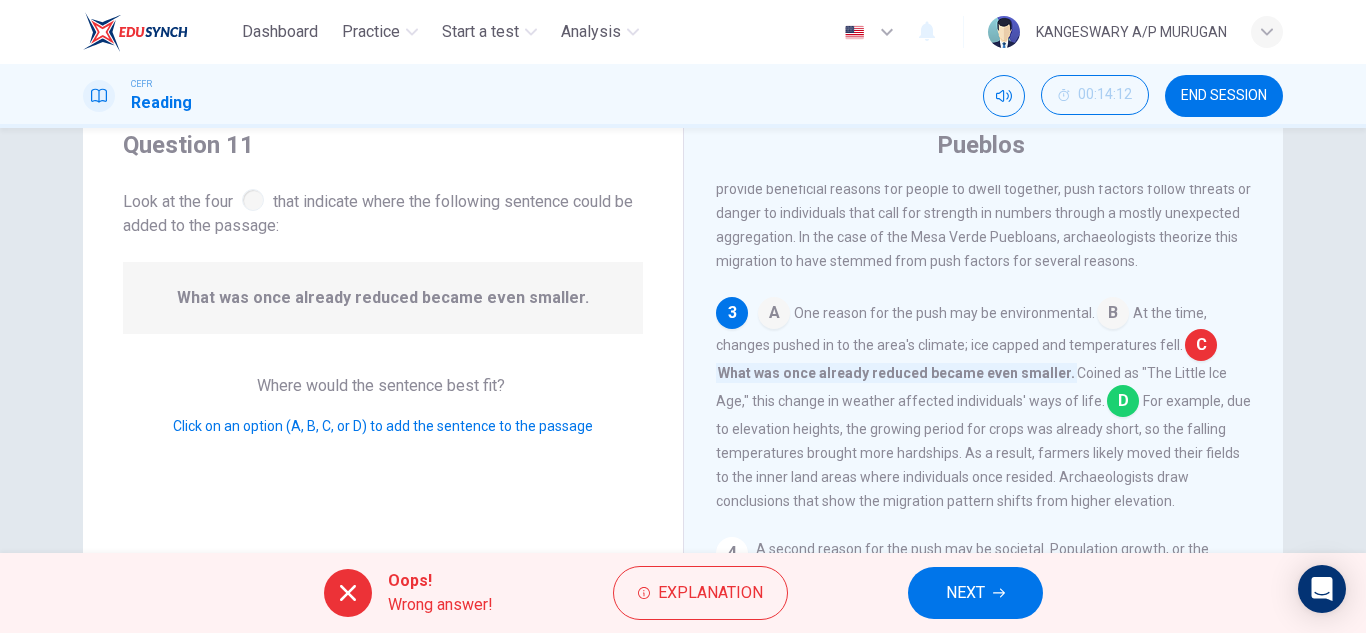 click on "NEXT" at bounding box center (965, 593) 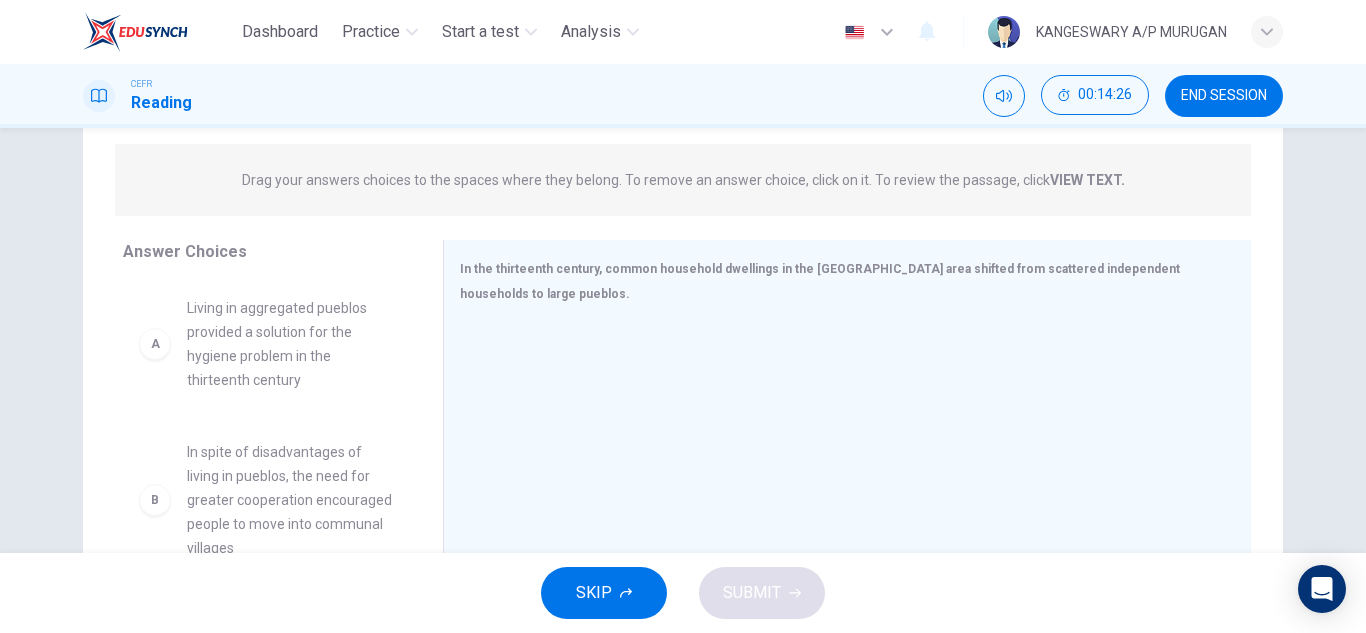 scroll, scrollTop: 236, scrollLeft: 0, axis: vertical 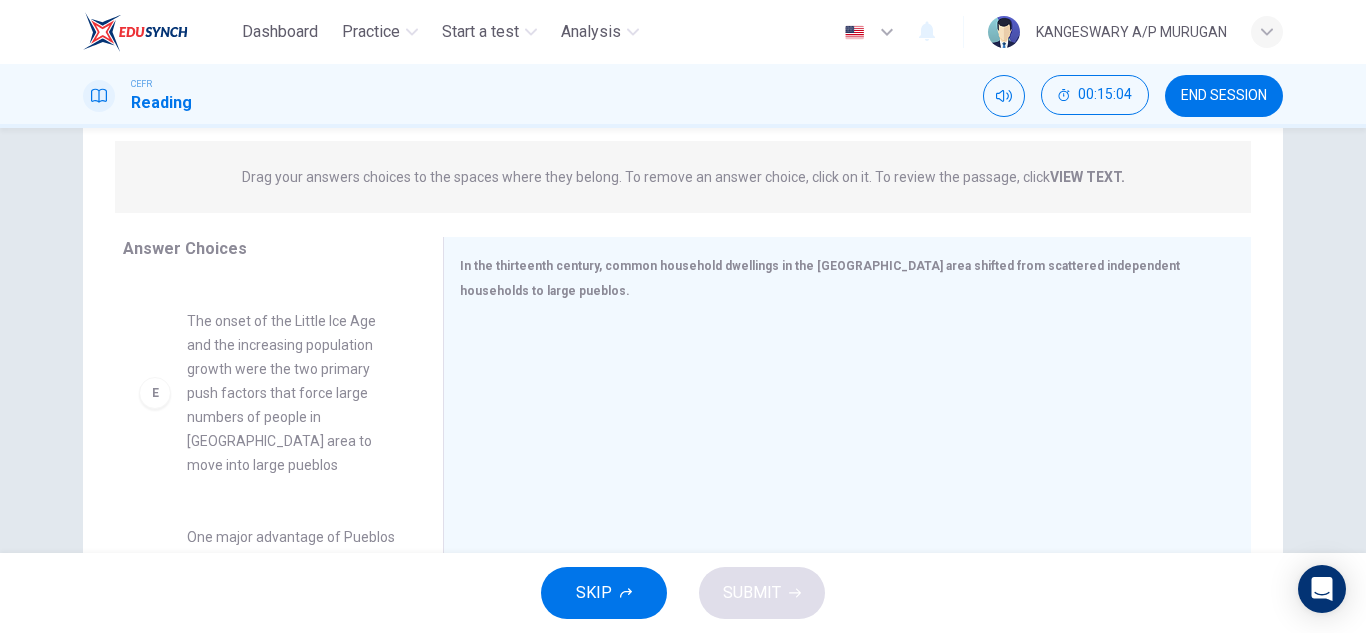 click on "The onset of the Little Ice Age and the increasing population growth were the two primary push factors that force large numbers of people in [GEOGRAPHIC_DATA] area to move into large pueblos" at bounding box center [291, 393] 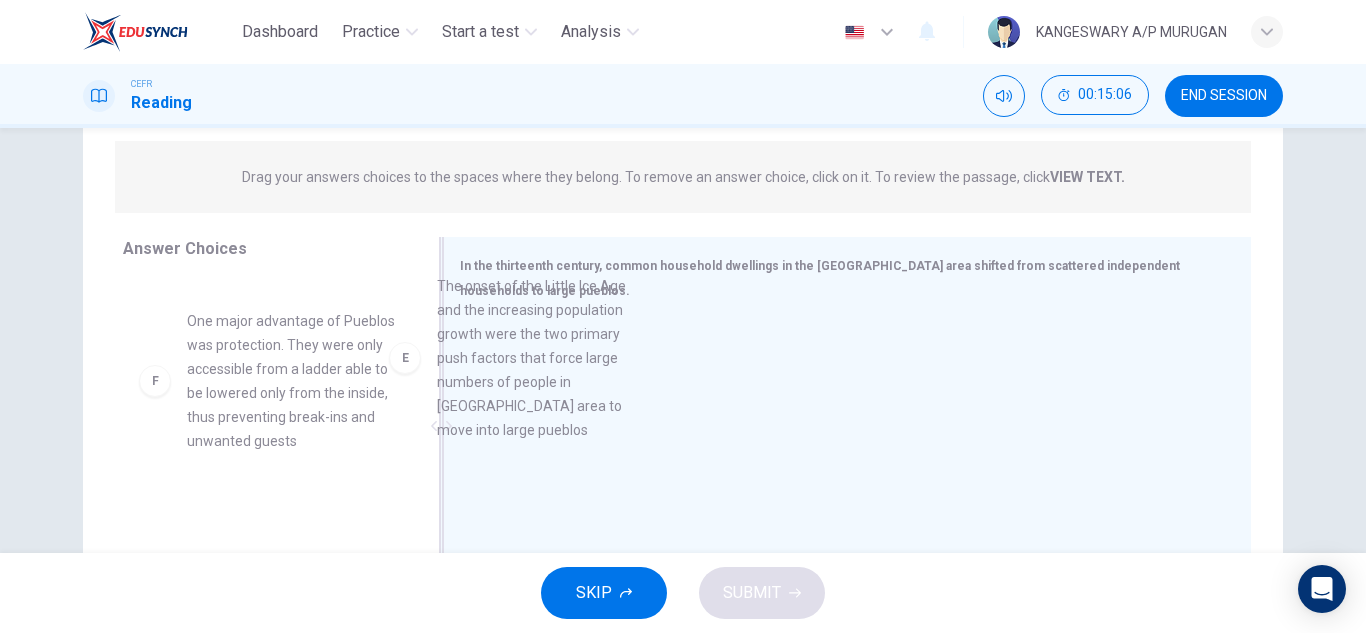 drag, startPoint x: 289, startPoint y: 413, endPoint x: 567, endPoint y: 376, distance: 280.45142 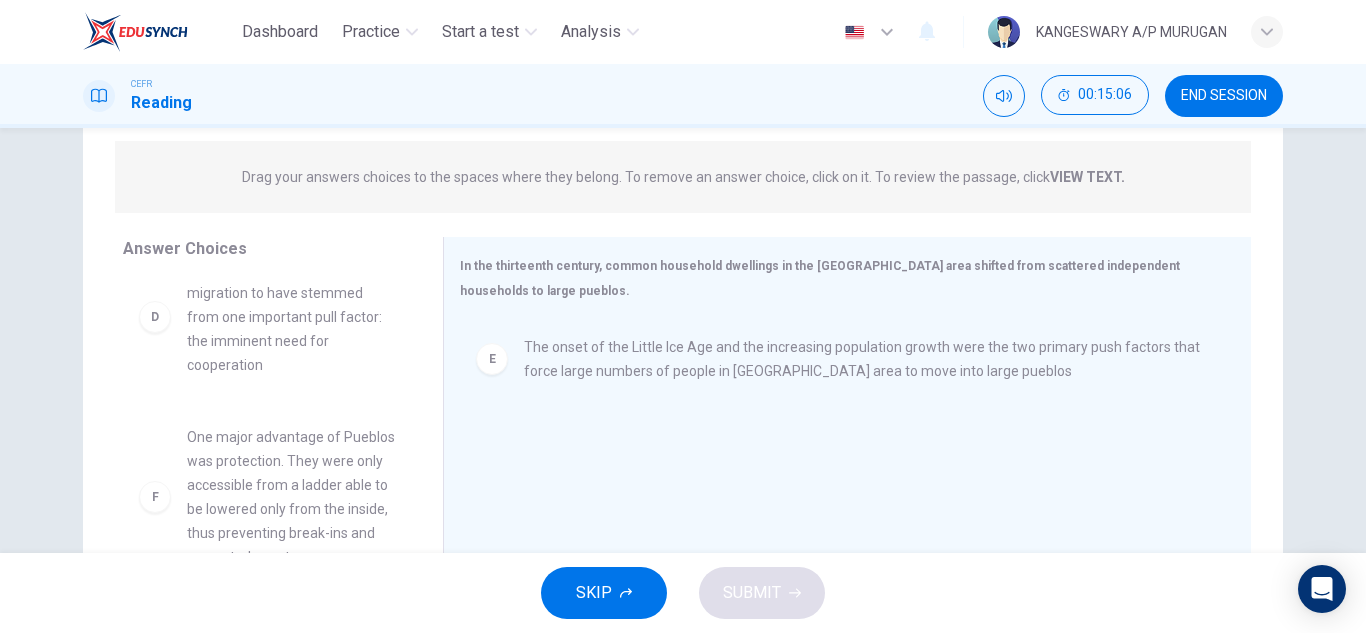 scroll, scrollTop: 564, scrollLeft: 0, axis: vertical 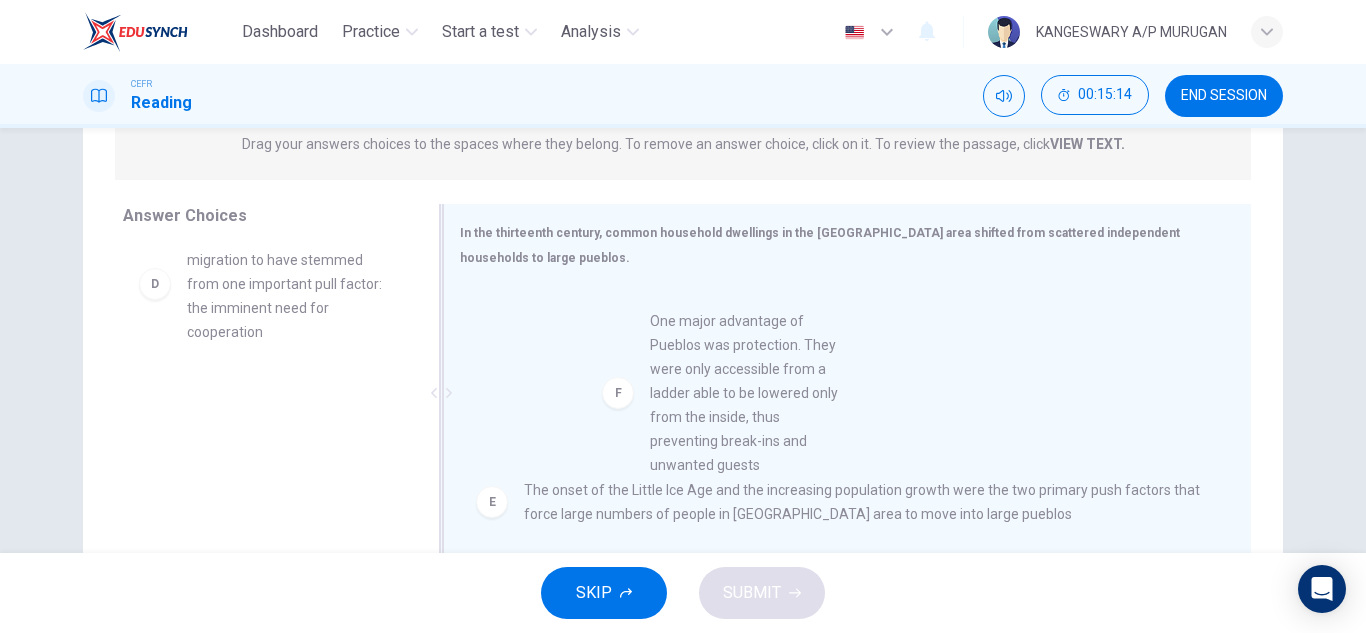drag, startPoint x: 313, startPoint y: 447, endPoint x: 790, endPoint y: 365, distance: 483.9969 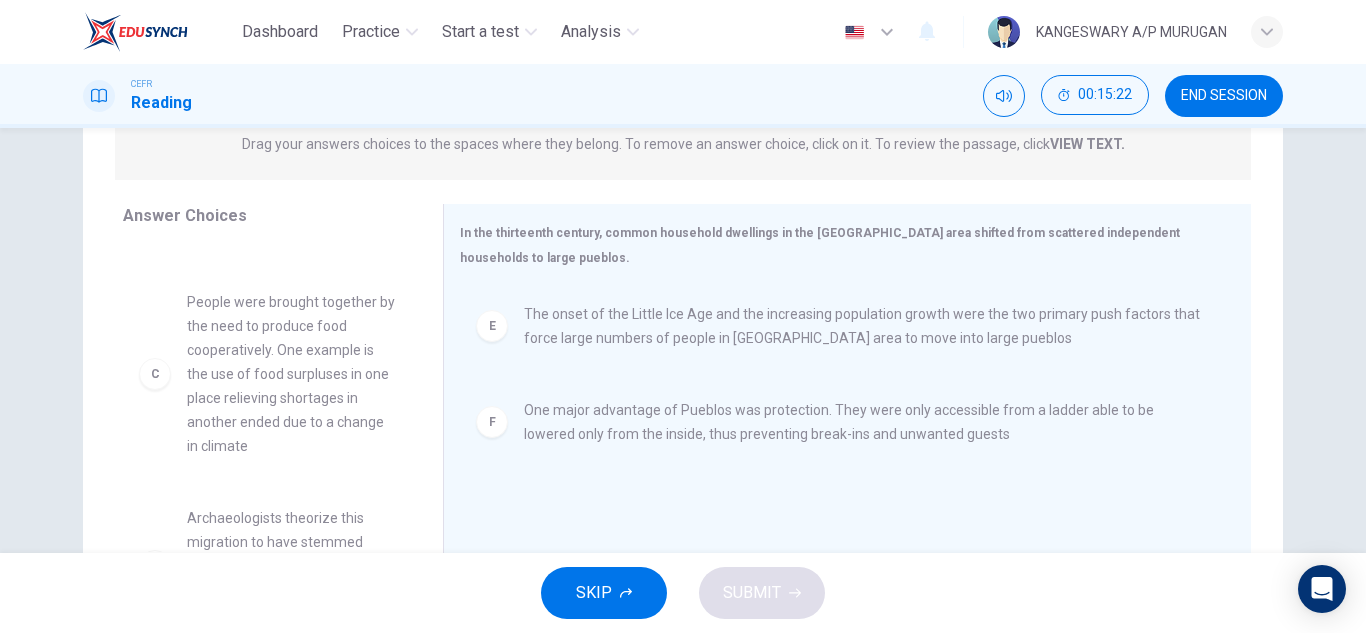 scroll, scrollTop: 281, scrollLeft: 0, axis: vertical 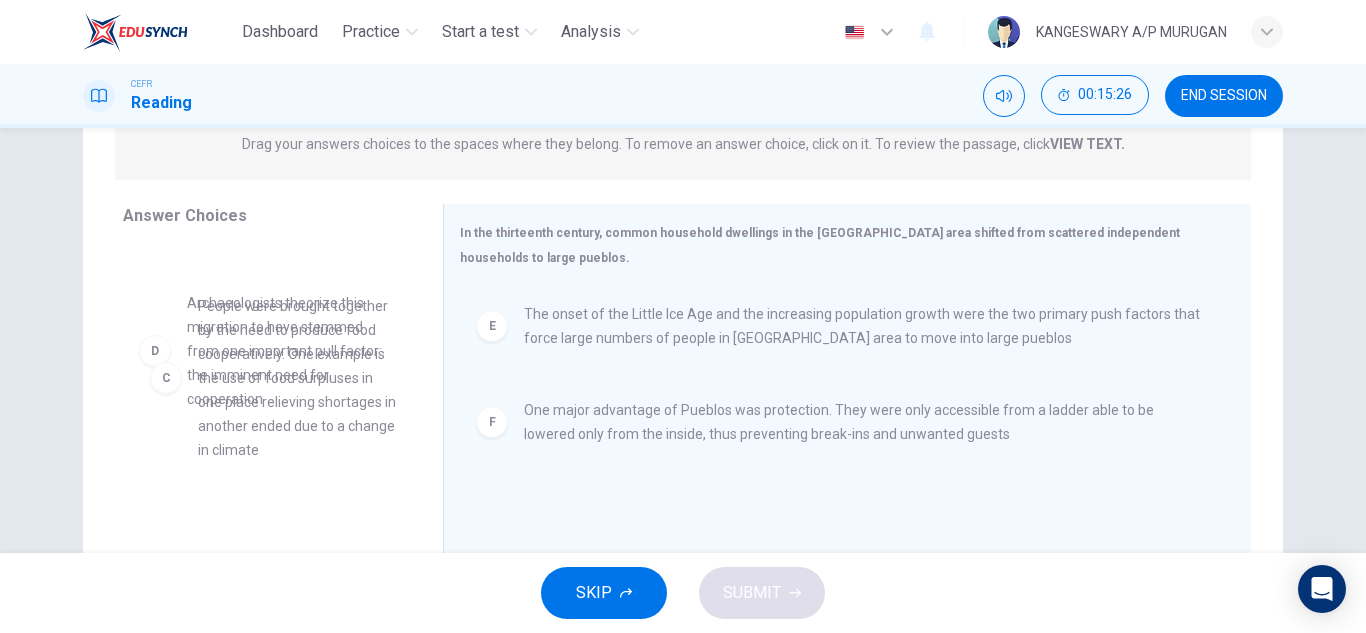 drag, startPoint x: 317, startPoint y: 428, endPoint x: 338, endPoint y: 431, distance: 21.213203 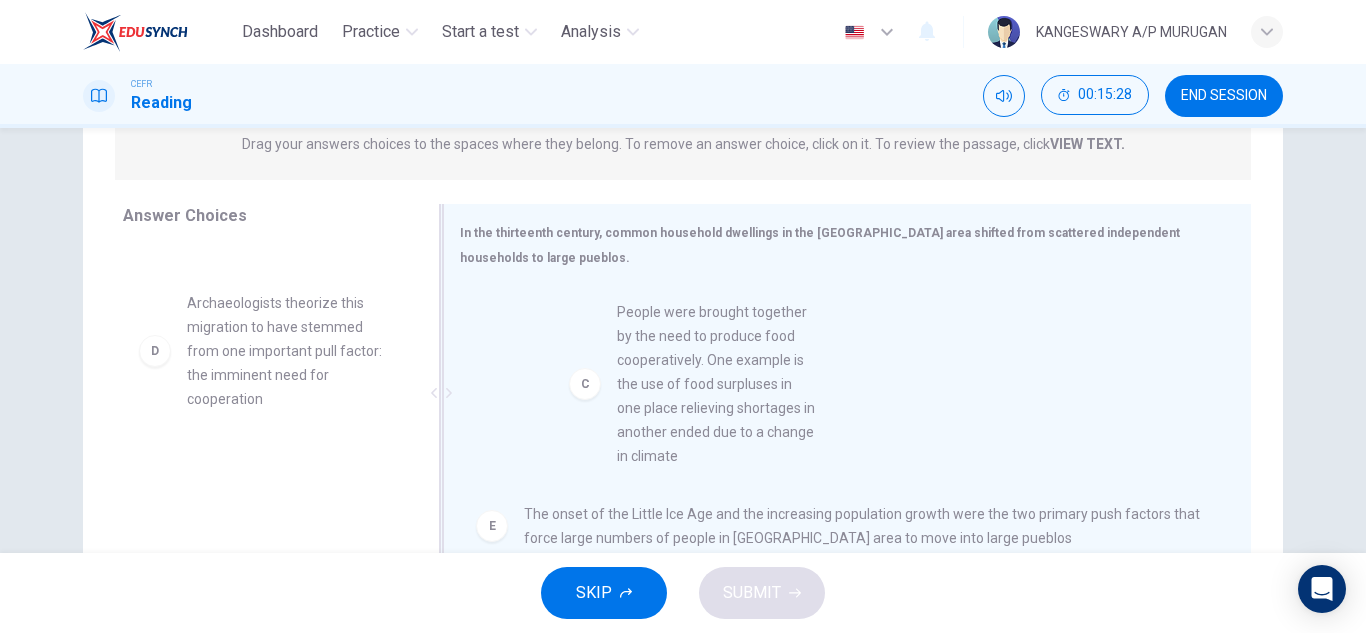 drag, startPoint x: 303, startPoint y: 405, endPoint x: 743, endPoint y: 412, distance: 440.05566 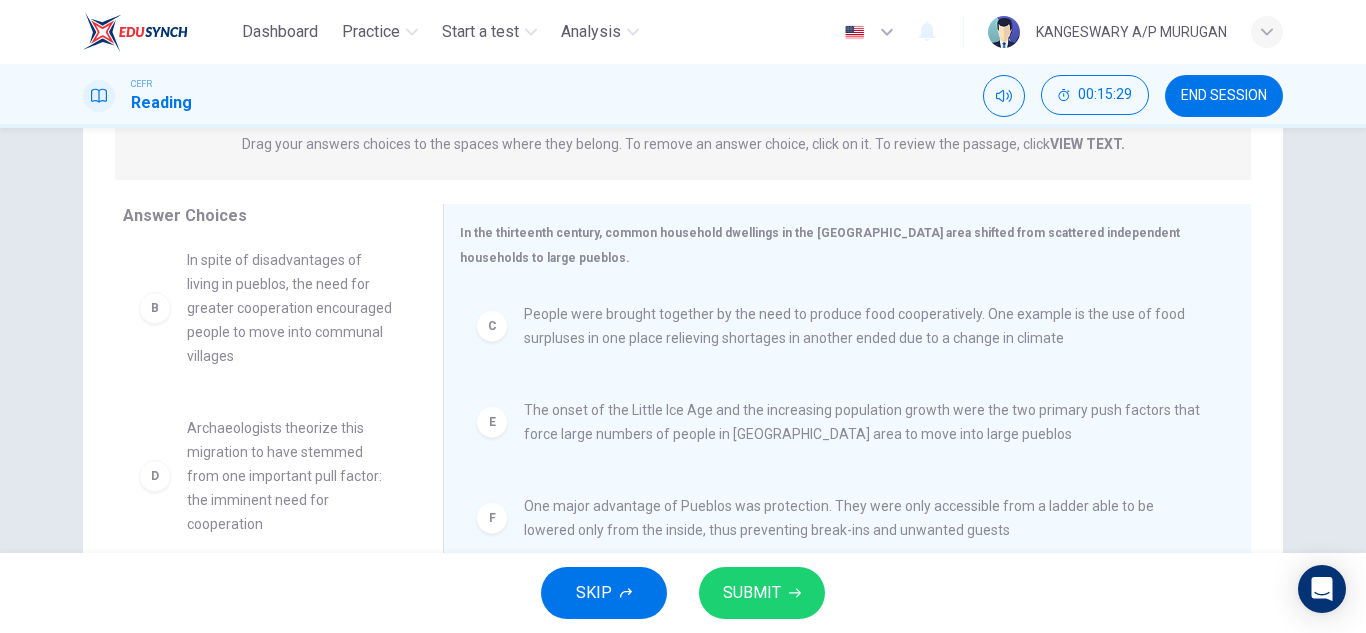 scroll, scrollTop: 156, scrollLeft: 0, axis: vertical 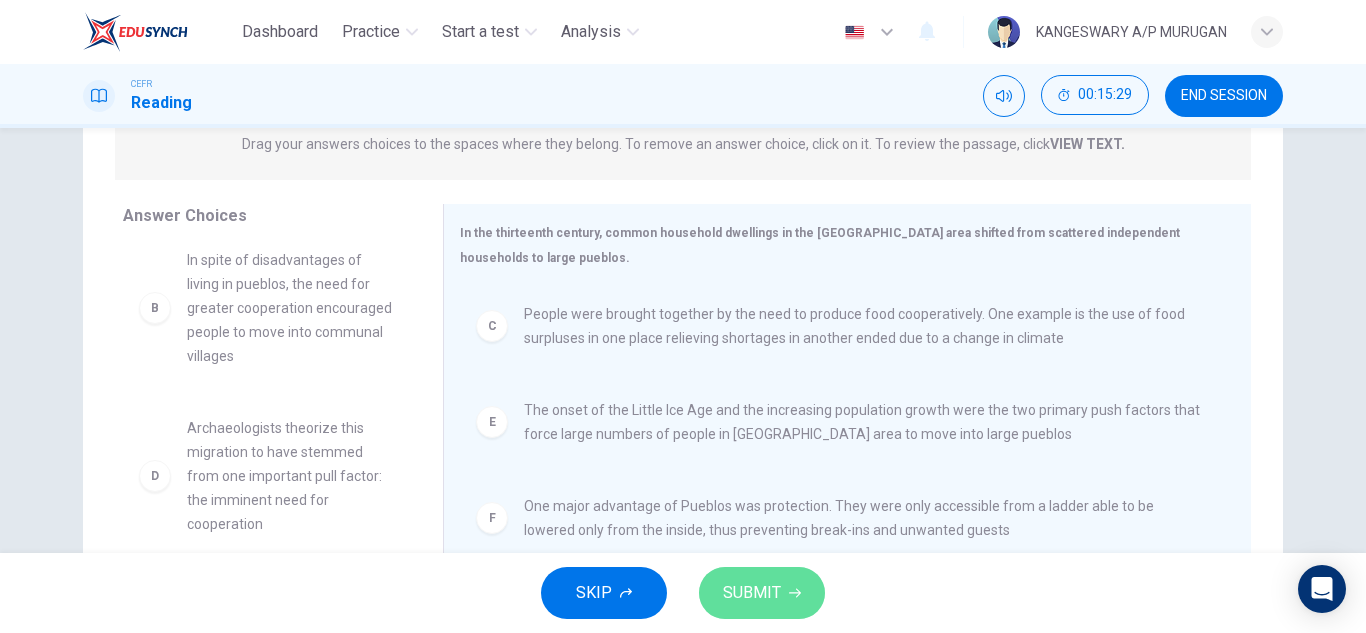 click on "SUBMIT" at bounding box center [762, 593] 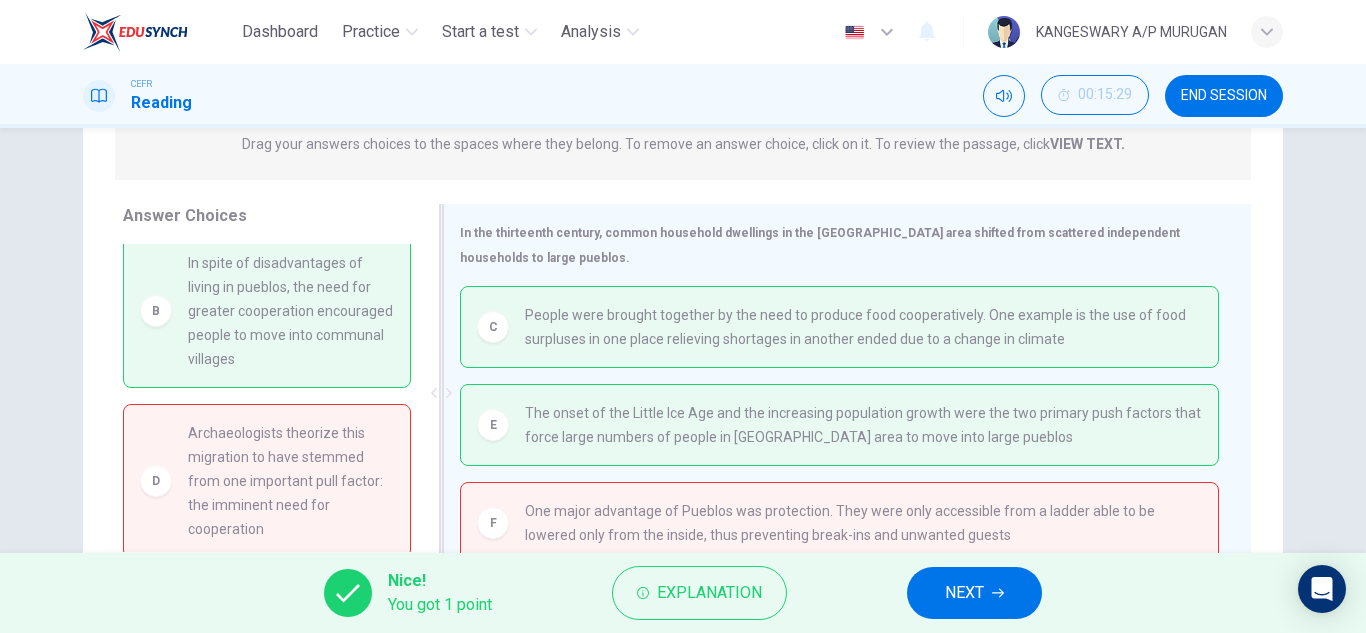 scroll, scrollTop: 10, scrollLeft: 0, axis: vertical 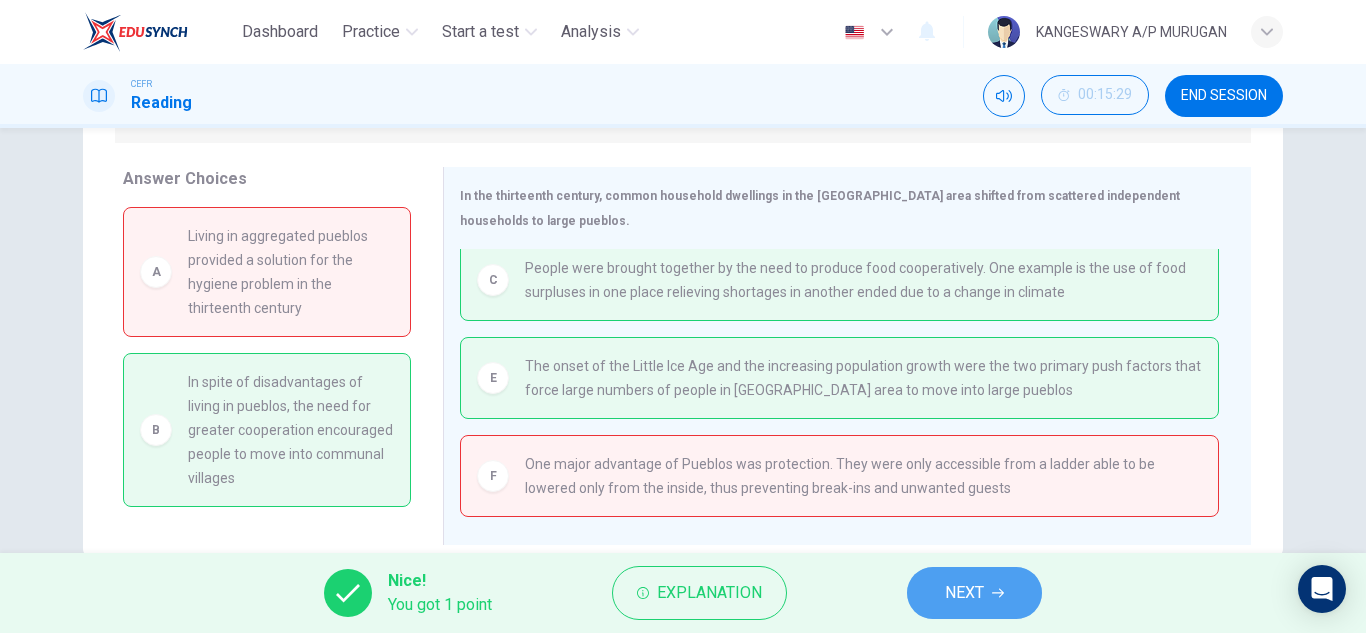 click on "NEXT" at bounding box center (964, 593) 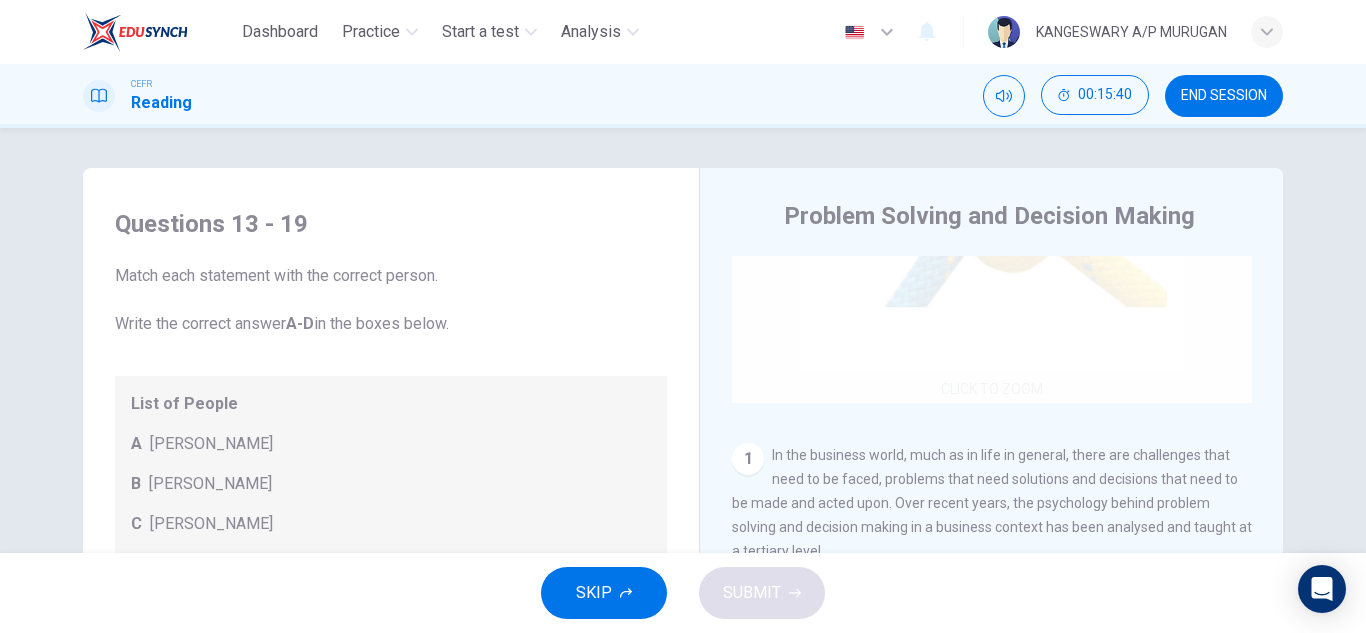 scroll, scrollTop: 236, scrollLeft: 0, axis: vertical 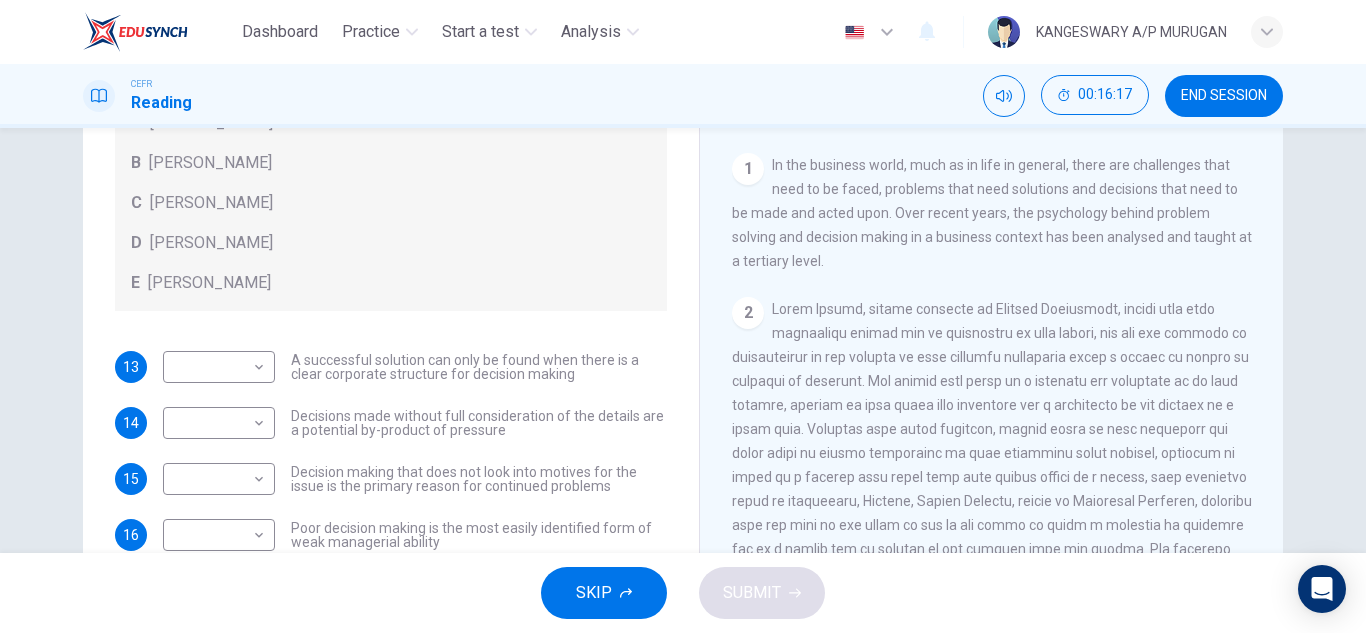 click on "13 ​ ​ A successful solution can only be found when there is a clear corporate structure for decision making 14 ​ ​ Decisions made without full consideration of the details are a potential by-product of pressure 15 ​ ​ Decision making that does not look into motives for the issue is the primary reason for continued problems 16 ​ ​ Poor decision making is the most easily identified form of weak managerial ability 17 ​ ​ Seeking a staff member on whom responsibility can be placed can have negative effects 18 ​ ​ Decision making abilities are at least partly formulated long before they have any business application 19 ​ ​ Long term solutions can only be found by asking the right questions" at bounding box center (391, 535) 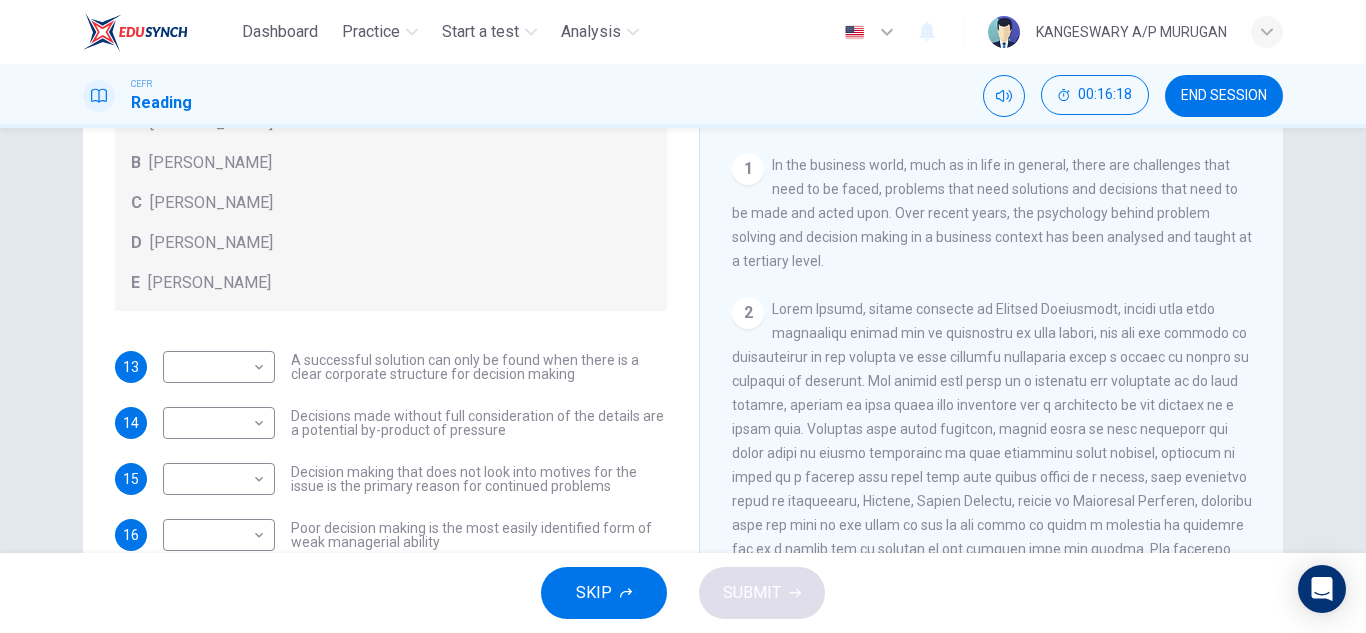 click on "Poor decision making is the most easily identified form of weak managerial ability" at bounding box center (479, 535) 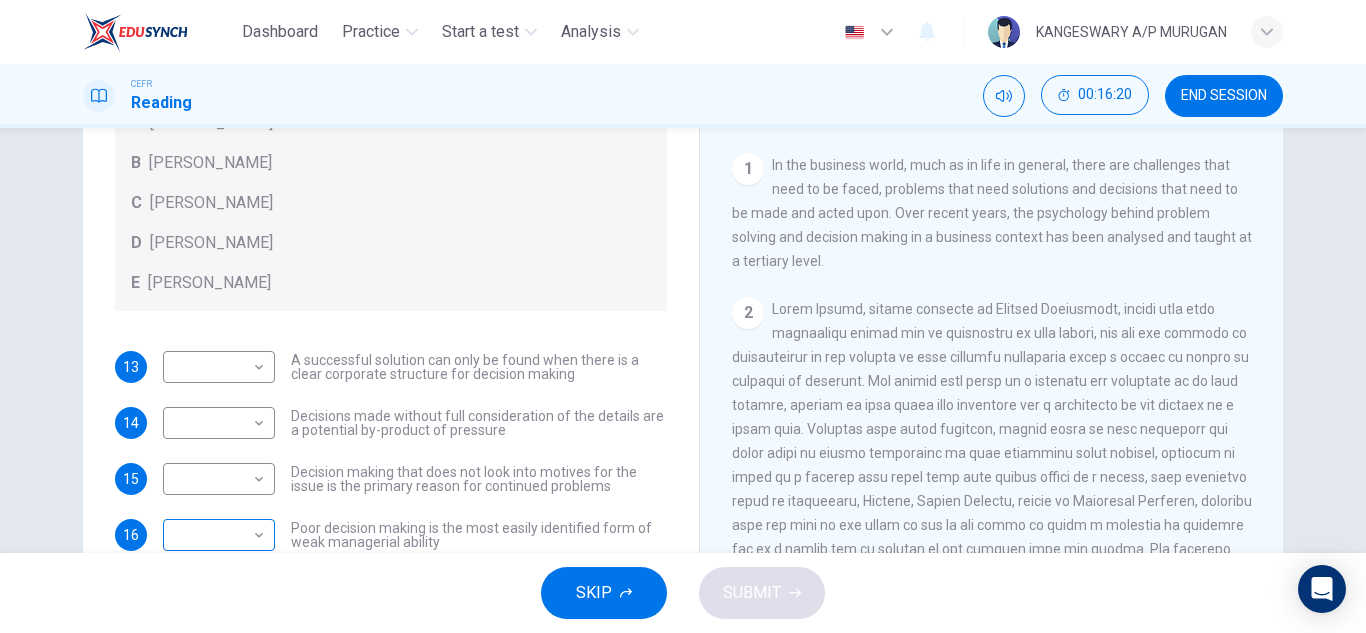 scroll, scrollTop: 115, scrollLeft: 0, axis: vertical 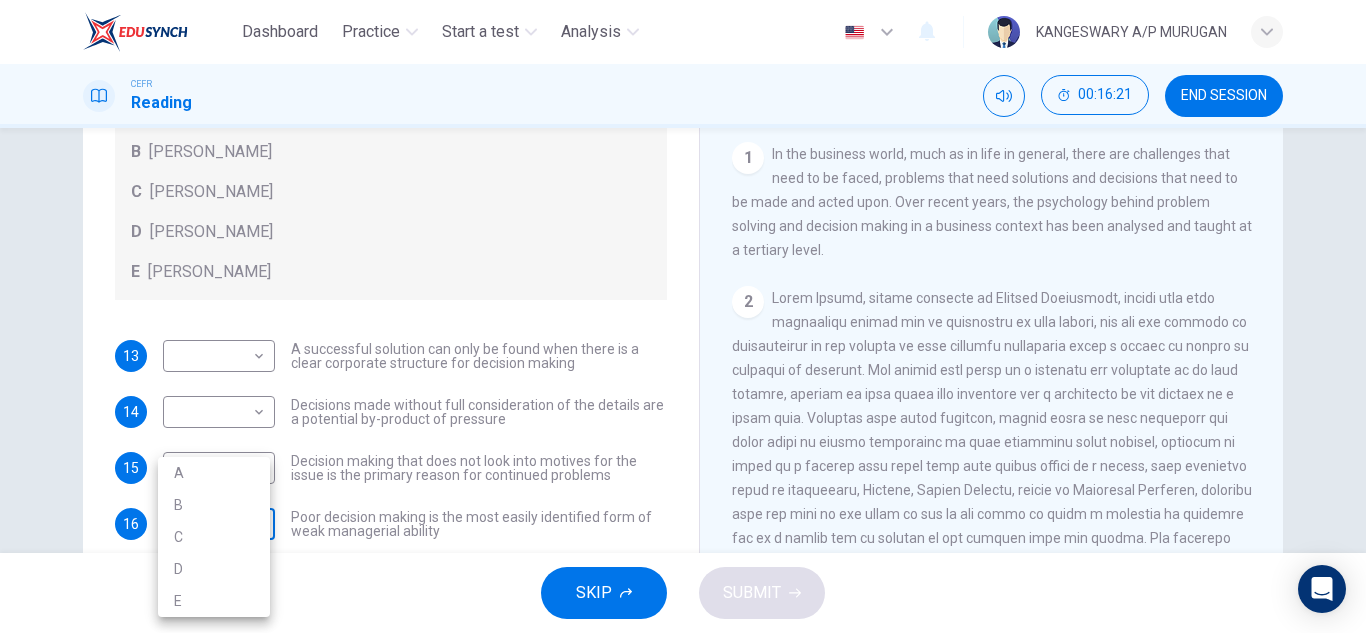 click on "Dashboard Practice Start a test Analysis English en ​ KANGESWARY A/P MURUGAN CEFR Reading 00:16:21 END SESSION Questions 13 - 19 Match each statement with the correct person.
Write the correct answer  A-D  in the boxes below. List of People A [PERSON_NAME] B [PERSON_NAME] C [PERSON_NAME] D [PERSON_NAME] E [PERSON_NAME] 13 ​ ​ A successful solution can only be found when there is a clear corporate structure for decision making 14 ​ ​ Decisions made without full consideration of the details are a potential by-product of pressure 15 ​ ​ Decision making that does not look into motives for the issue is the primary reason for continued problems 16 ​ ​ Poor decision making is the most easily identified form of weak managerial ability 17 ​ ​ Seeking a staff member on whom responsibility can be placed can have negative effects 18 ​ ​ Decision making abilities are at least partly formulated long before they have any business application 19 ​ ​ Problem Solving and Decision Making CLICK TO ZOOM 1 2" at bounding box center (683, 316) 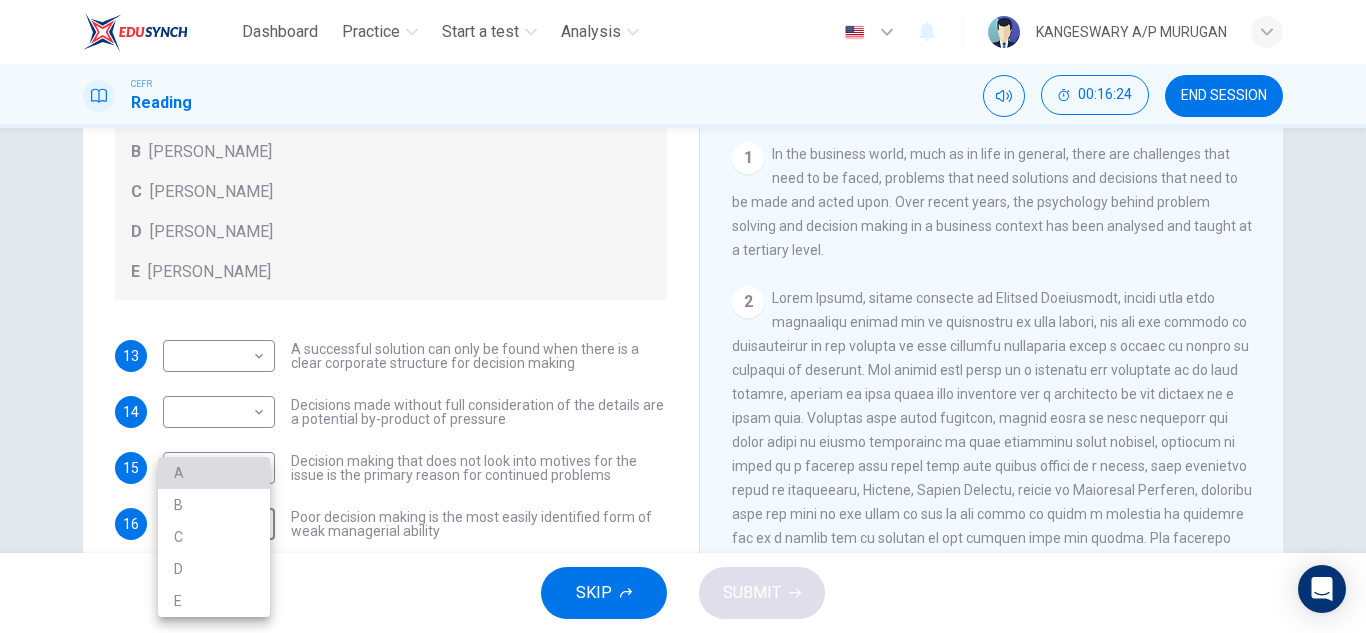 click on "A" at bounding box center [214, 473] 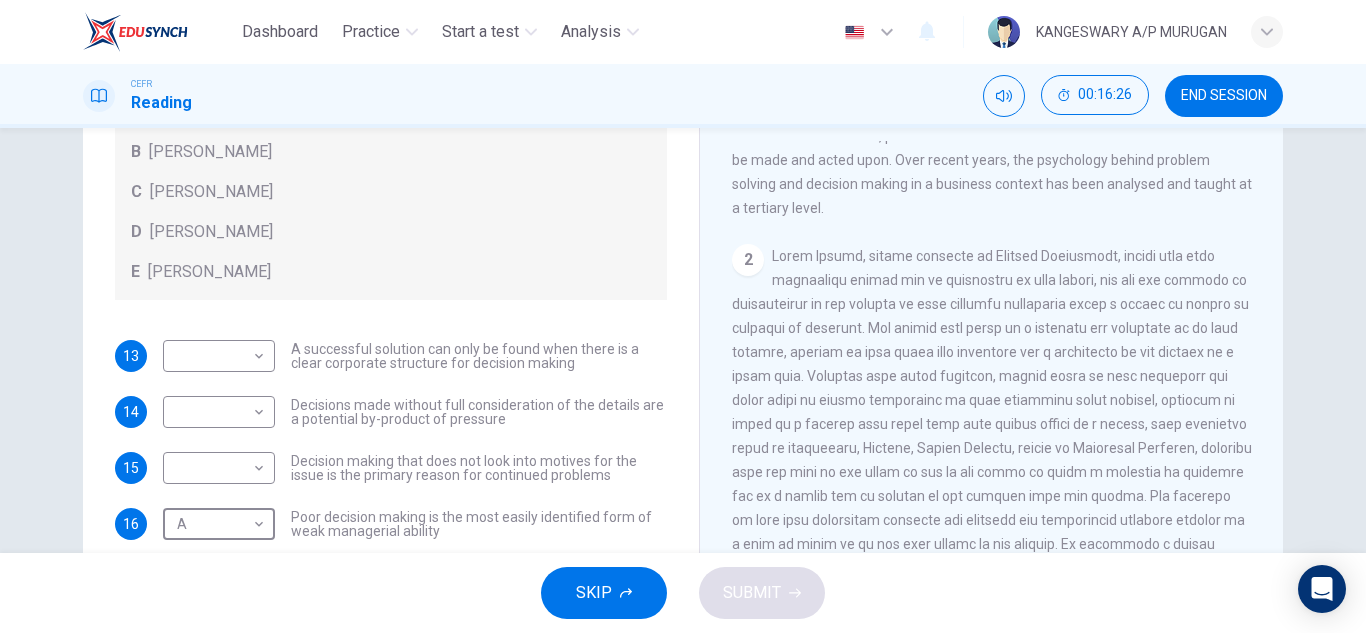 scroll, scrollTop: 463, scrollLeft: 0, axis: vertical 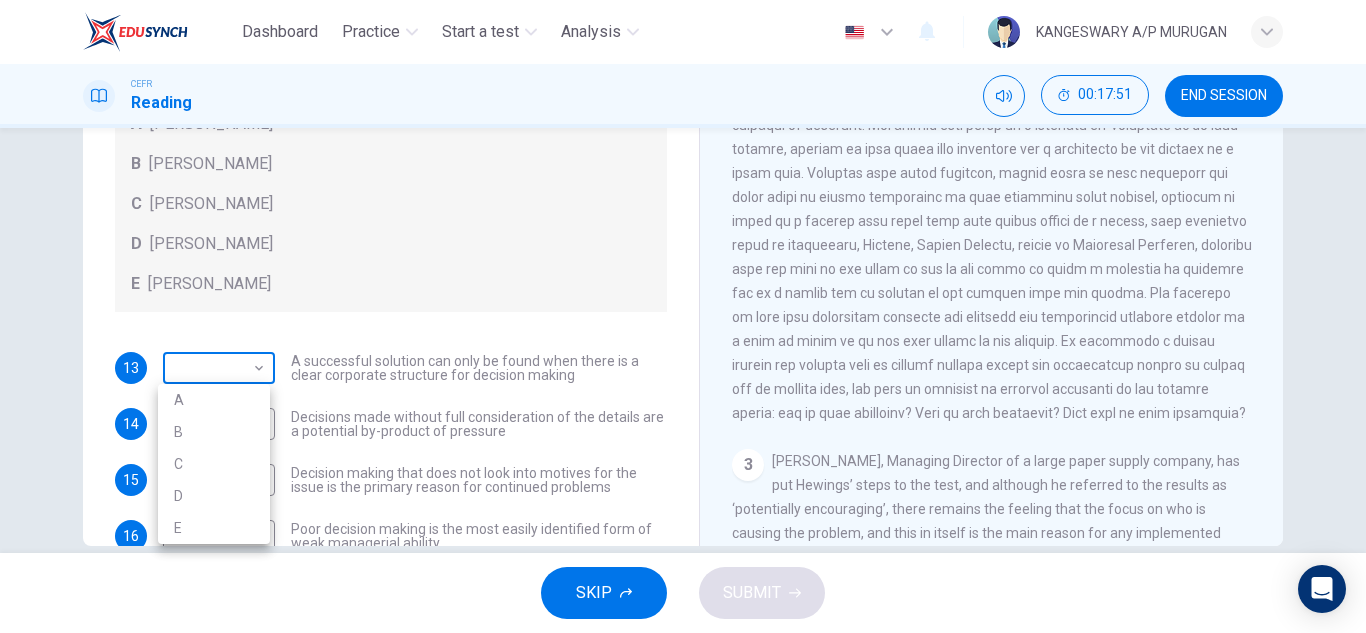 click on "Dashboard Practice Start a test Analysis English en ​ KANGESWARY A/P MURUGAN CEFR Reading 00:17:51 END SESSION Questions 13 - 19 Match each statement with the correct person.
Write the correct answer  A-D  in the boxes below. List of People A [PERSON_NAME] B [PERSON_NAME] C [PERSON_NAME] D [PERSON_NAME] E [PERSON_NAME] 13 ​ ​ A successful solution can only be found when there is a clear corporate structure for decision making 14 ​ ​ Decisions made without full consideration of the details are a potential by-product of pressure 15 ​ ​ Decision making that does not look into motives for the issue is the primary reason for continued problems 16 A A ​ Poor decision making is the most easily identified form of weak managerial ability 17 ​ ​ Seeking a staff member on whom responsibility can be placed can have negative effects 18 ​ ​ Decision making abilities are at least partly formulated long before they have any business application 19 ​ ​ Problem Solving and Decision Making CLICK TO ZOOM 1 2" at bounding box center (683, 316) 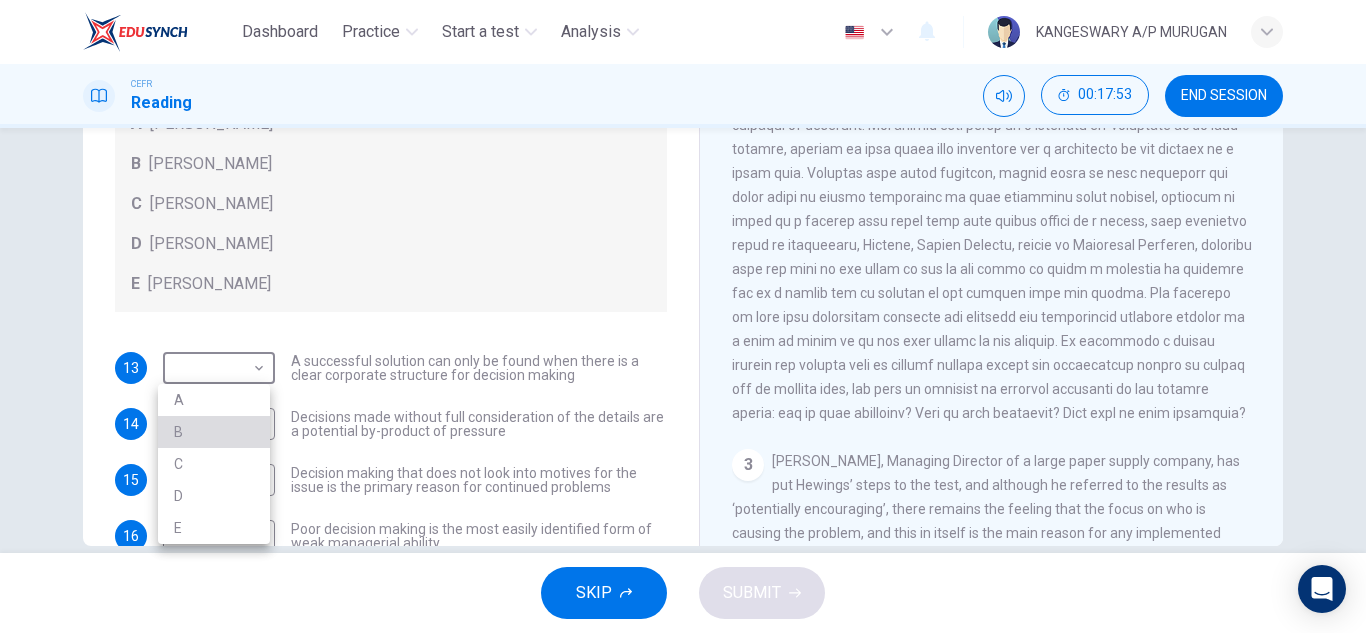 click on "B" at bounding box center (214, 432) 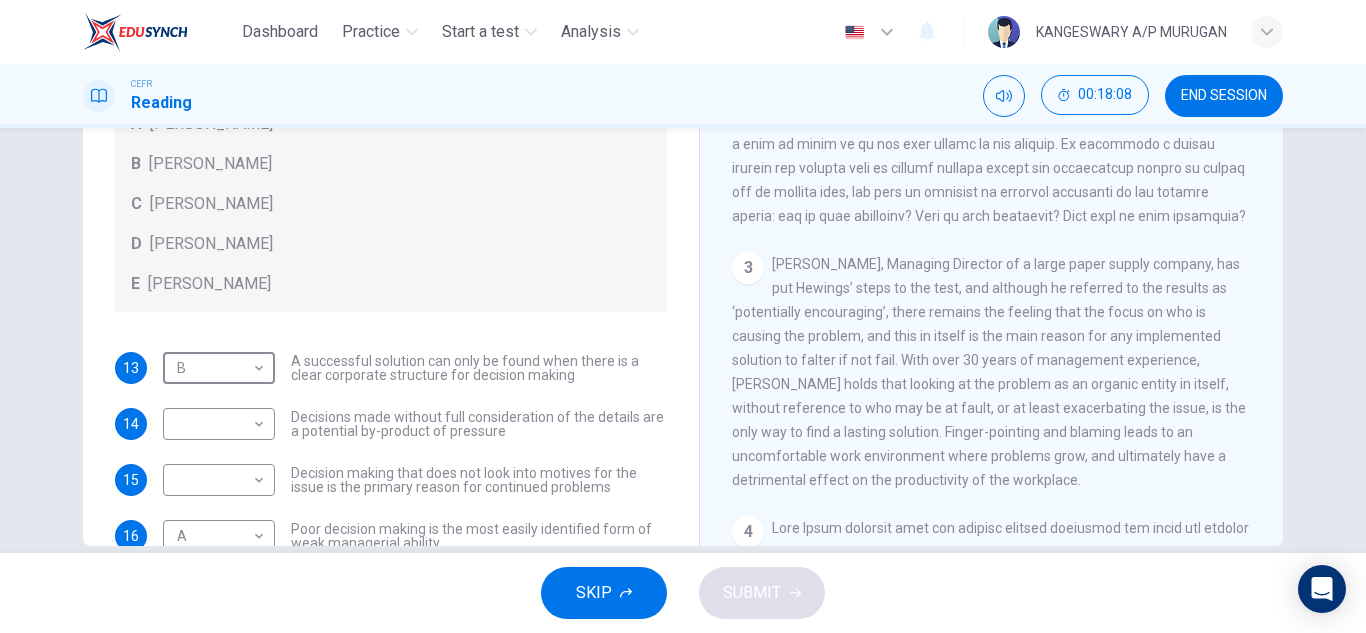 scroll, scrollTop: 662, scrollLeft: 0, axis: vertical 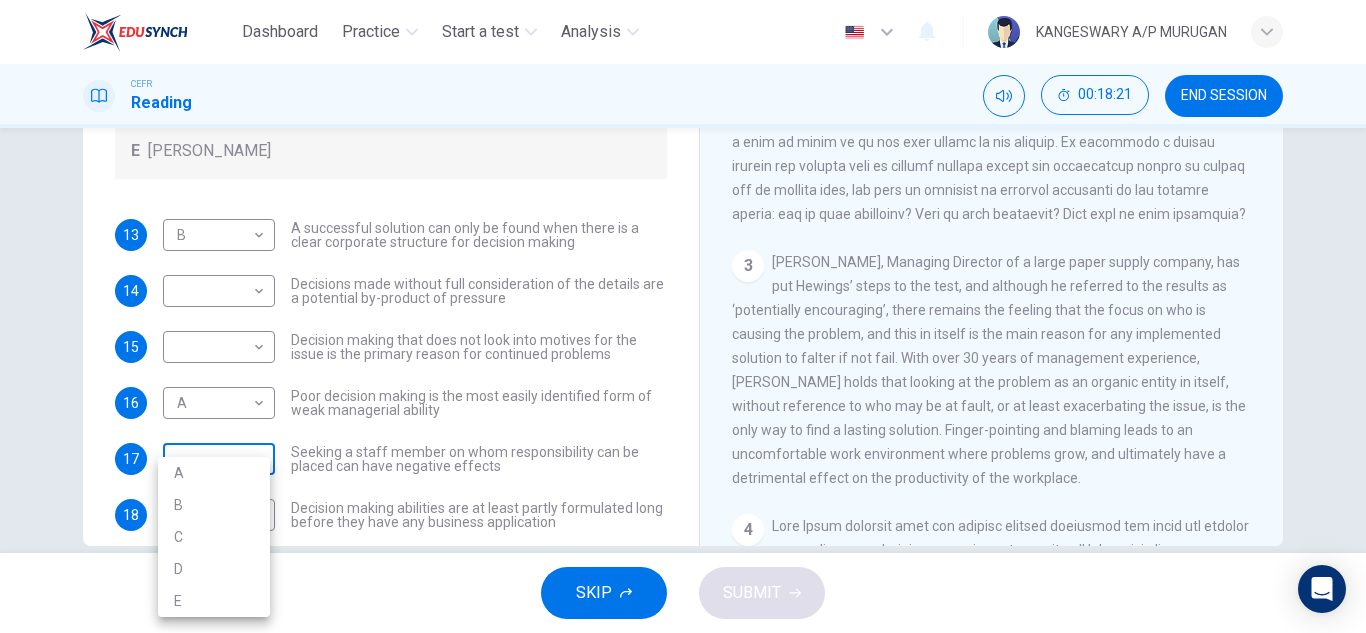 click on "Dashboard Practice Start a test Analysis English en ​ KANGESWARY A/P MURUGAN CEFR Reading 00:18:21 END SESSION Questions 13 - 19 Match each statement with the correct person.
Write the correct answer  A-D  in the boxes below. List of People A [PERSON_NAME] Scrive B [PERSON_NAME] C [PERSON_NAME] D [PERSON_NAME] E [PERSON_NAME] 13 B B ​ A successful solution can only be found when there is a clear corporate structure for decision making 14 ​ ​ Decisions made without full consideration of the details are a potential by-product of pressure 15 ​ ​ Decision making that does not look into motives for the issue is the primary reason for continued problems 16 A A ​ Poor decision making is the most easily identified form of weak managerial ability 17 ​ ​ Seeking a staff member on whom responsibility can be placed can have negative effects 18 ​ ​ Decision making abilities are at least partly formulated long before they have any business application 19 ​ ​ Problem Solving and Decision Making CLICK TO ZOOM 1 2" at bounding box center [683, 316] 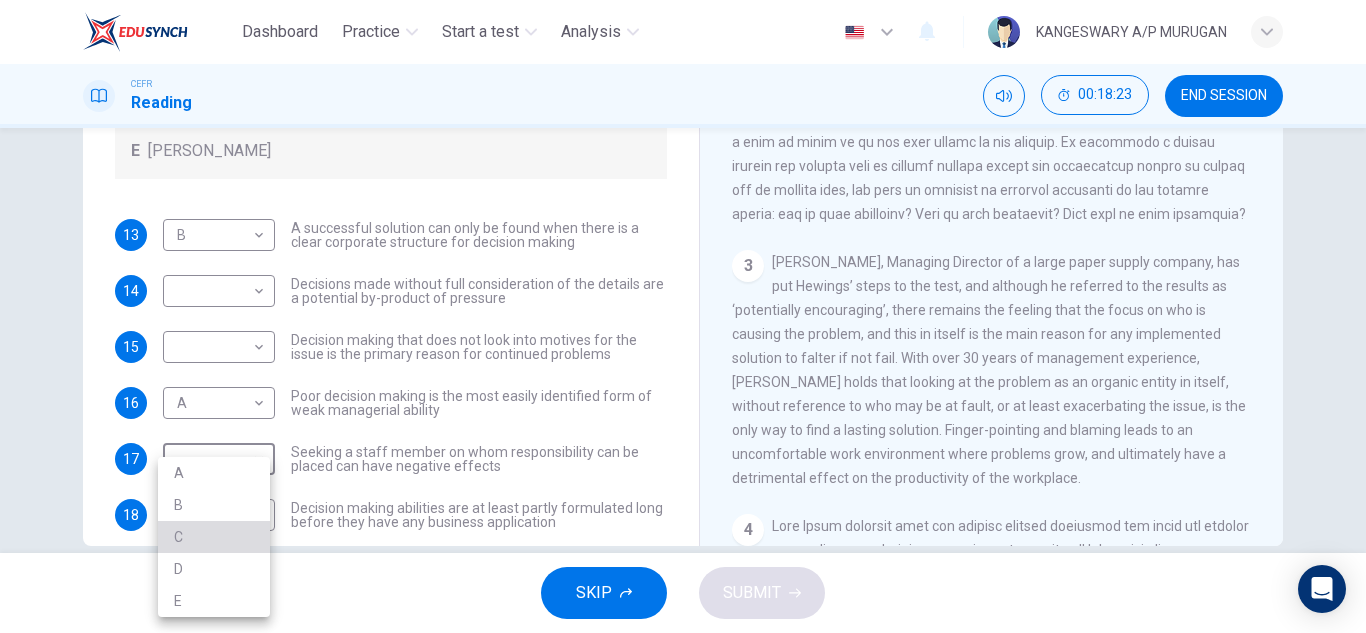 click on "C" at bounding box center [214, 537] 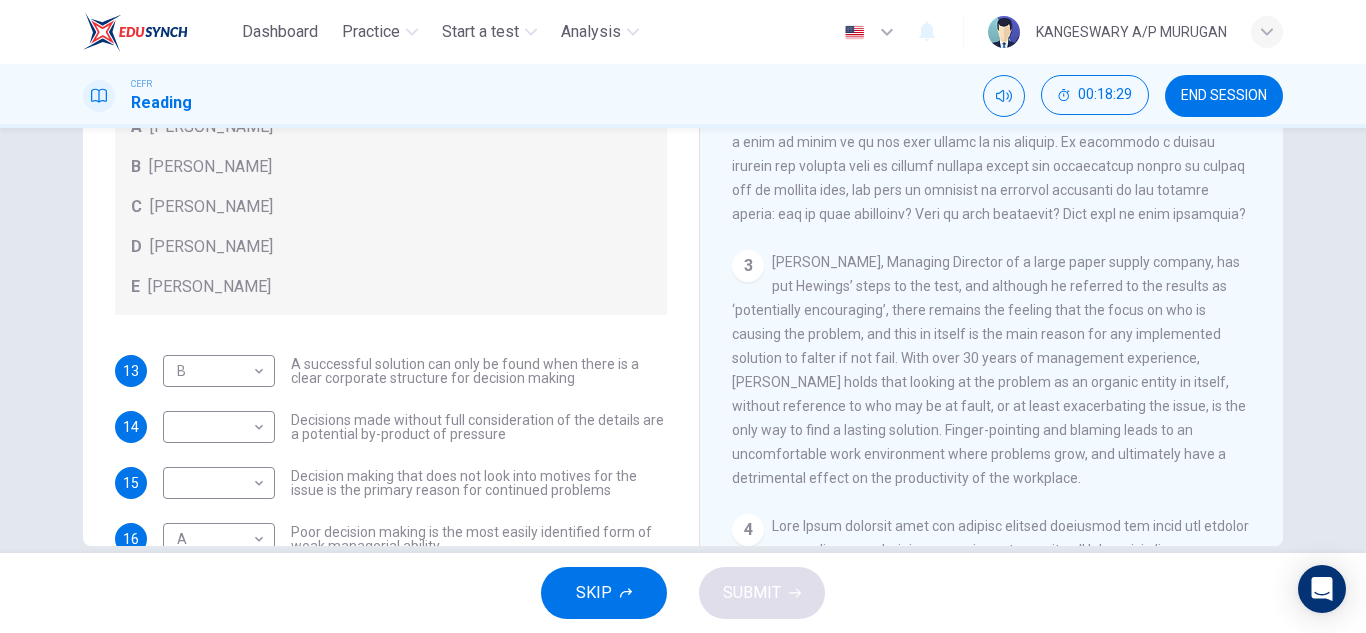 scroll, scrollTop: 36, scrollLeft: 0, axis: vertical 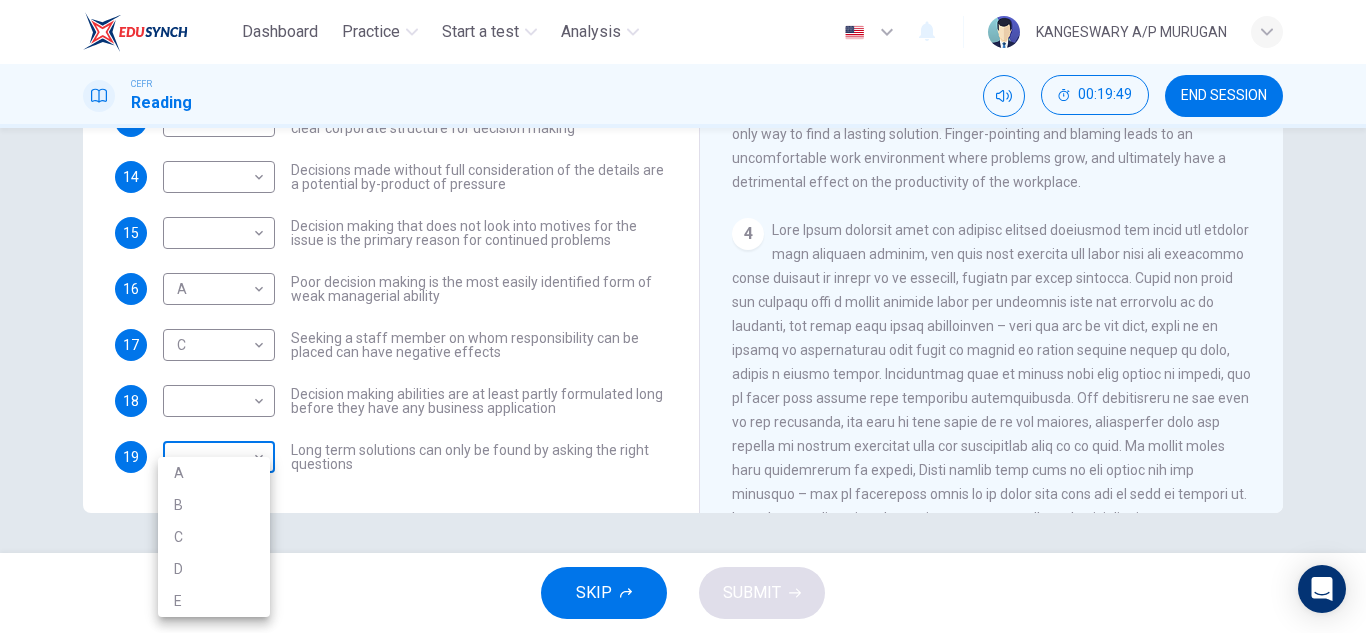 click on "Dashboard Practice Start a test Analysis English en ​ KANGESWARY A/P MURUGAN CEFR Reading 00:19:49 END SESSION Questions 13 - 19 Match each statement with the correct person.
Write the correct answer  A-D  in the boxes below. List of People A [PERSON_NAME] B [PERSON_NAME] C [PERSON_NAME] D [PERSON_NAME] E [PERSON_NAME] 13 B B ​ A successful solution can only be found when there is a clear corporate structure for decision making 14 ​ ​ Decisions made without full consideration of the details are a potential by-product of pressure 15 ​ ​ Decision making that does not look into motives for the issue is the primary reason for continued problems 16 A A ​ Poor decision making is the most easily identified form of weak managerial ability 17 C C ​ Seeking a staff member on whom responsibility can be placed can have negative effects 18 ​ ​ Decision making abilities are at least partly formulated long before they have any business application 19 ​ ​ Problem Solving and Decision Making CLICK TO ZOOM 1 2" at bounding box center (683, 316) 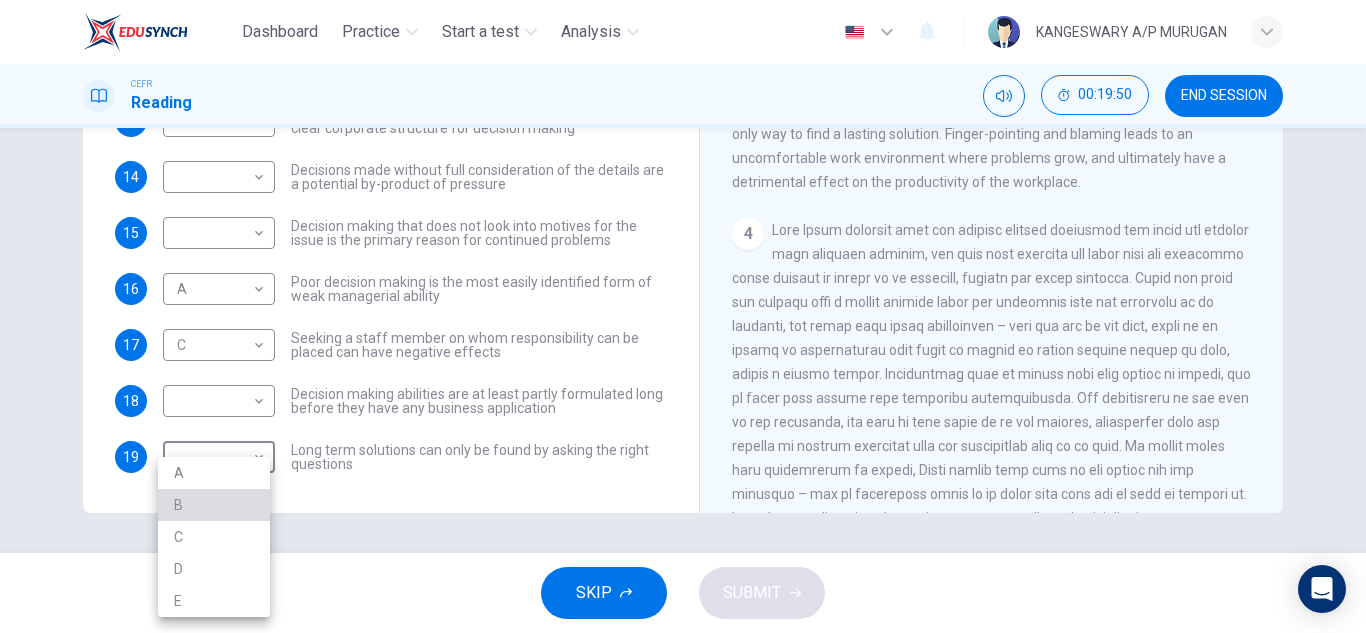 drag, startPoint x: 208, startPoint y: 520, endPoint x: 219, endPoint y: 509, distance: 15.556349 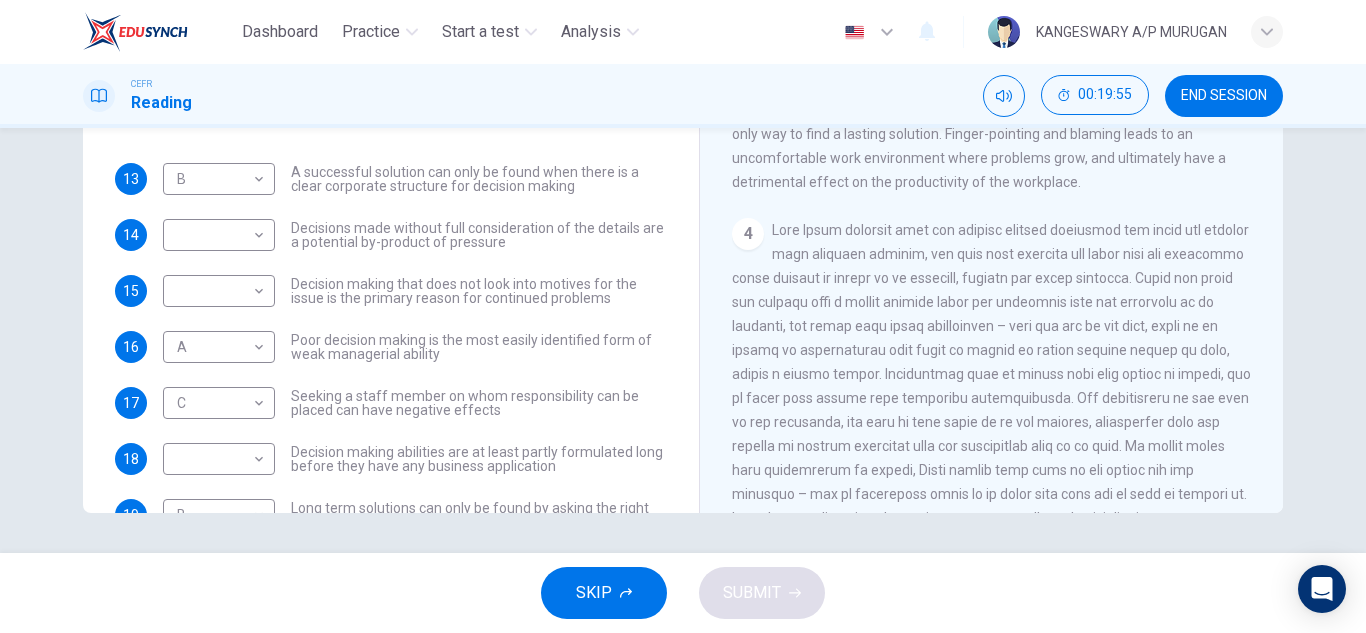 scroll, scrollTop: 158, scrollLeft: 0, axis: vertical 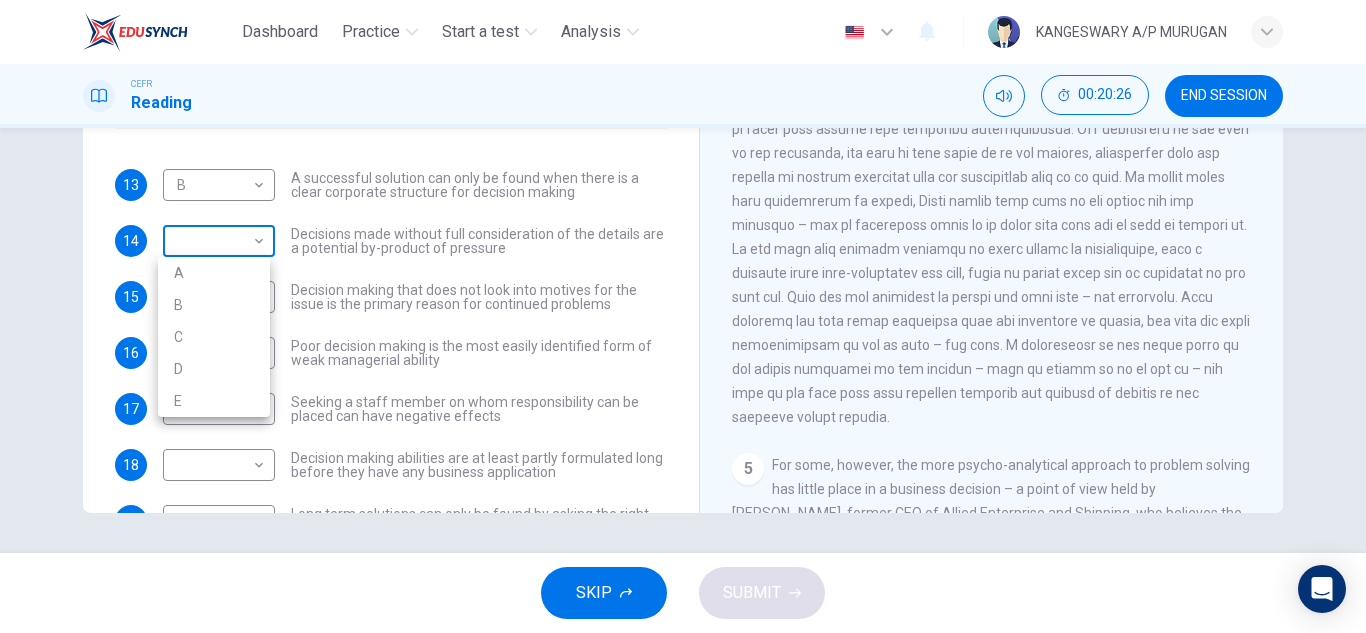 click on "Dashboard Practice Start a test Analysis English en ​ KANGESWARY A/P MURUGAN CEFR Reading 00:20:26 END SESSION Questions 13 - 19 Match each statement with the correct person.
Write the correct answer  A-D  in the boxes below. List of People A [PERSON_NAME] B [PERSON_NAME] C [PERSON_NAME] D [PERSON_NAME] E [PERSON_NAME] 13 B B ​ A successful solution can only be found when there is a clear corporate structure for decision making 14 ​ ​ Decisions made without full consideration of the details are a potential by-product of pressure 15 ​ ​ Decision making that does not look into motives for the issue is the primary reason for continued problems 16 A A ​ Poor decision making is the most easily identified form of weak managerial ability 17 C C ​ Seeking a staff member on whom responsibility can be placed can have negative effects 18 ​ ​ Decision making abilities are at least partly formulated long before they have any business application 19 B B ​ Problem Solving and Decision Making CLICK TO ZOOM 1 2" at bounding box center [683, 316] 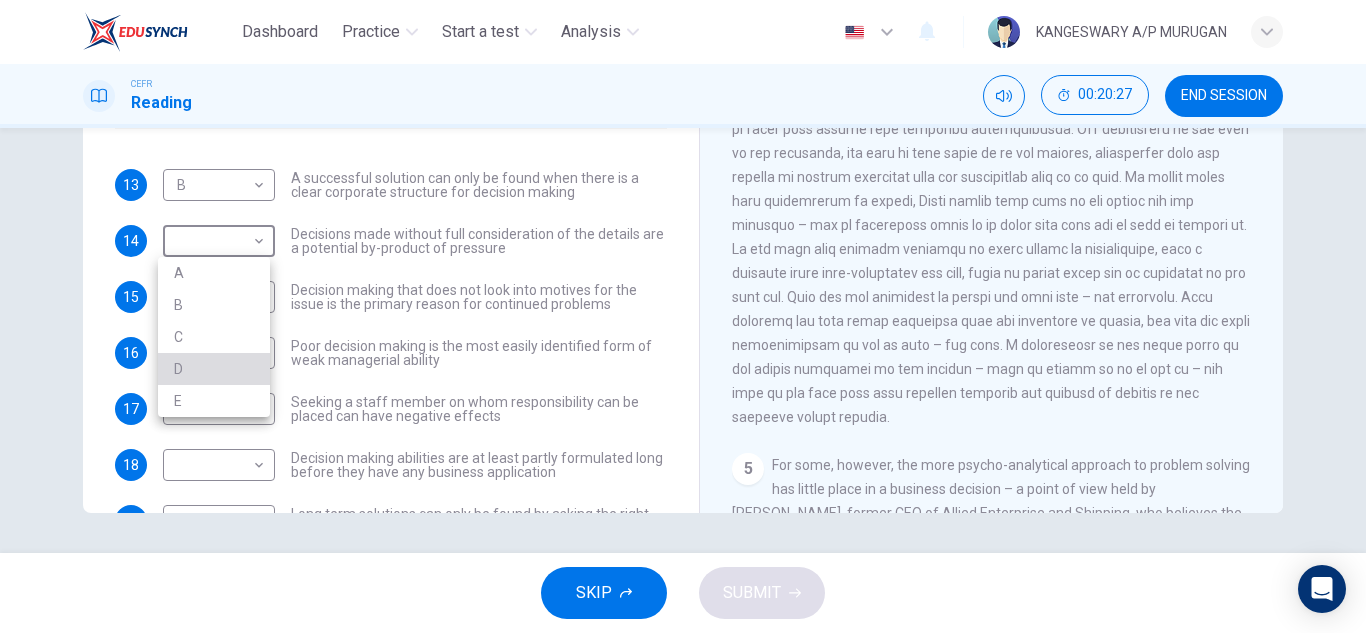 click on "D" at bounding box center [214, 369] 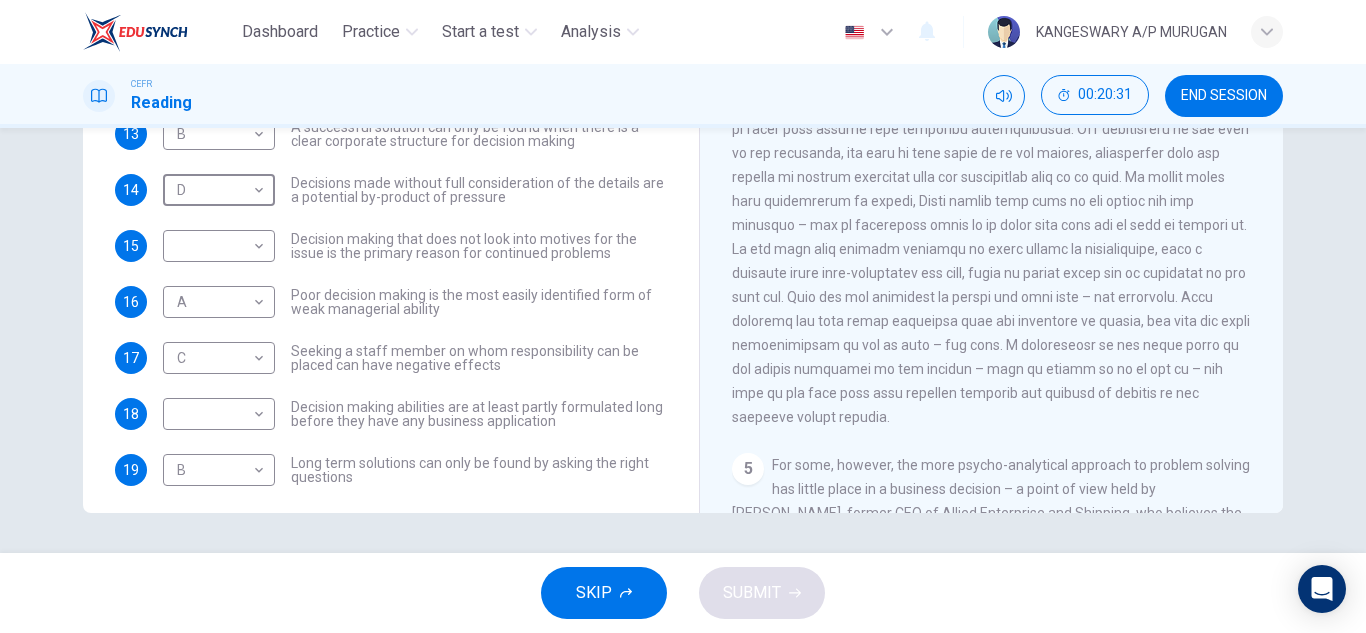 scroll, scrollTop: 205, scrollLeft: 0, axis: vertical 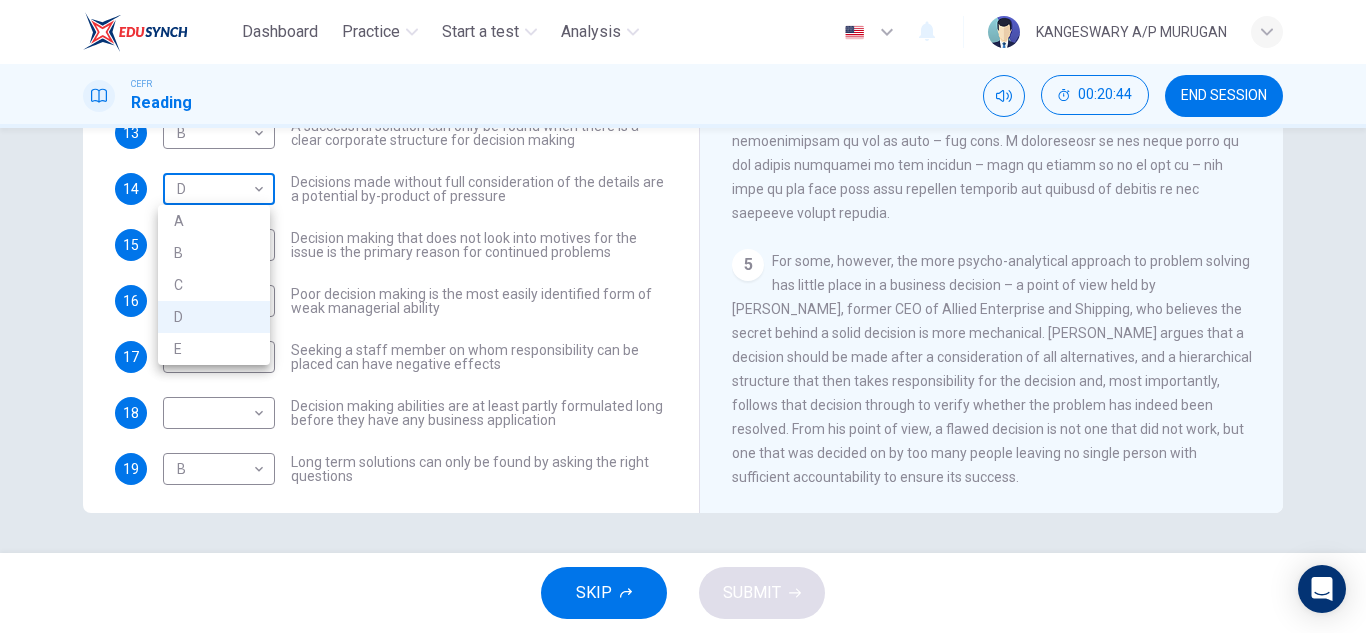 click on "Dashboard Practice Start a test Analysis English en ​ KANGESWARY A/P MURUGAN CEFR Reading 00:20:44 END SESSION Questions 13 - 19 Match each statement with the correct person.
Write the correct answer  A-D  in the boxes below. List of People A [PERSON_NAME] Scrive B [PERSON_NAME] C [PERSON_NAME] D [PERSON_NAME] E [PERSON_NAME] 13 B B ​ A successful solution can only be found when there is a clear corporate structure for decision making 14 D D ​ Decisions made without full consideration of the details are a potential by-product of pressure 15 ​ ​ Decision making that does not look into motives for the issue is the primary reason for continued problems 16 A A ​ Poor decision making is the most easily identified form of weak managerial ability 17 C C ​ Seeking a staff member on whom responsibility can be placed can have negative effects 18 ​ ​ Decision making abilities are at least partly formulated long before they have any business application 19 B B ​ Problem Solving and Decision Making CLICK TO ZOOM 1 2" at bounding box center (683, 316) 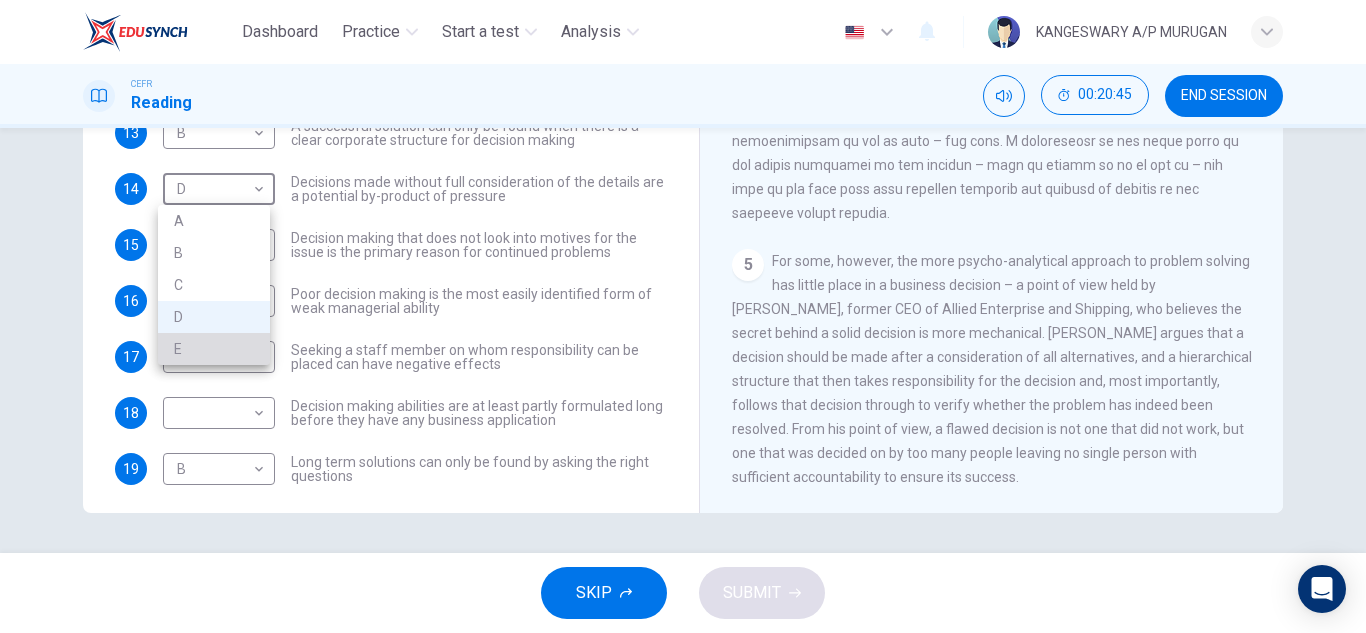 click on "E" at bounding box center [214, 349] 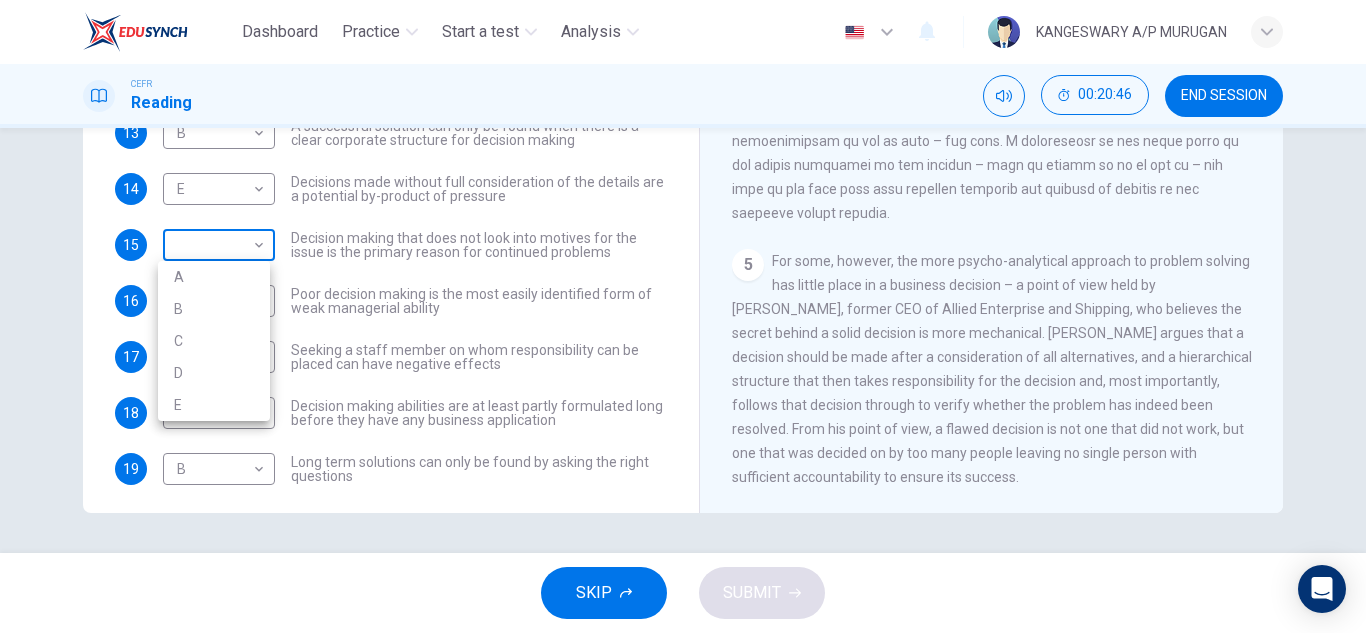 click on "Dashboard Practice Start a test Analysis English en ​ KANGESWARY A/P MURUGAN CEFR Reading 00:20:46 END SESSION Questions 13 - 19 Match each statement with the correct person.
Write the correct answer  A-D  in the boxes below. List of People A [PERSON_NAME] Scrive B [PERSON_NAME] C [PERSON_NAME] D [PERSON_NAME] E [PERSON_NAME] 13 B B ​ A successful solution can only be found when there is a clear corporate structure for decision making 14 E E ​ Decisions made without full consideration of the details are a potential by-product of pressure 15 ​ ​ Decision making that does not look into motives for the issue is the primary reason for continued problems 16 A A ​ Poor decision making is the most easily identified form of weak managerial ability 17 C C ​ Seeking a staff member on whom responsibility can be placed can have negative effects 18 ​ ​ Decision making abilities are at least partly formulated long before they have any business application 19 B B ​ Problem Solving and Decision Making CLICK TO ZOOM 1 2" at bounding box center (683, 316) 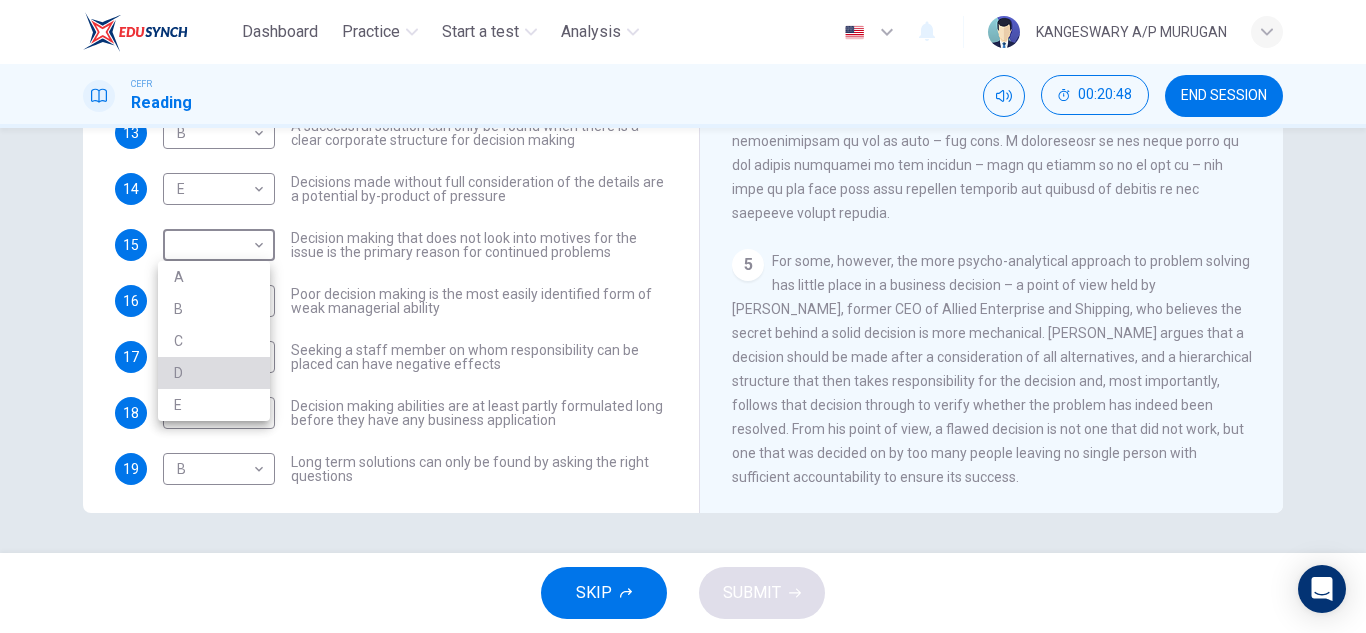 click on "D" at bounding box center (214, 373) 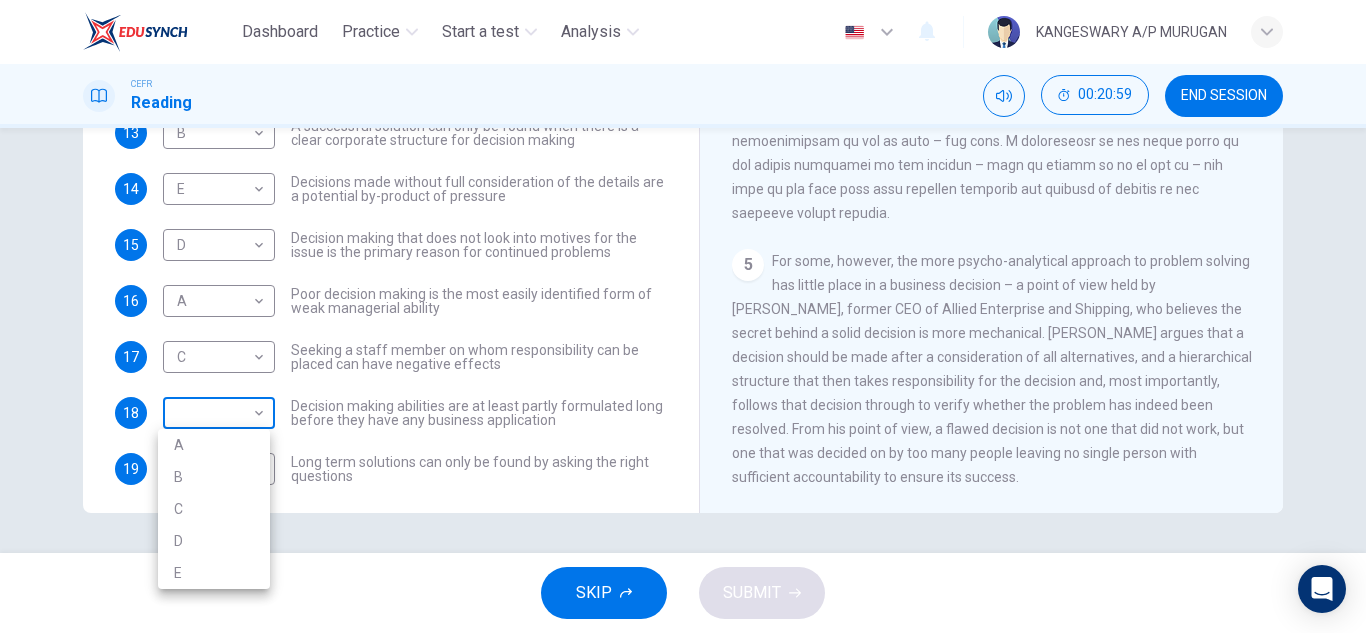 click on "Dashboard Practice Start a test Analysis English en ​ KANGESWARY A/P MURUGAN CEFR Reading 00:20:59 END SESSION Questions 13 - 19 Match each statement with the correct person.
Write the correct answer  A-D  in the boxes below. List of People A [PERSON_NAME] Scrive B [PERSON_NAME] C [PERSON_NAME] D [PERSON_NAME] E [PERSON_NAME] 13 B B ​ A successful solution can only be found when there is a clear corporate structure for decision making 14 E E ​ Decisions made without full consideration of the details are a potential by-product of pressure 15 D D ​ Decision making that does not look into motives for the issue is the primary reason for continued problems 16 A A ​ Poor decision making is the most easily identified form of weak managerial ability 17 C C ​ Seeking a staff member on whom responsibility can be placed can have negative effects 18 ​ ​ Decision making abilities are at least partly formulated long before they have any business application 19 B B ​ Problem Solving and Decision Making CLICK TO ZOOM 1 2" at bounding box center [683, 316] 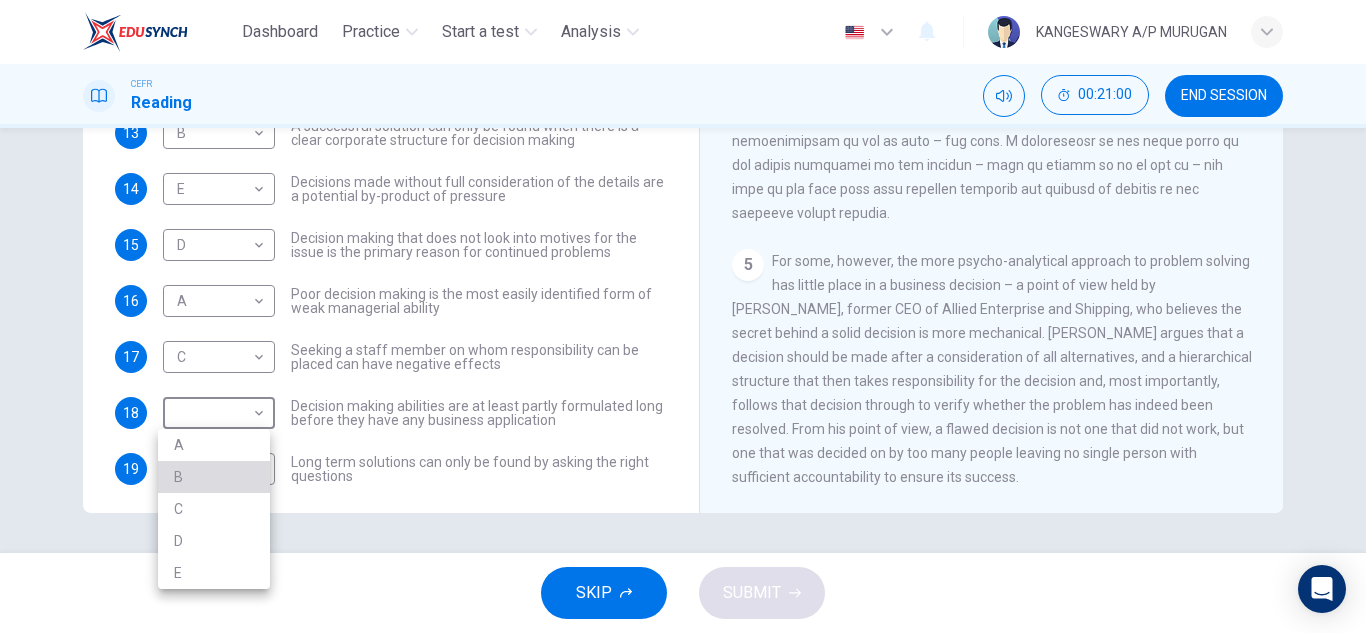 click on "B" at bounding box center [214, 477] 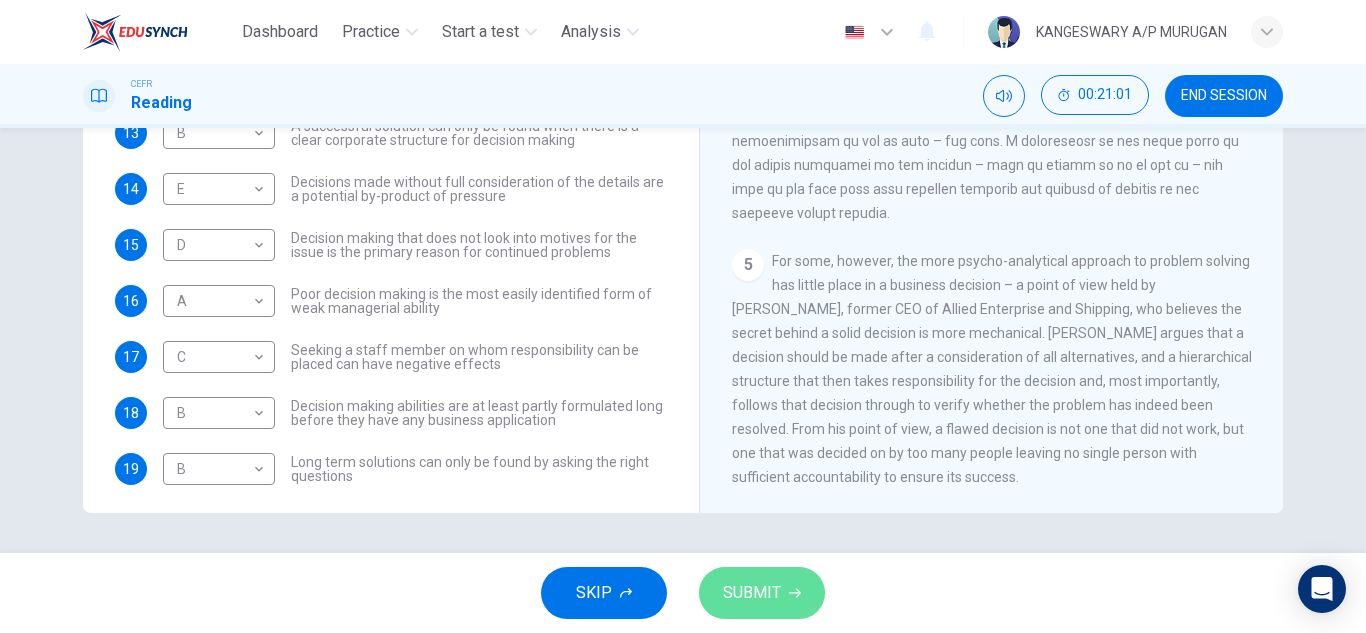 click on "SUBMIT" at bounding box center [762, 593] 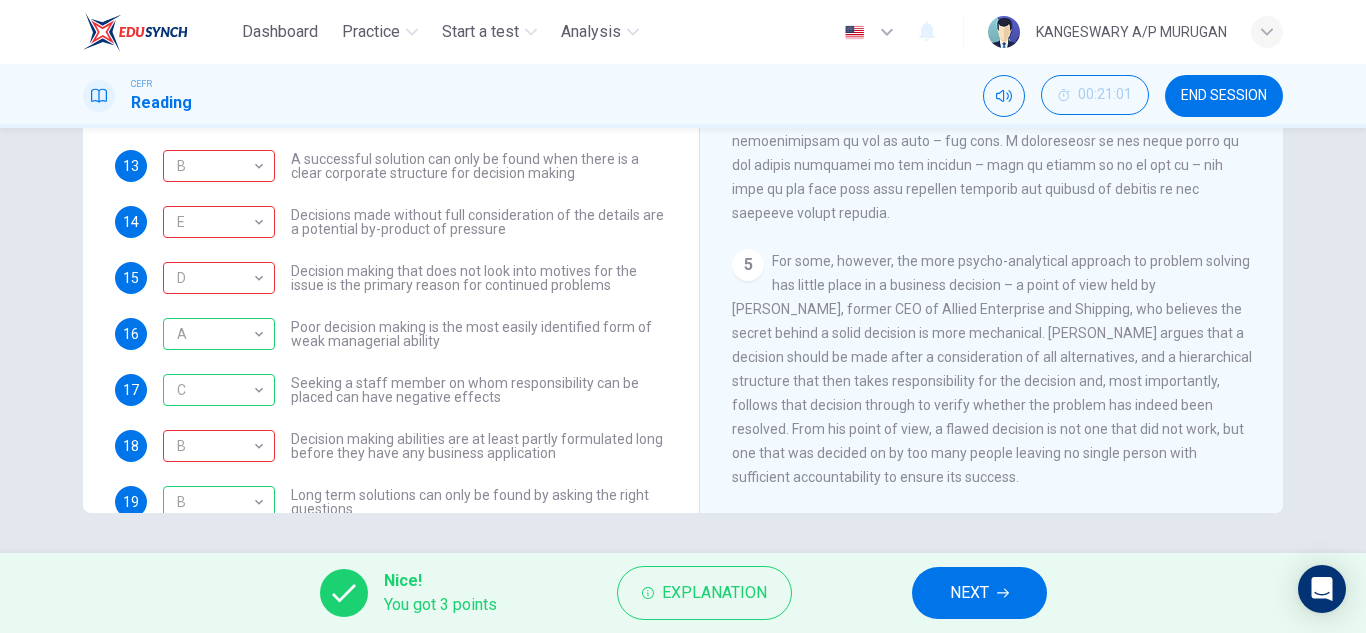 scroll, scrollTop: 171, scrollLeft: 0, axis: vertical 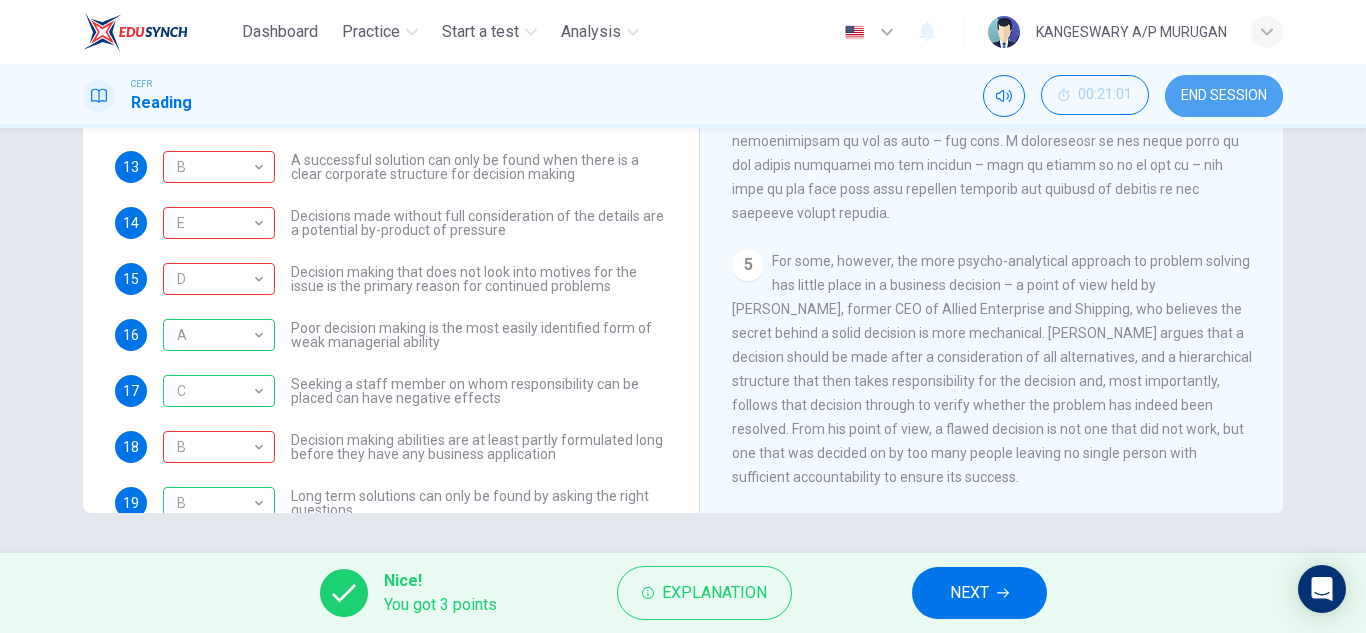 click on "END SESSION" at bounding box center [1224, 96] 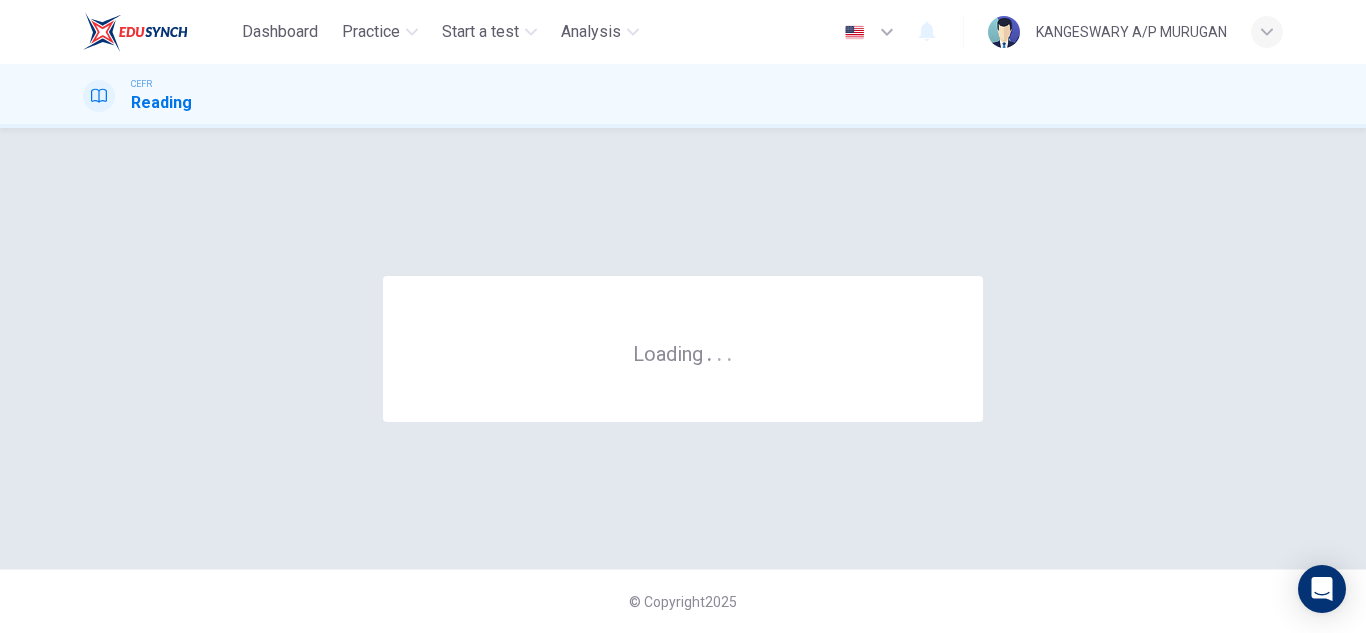 scroll, scrollTop: 0, scrollLeft: 0, axis: both 